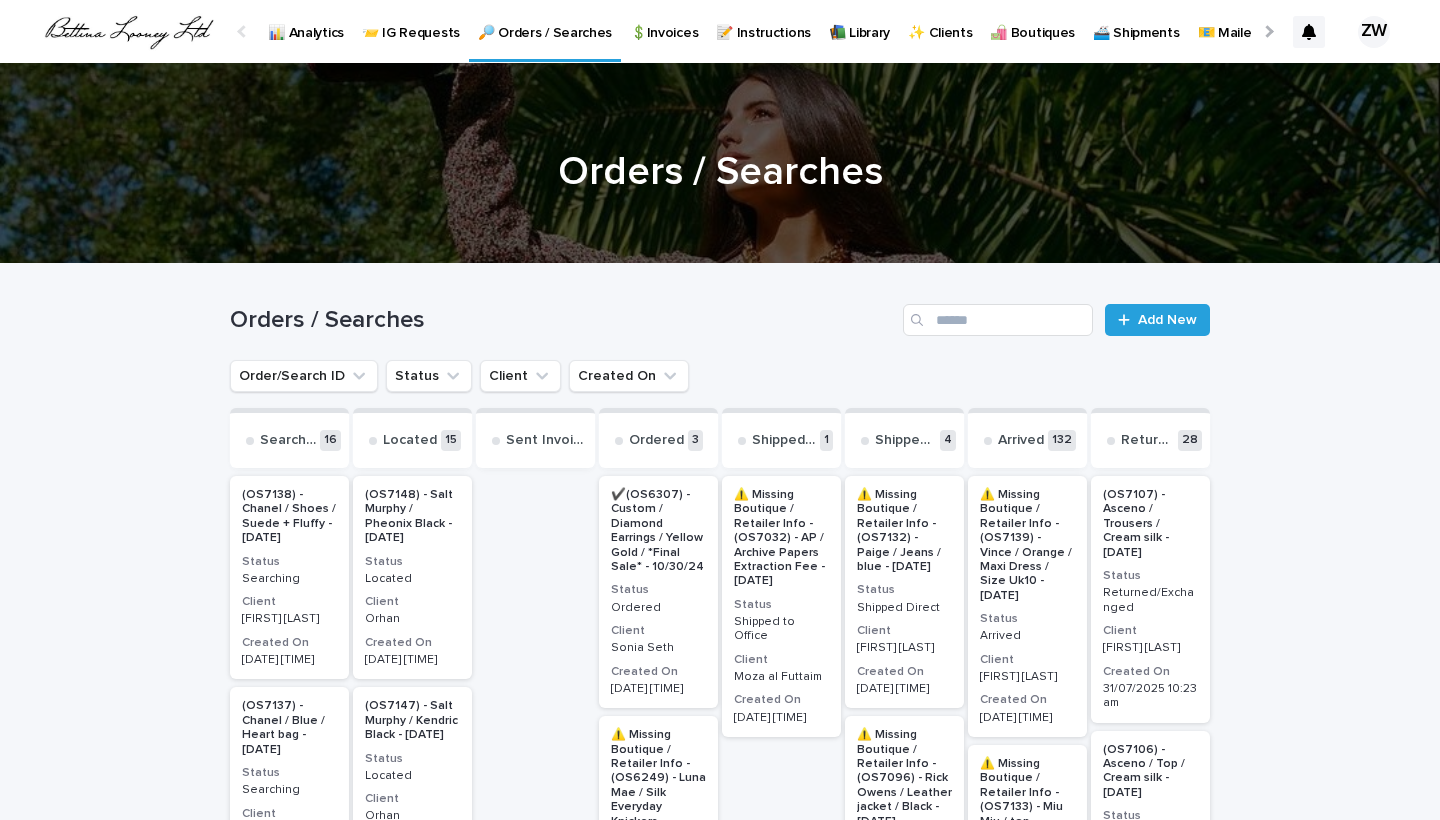scroll, scrollTop: 0, scrollLeft: 0, axis: both 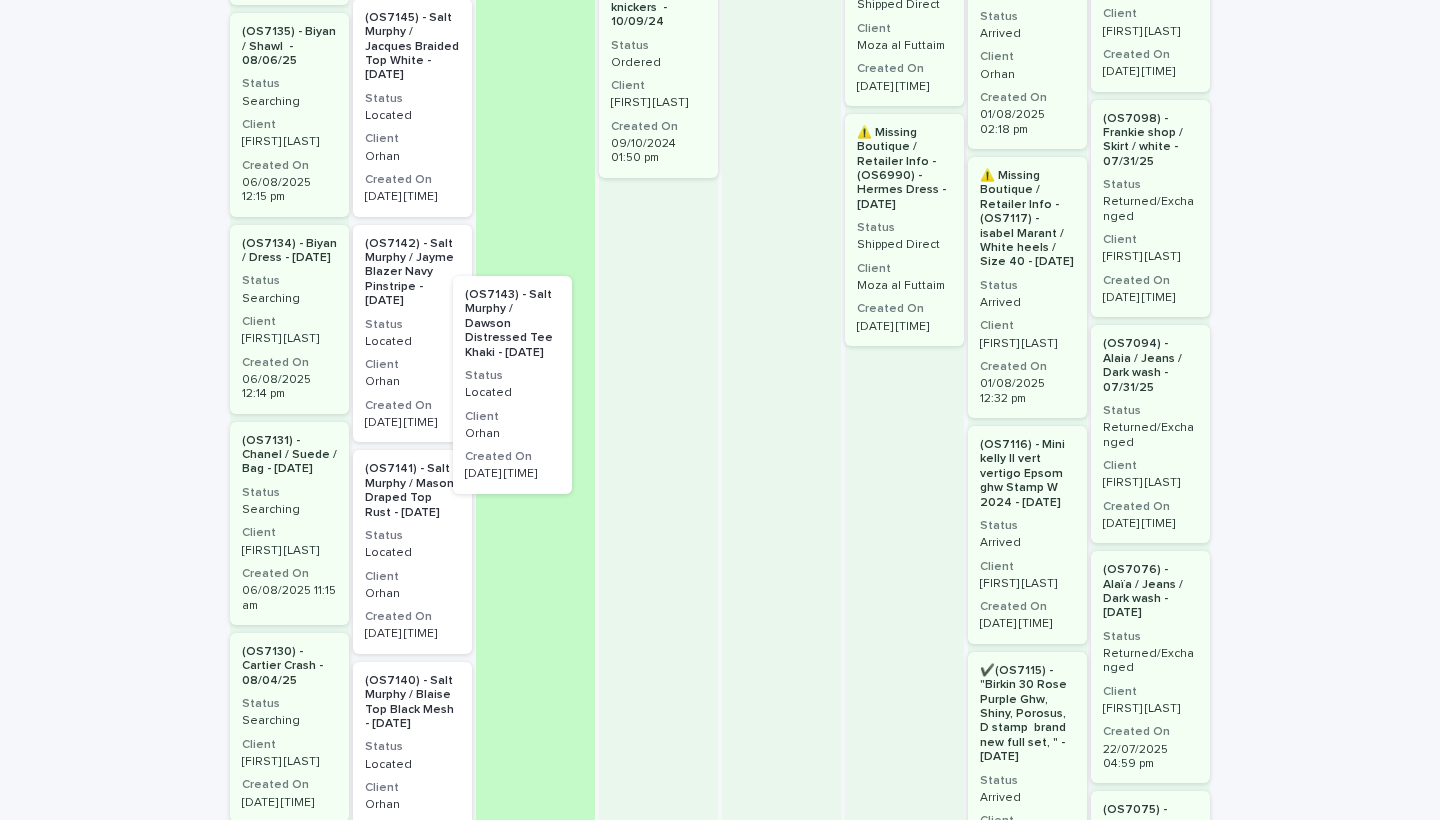 drag, startPoint x: 435, startPoint y: 362, endPoint x: 542, endPoint y: 384, distance: 109.23827 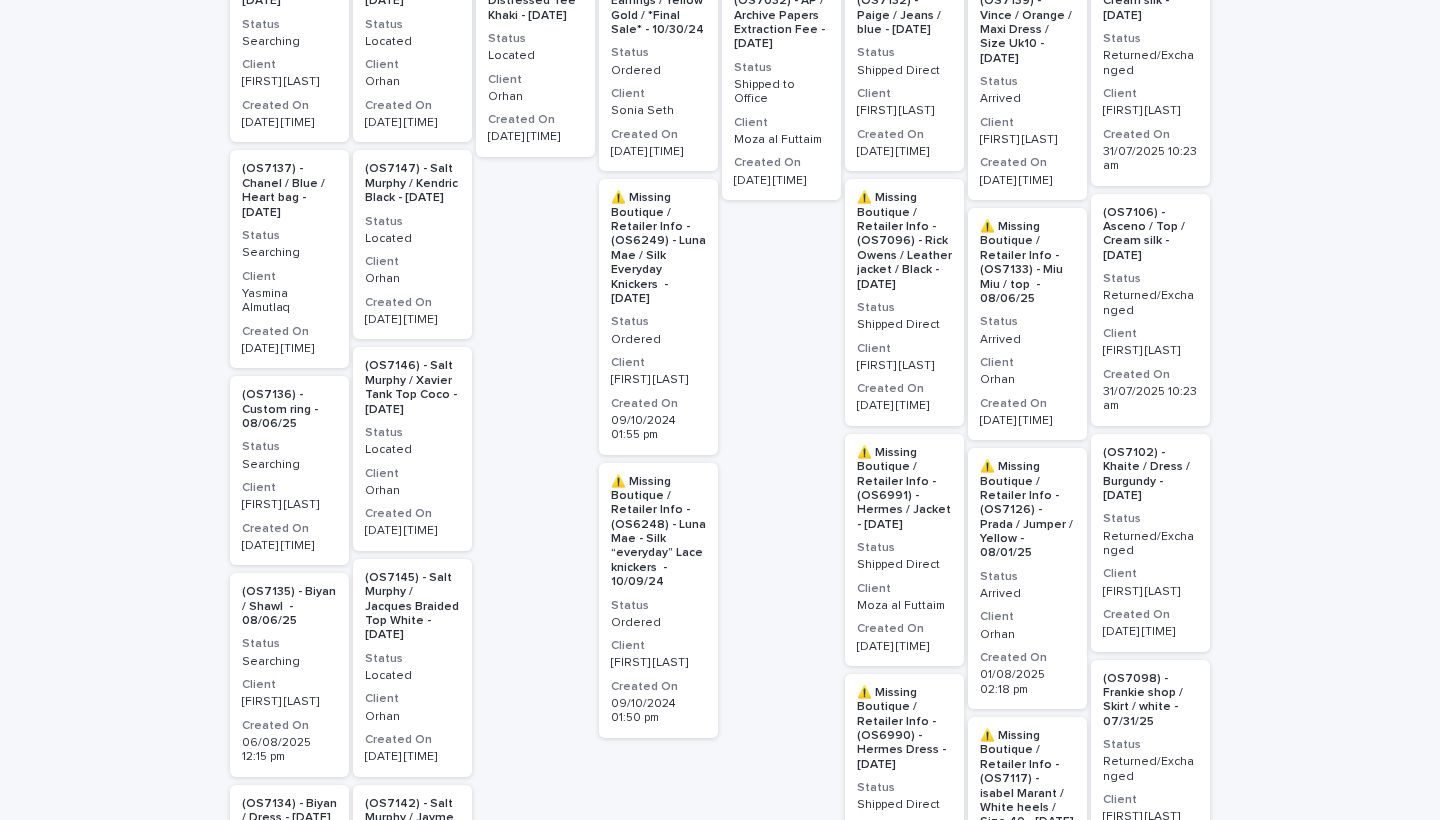 scroll, scrollTop: 324, scrollLeft: 0, axis: vertical 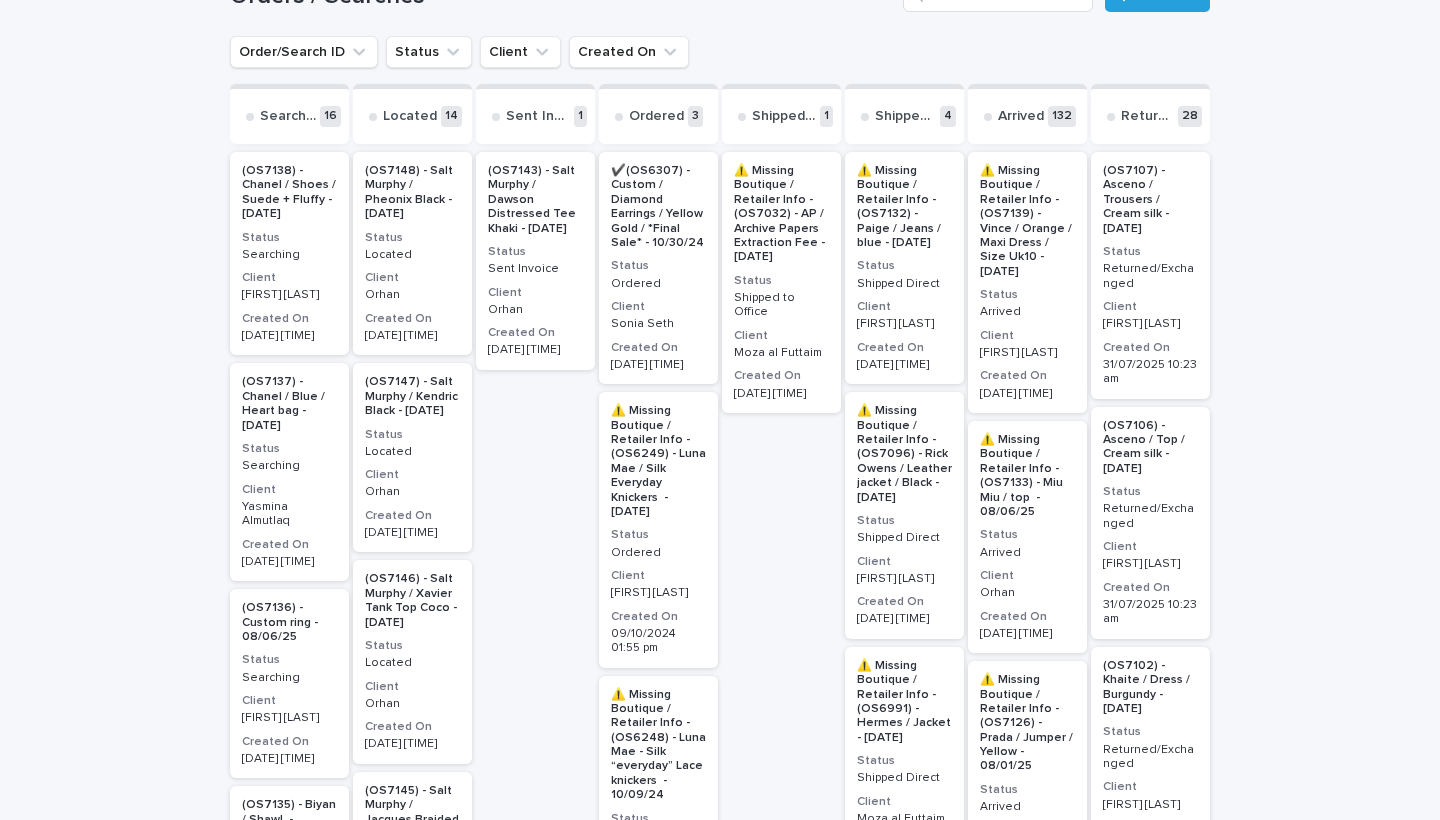 click on "Client" at bounding box center (535, 293) 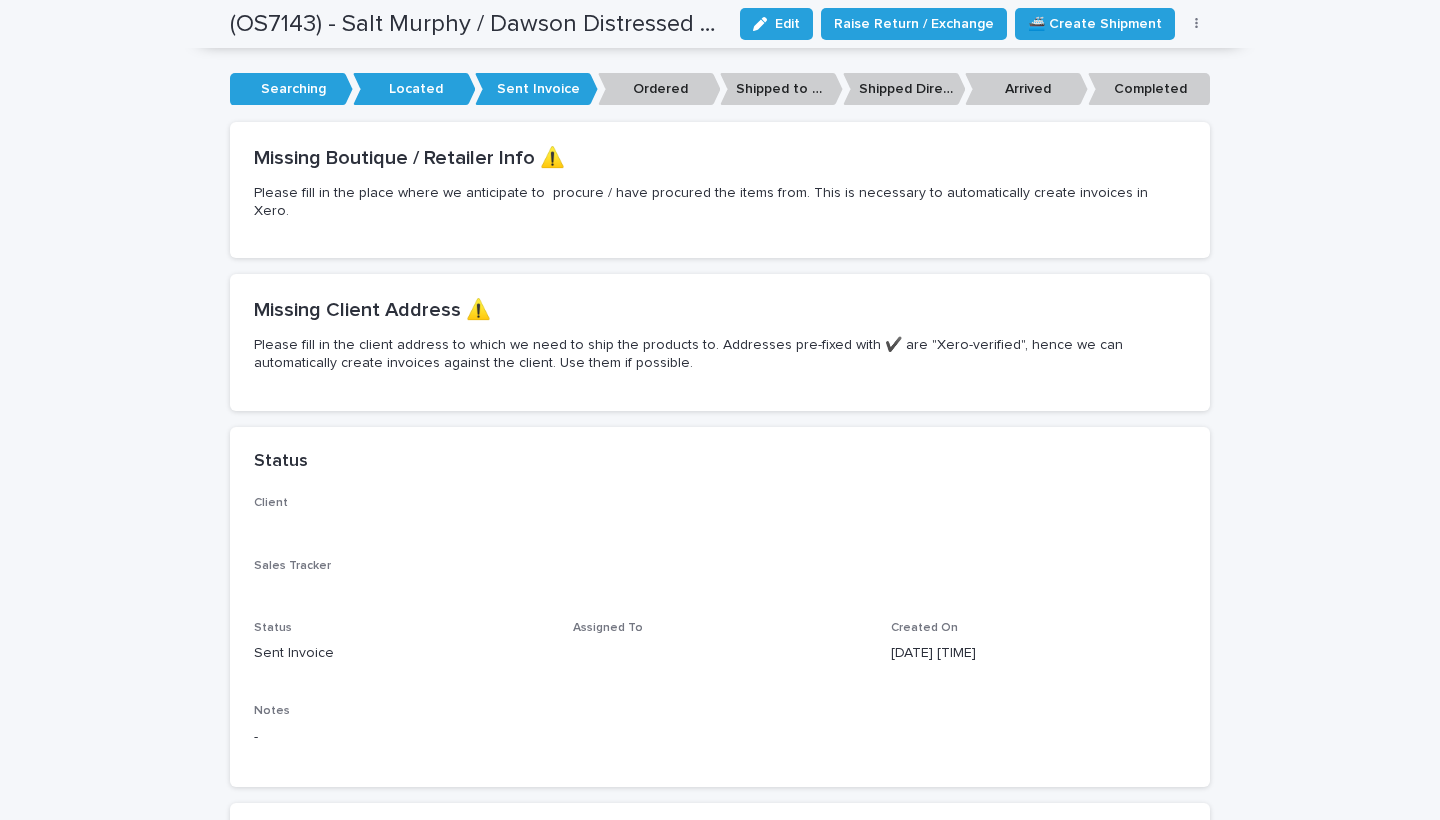 scroll, scrollTop: 0, scrollLeft: 0, axis: both 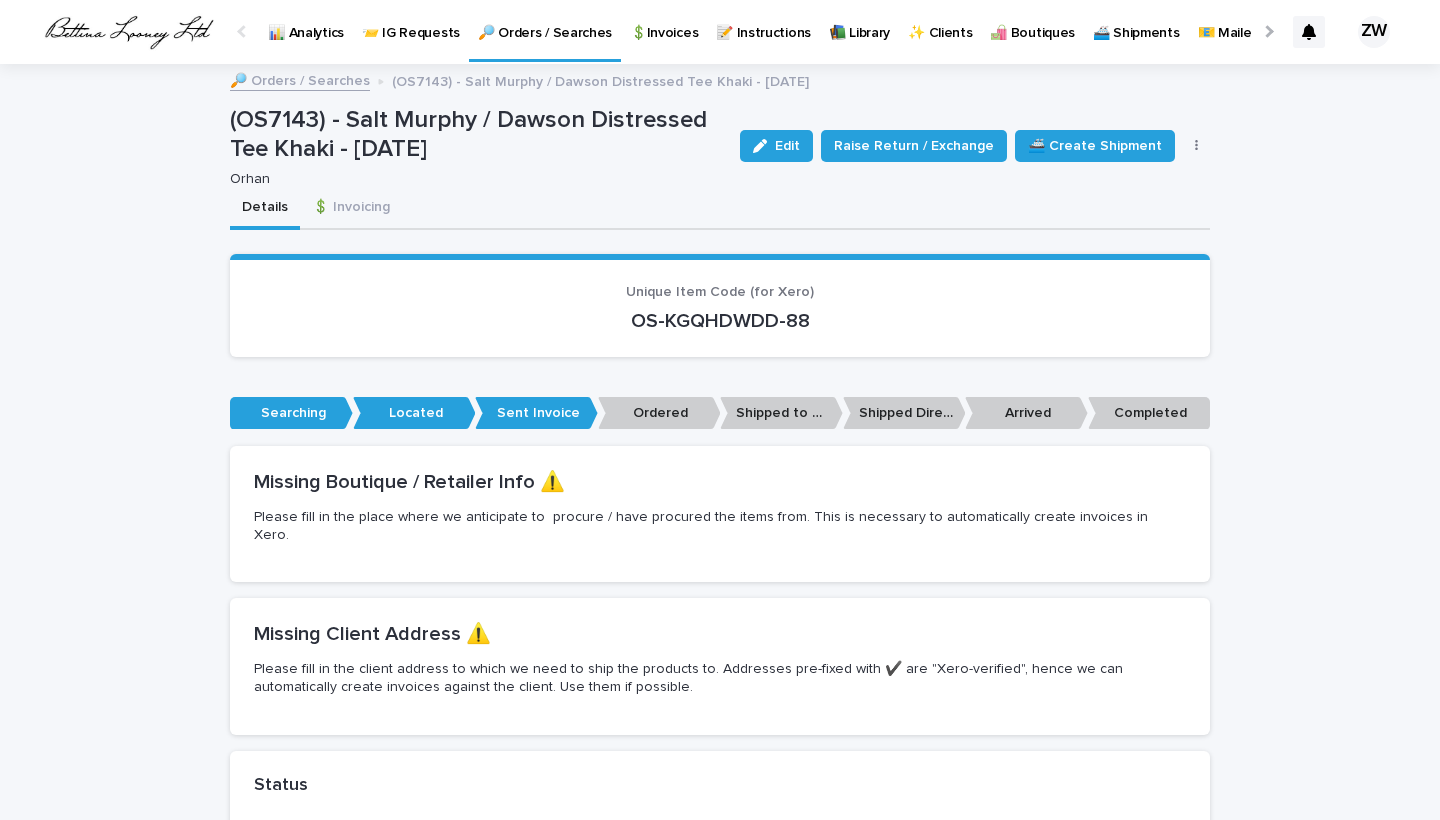 drag, startPoint x: 842, startPoint y: 326, endPoint x: 569, endPoint y: 323, distance: 273.01648 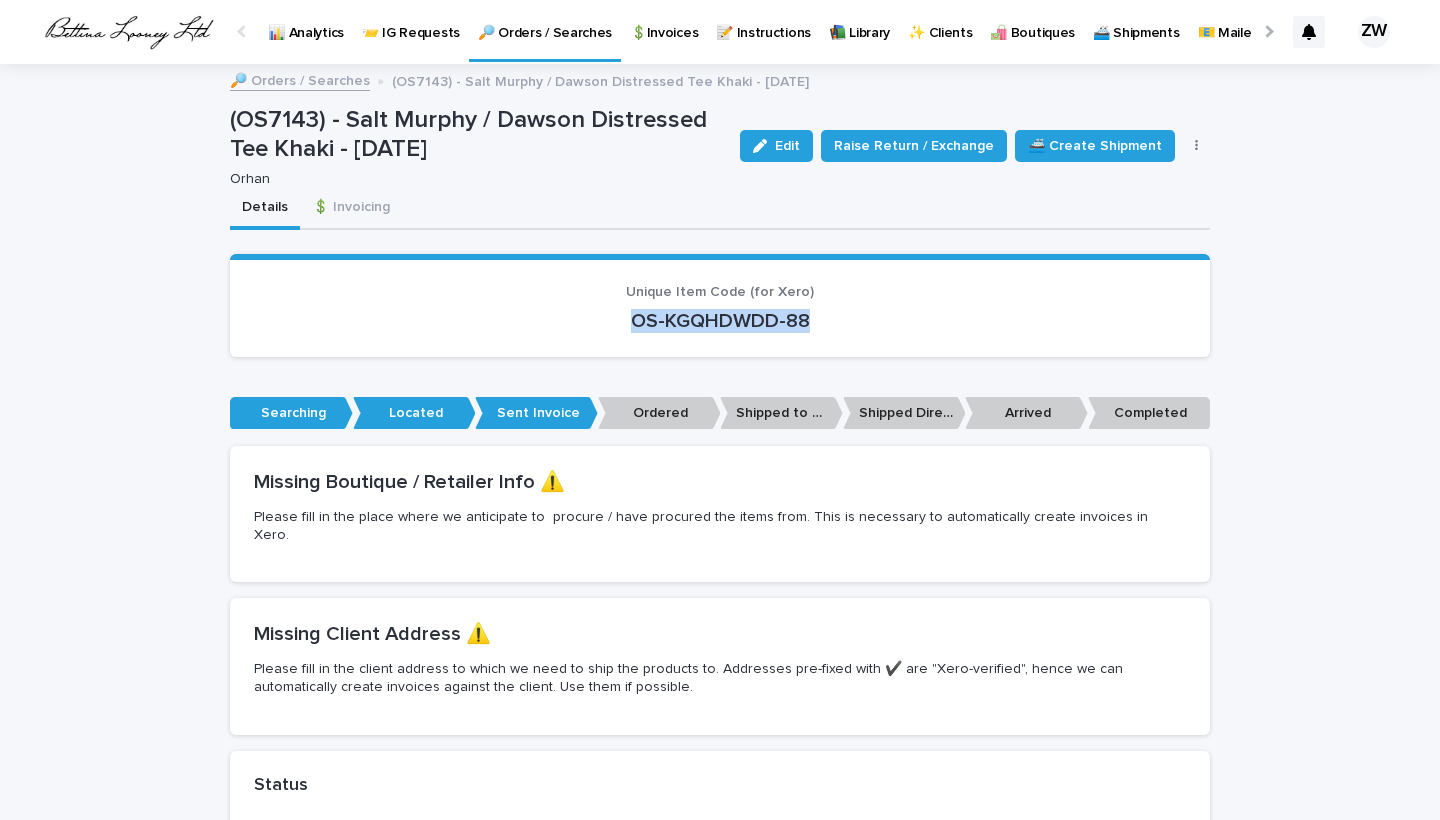 click on "🔎 Orders / Searches" 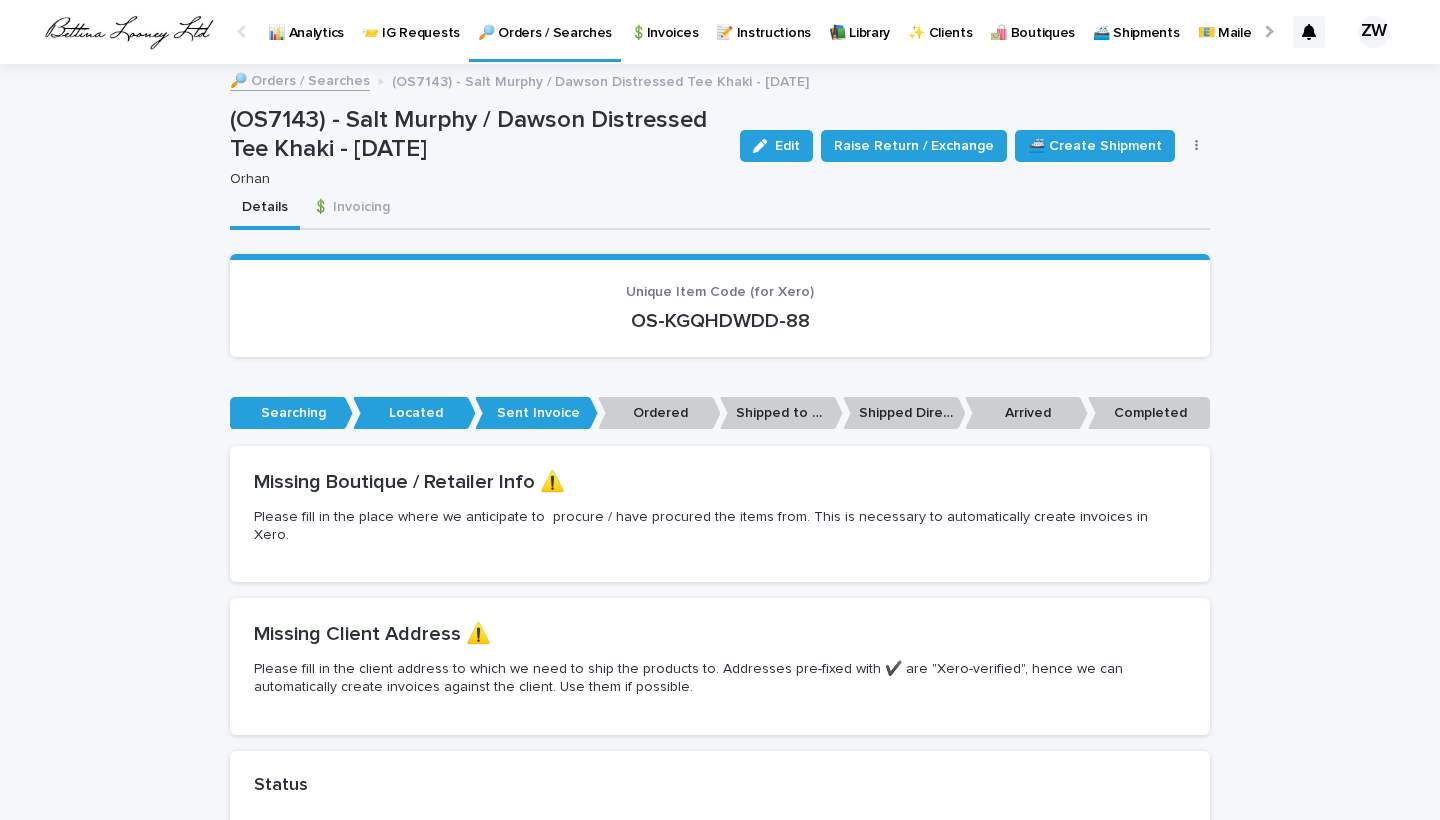 click on "🔎 Orders / Searches" at bounding box center (545, 21) 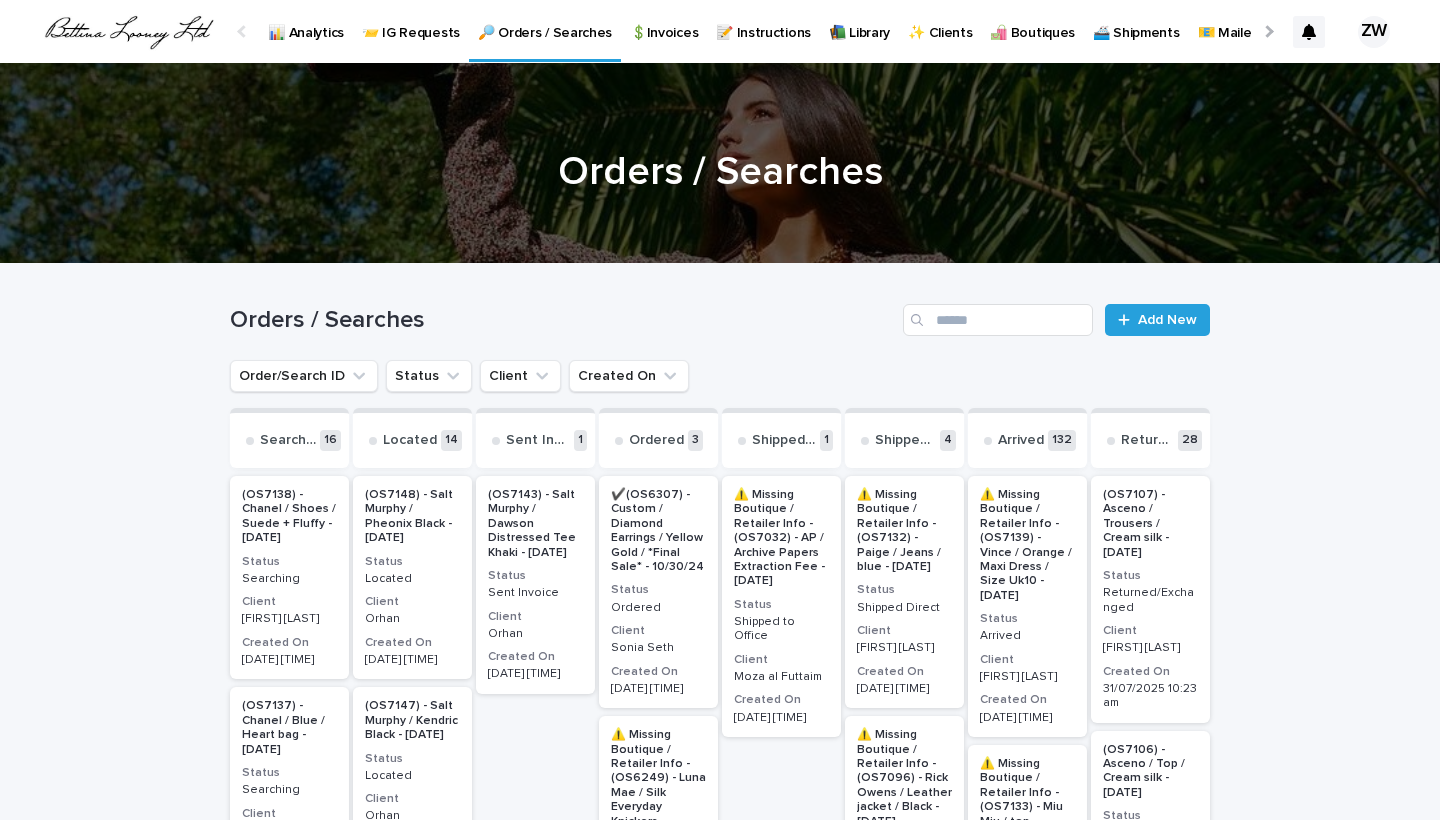 scroll, scrollTop: 0, scrollLeft: 0, axis: both 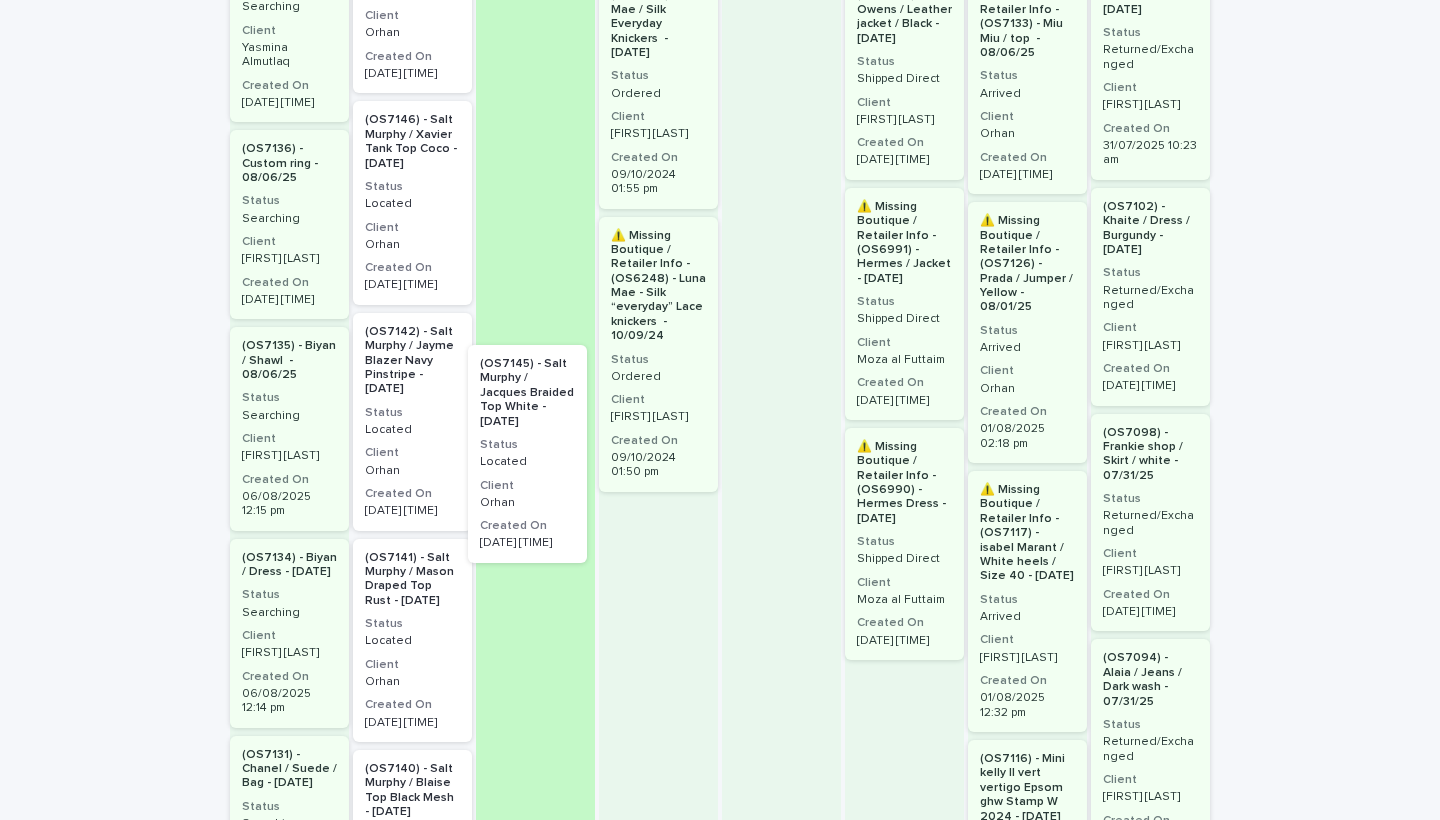 drag, startPoint x: 438, startPoint y: 441, endPoint x: 561, endPoint y: 454, distance: 123.68508 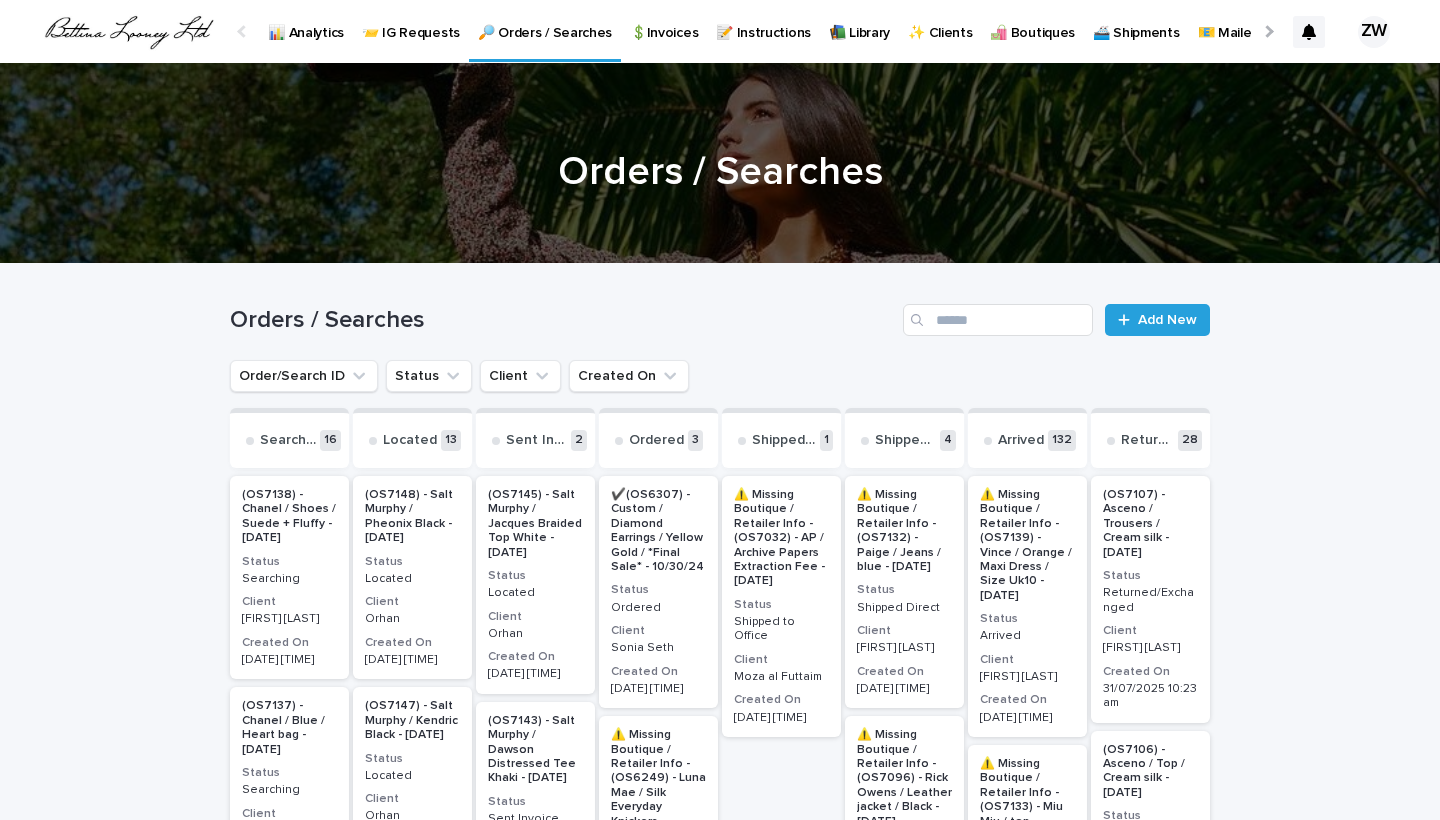 scroll, scrollTop: 0, scrollLeft: 0, axis: both 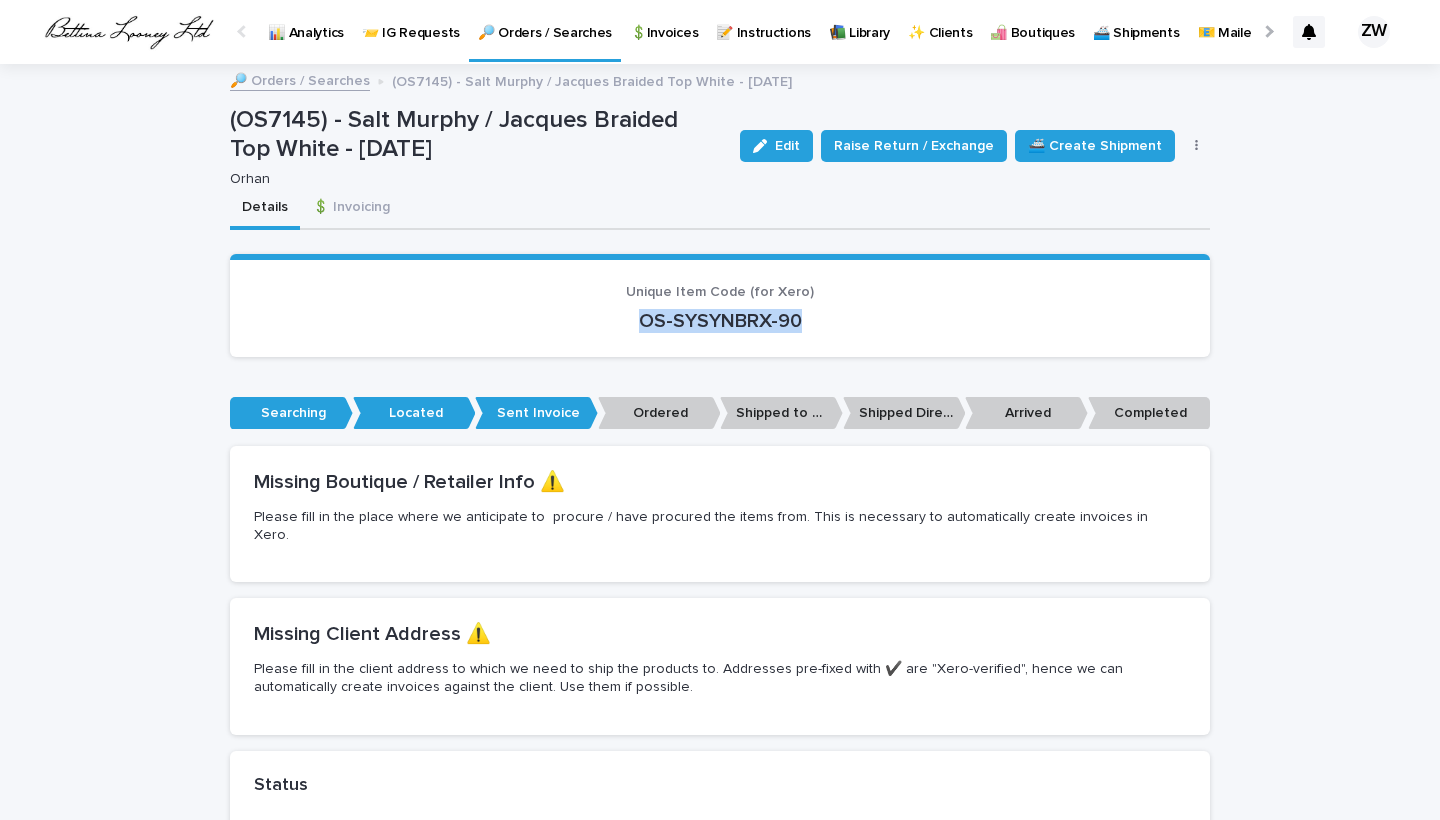 drag, startPoint x: 829, startPoint y: 333, endPoint x: 576, endPoint y: 308, distance: 254.23218 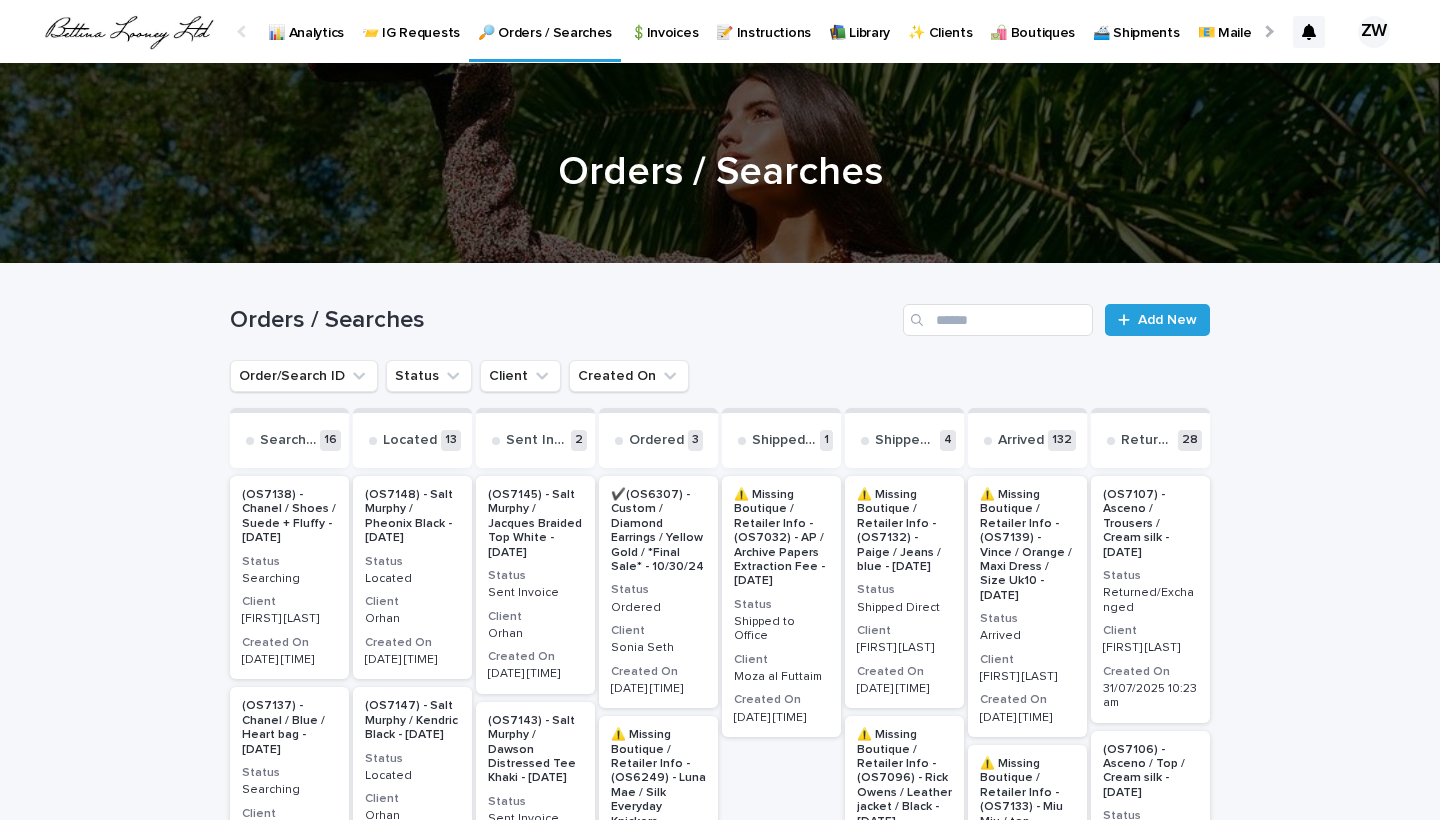 scroll, scrollTop: 0, scrollLeft: -51, axis: horizontal 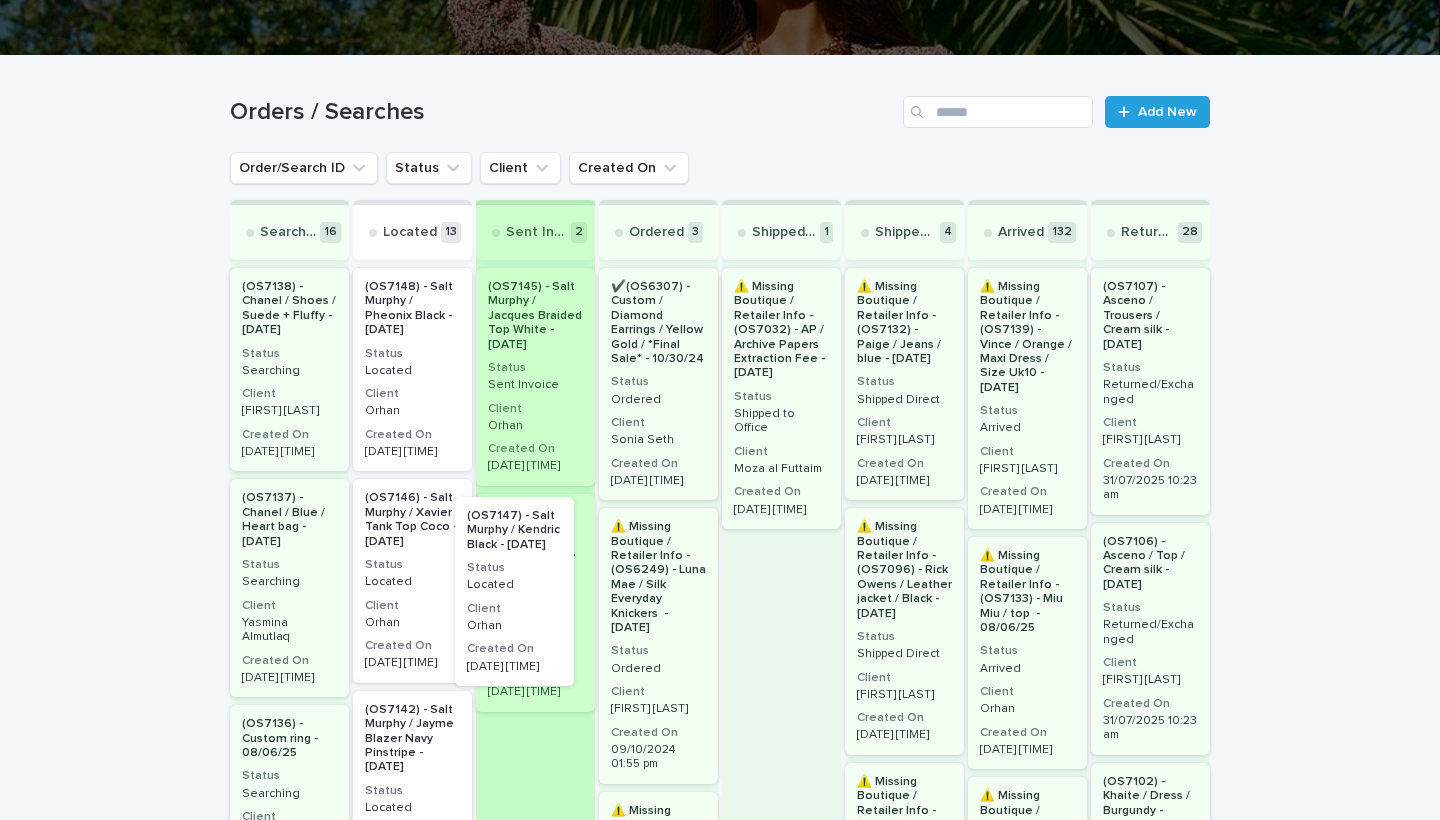 drag, startPoint x: 434, startPoint y: 583, endPoint x: 543, endPoint y: 603, distance: 110.81967 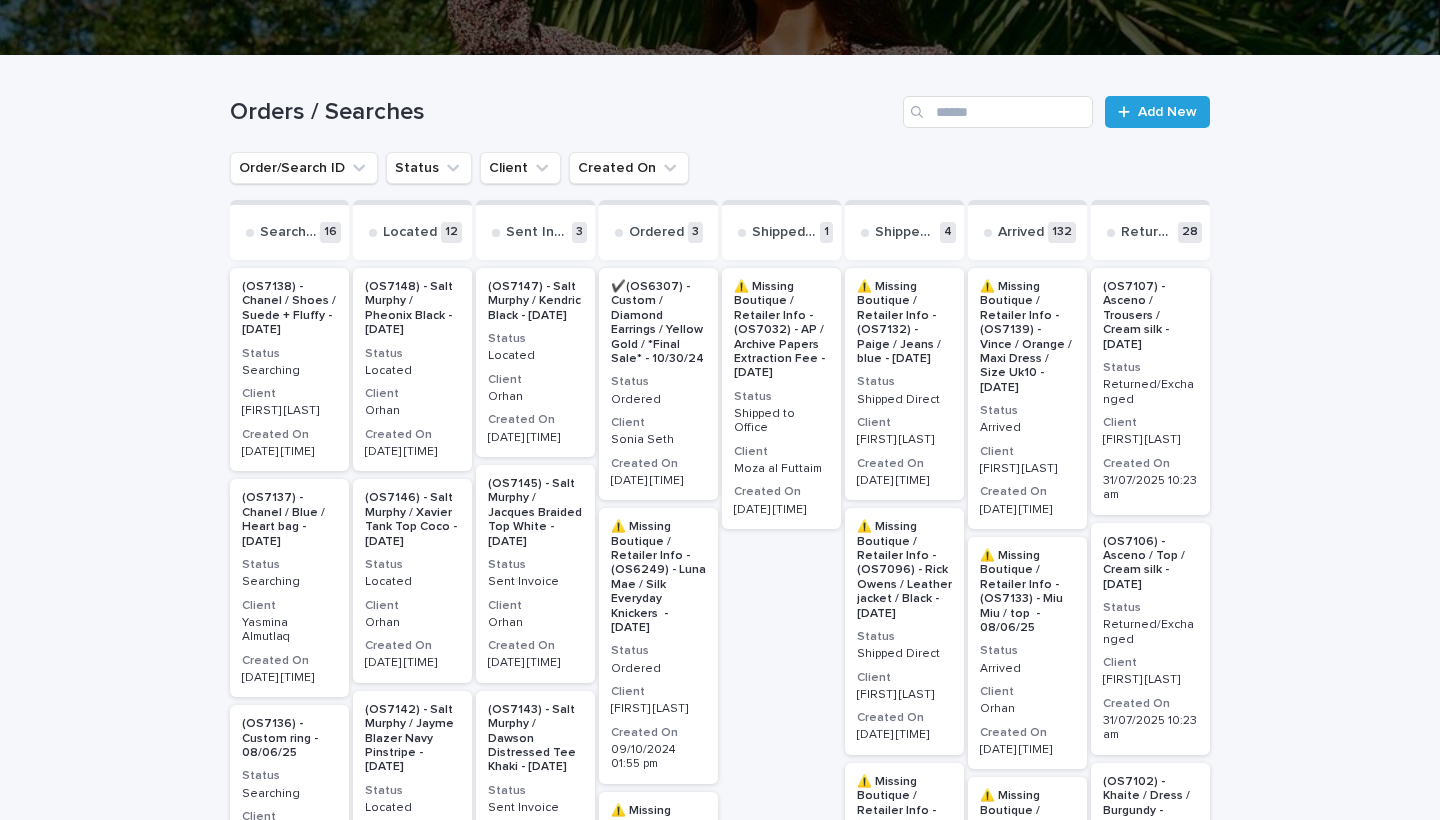 click on "Located" at bounding box center (535, 356) 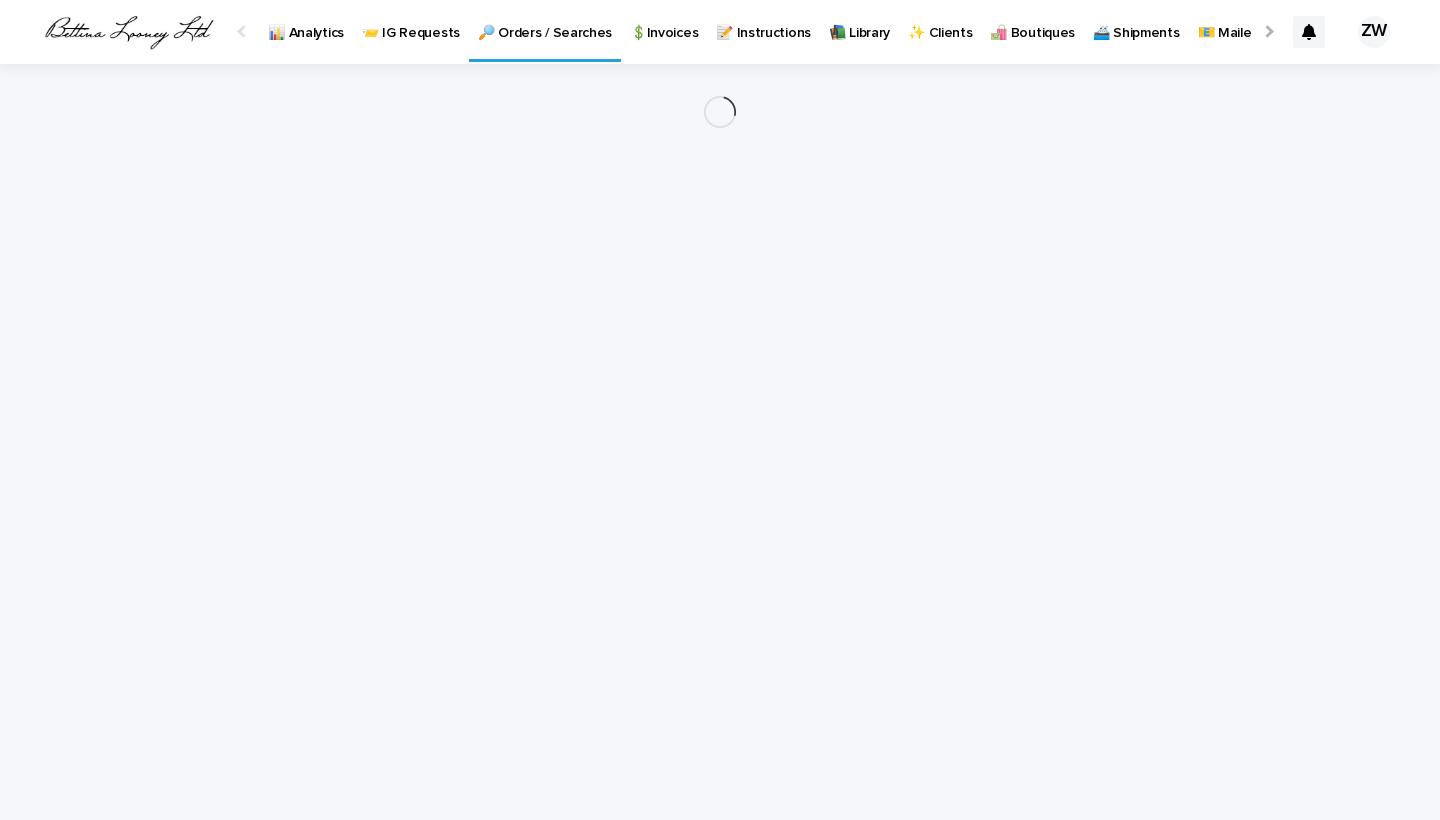 scroll, scrollTop: 0, scrollLeft: 0, axis: both 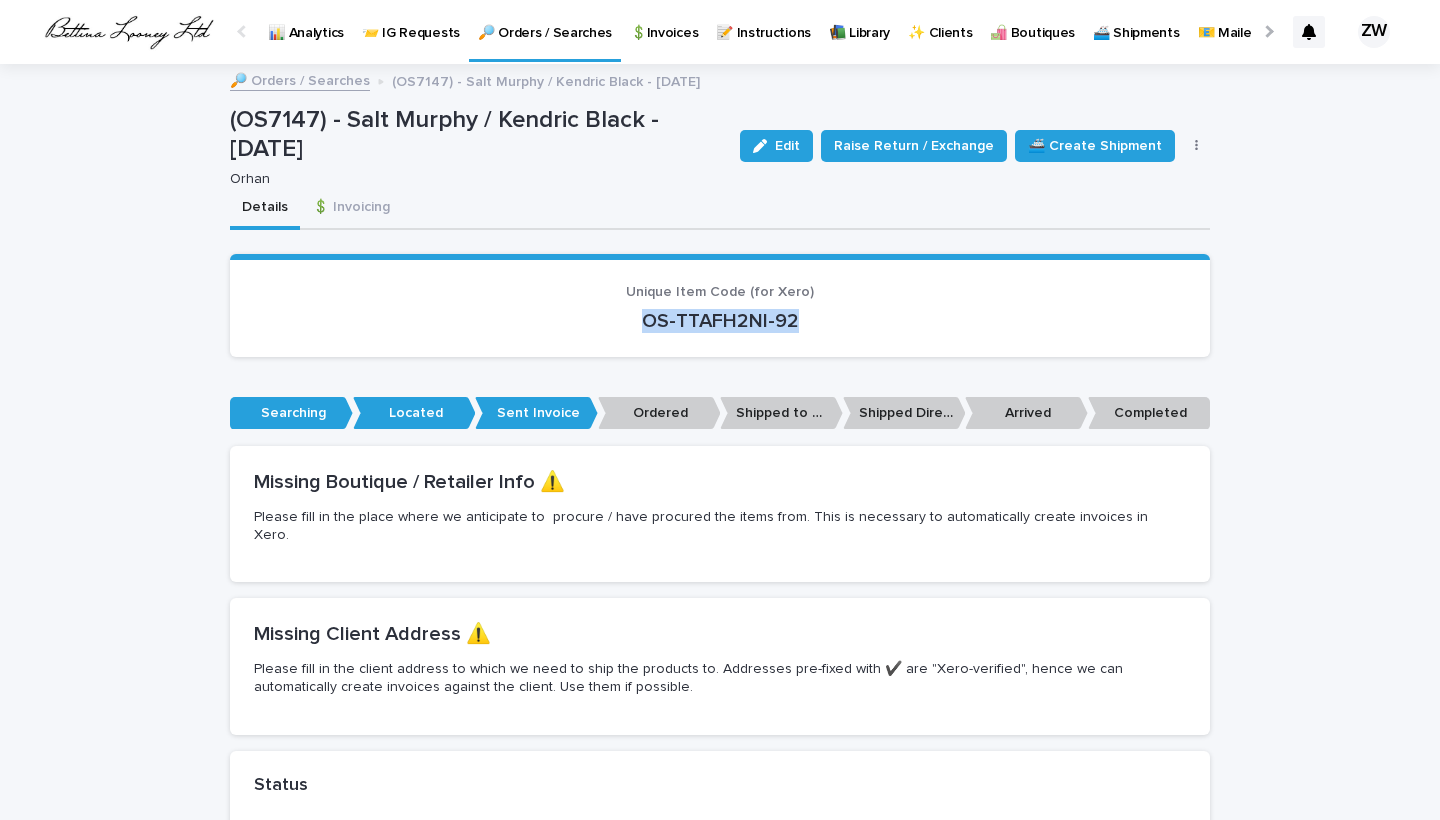 drag, startPoint x: 727, startPoint y: 316, endPoint x: 606, endPoint y: 308, distance: 121.264175 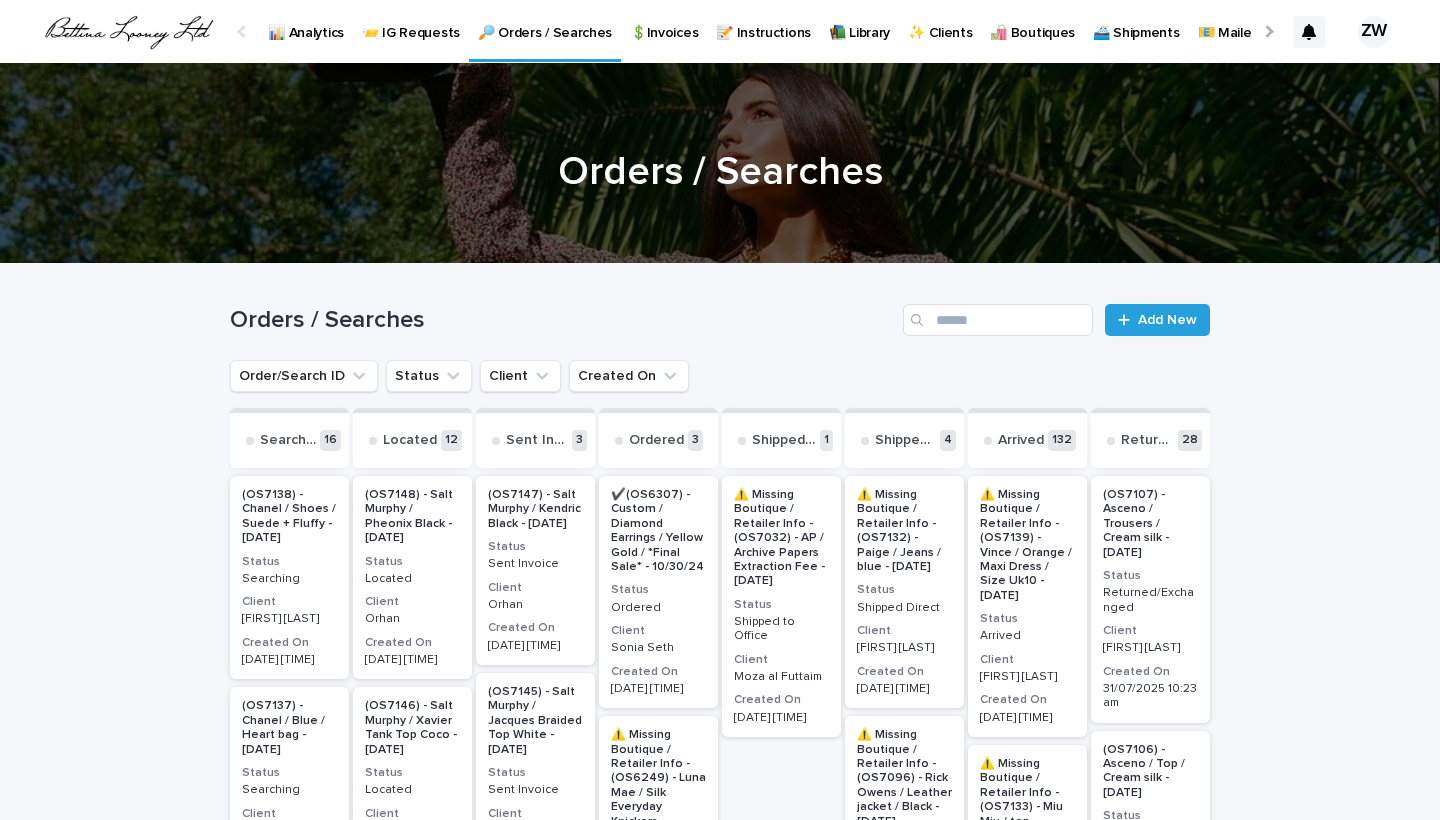 scroll, scrollTop: 0, scrollLeft: 0, axis: both 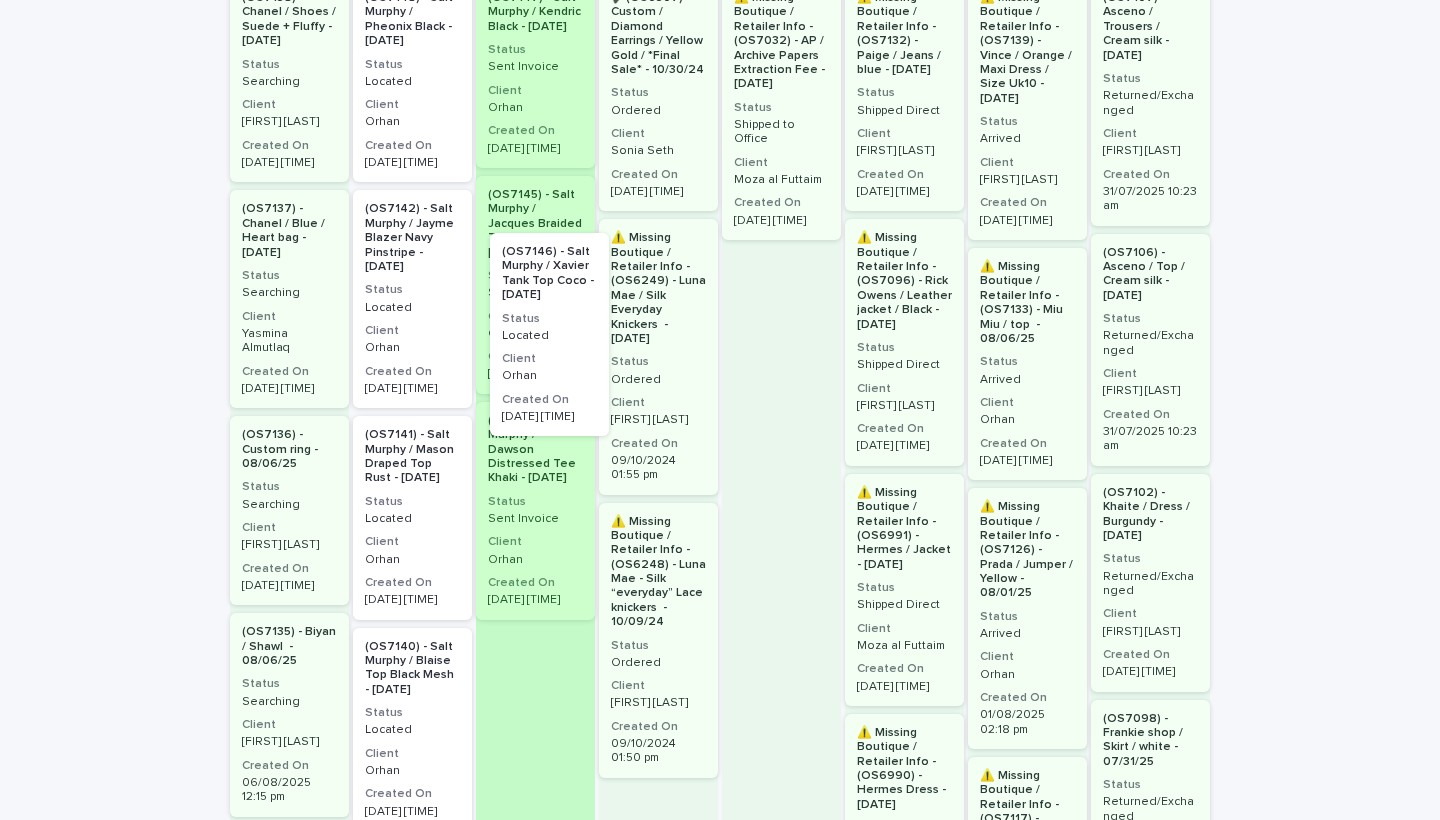 drag, startPoint x: 401, startPoint y: 324, endPoint x: 542, endPoint y: 369, distance: 148.00676 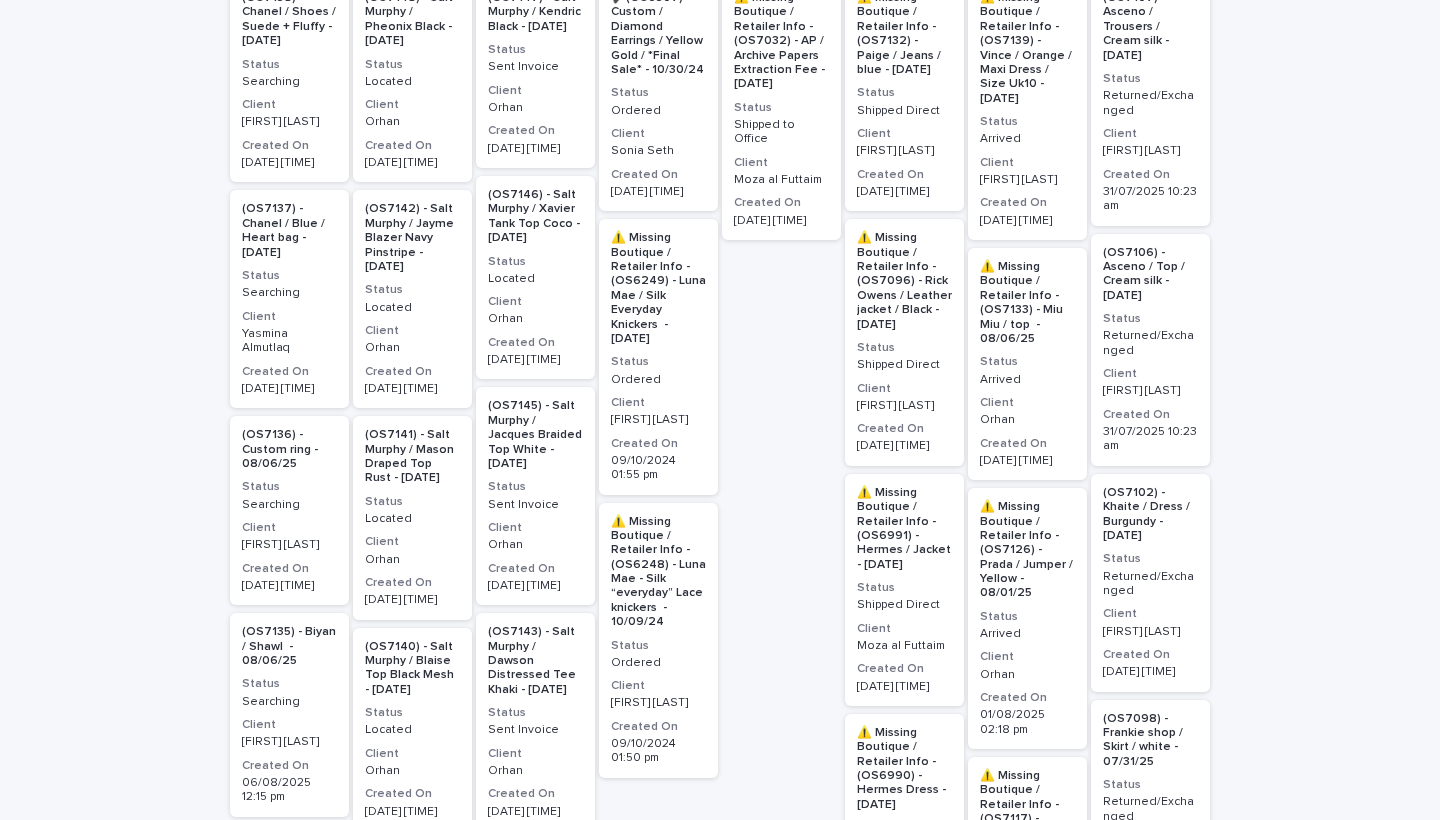 click on "(OS7146) - Salt Murphy / Xavier Tank Top Coco - 08/07/25 Status Located Client Orhan  Created On 07/08/2025 01:24 pm" at bounding box center [535, 277] 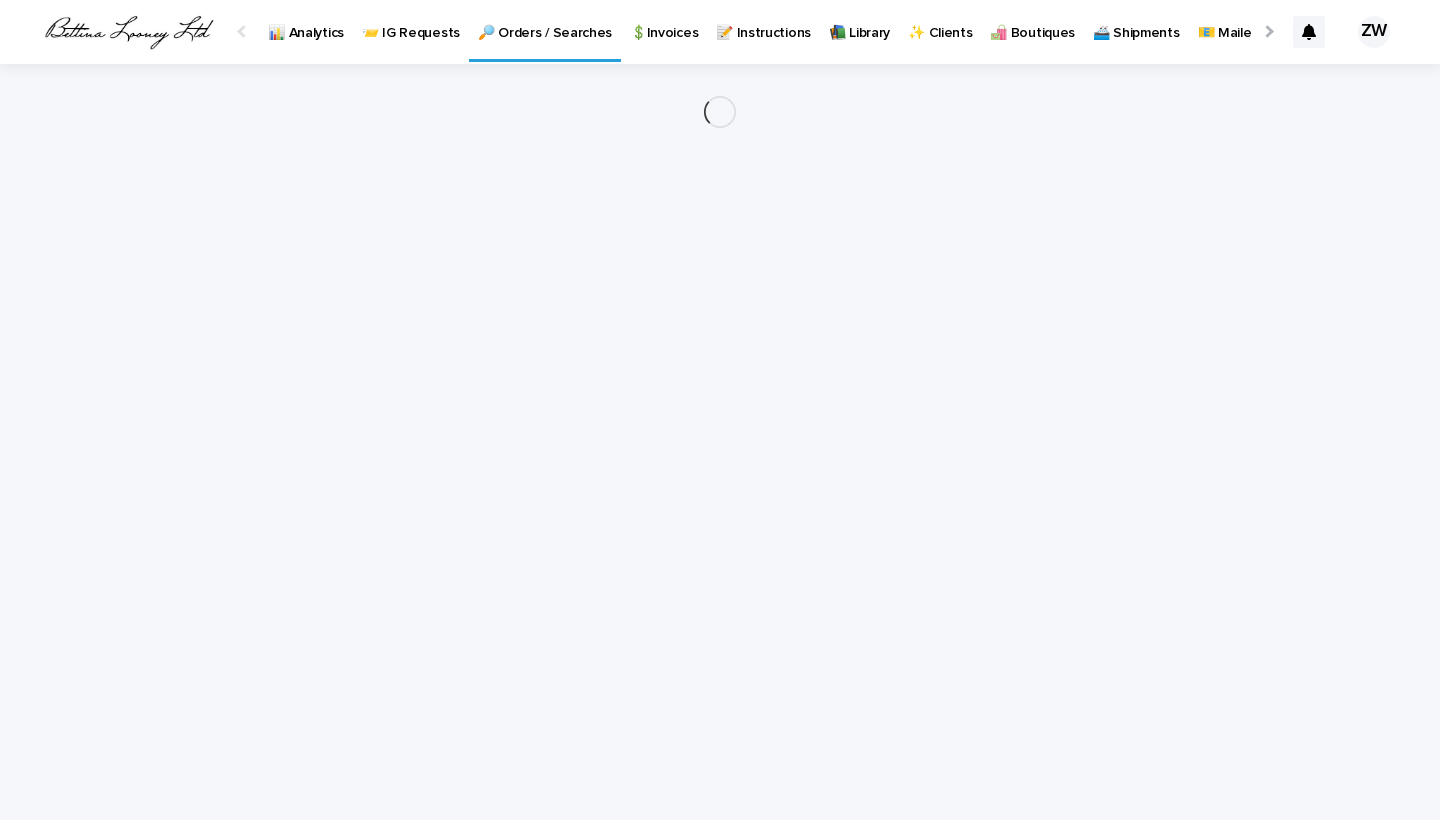 scroll, scrollTop: 0, scrollLeft: 0, axis: both 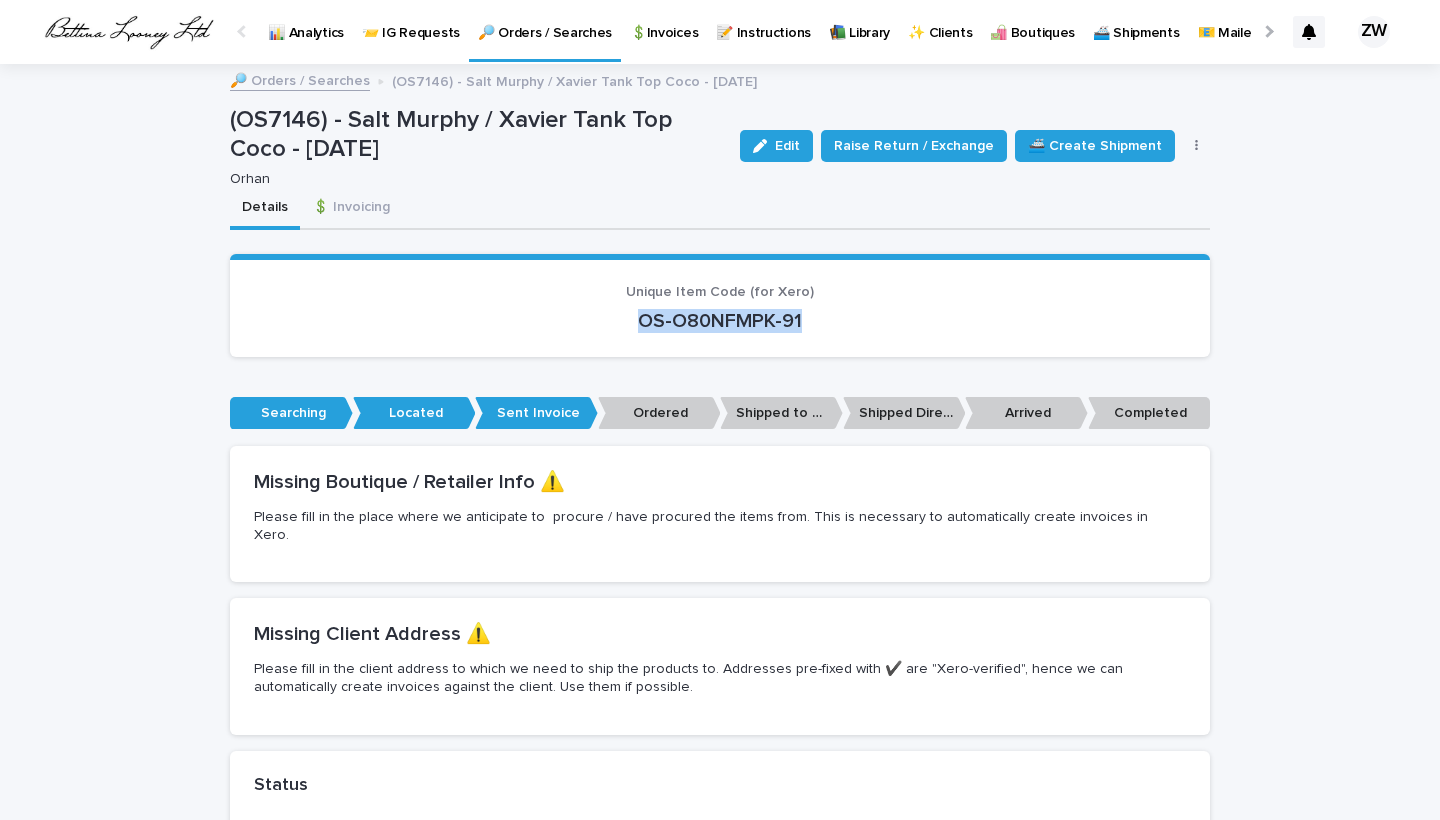 drag, startPoint x: 820, startPoint y: 324, endPoint x: 562, endPoint y: 309, distance: 258.43567 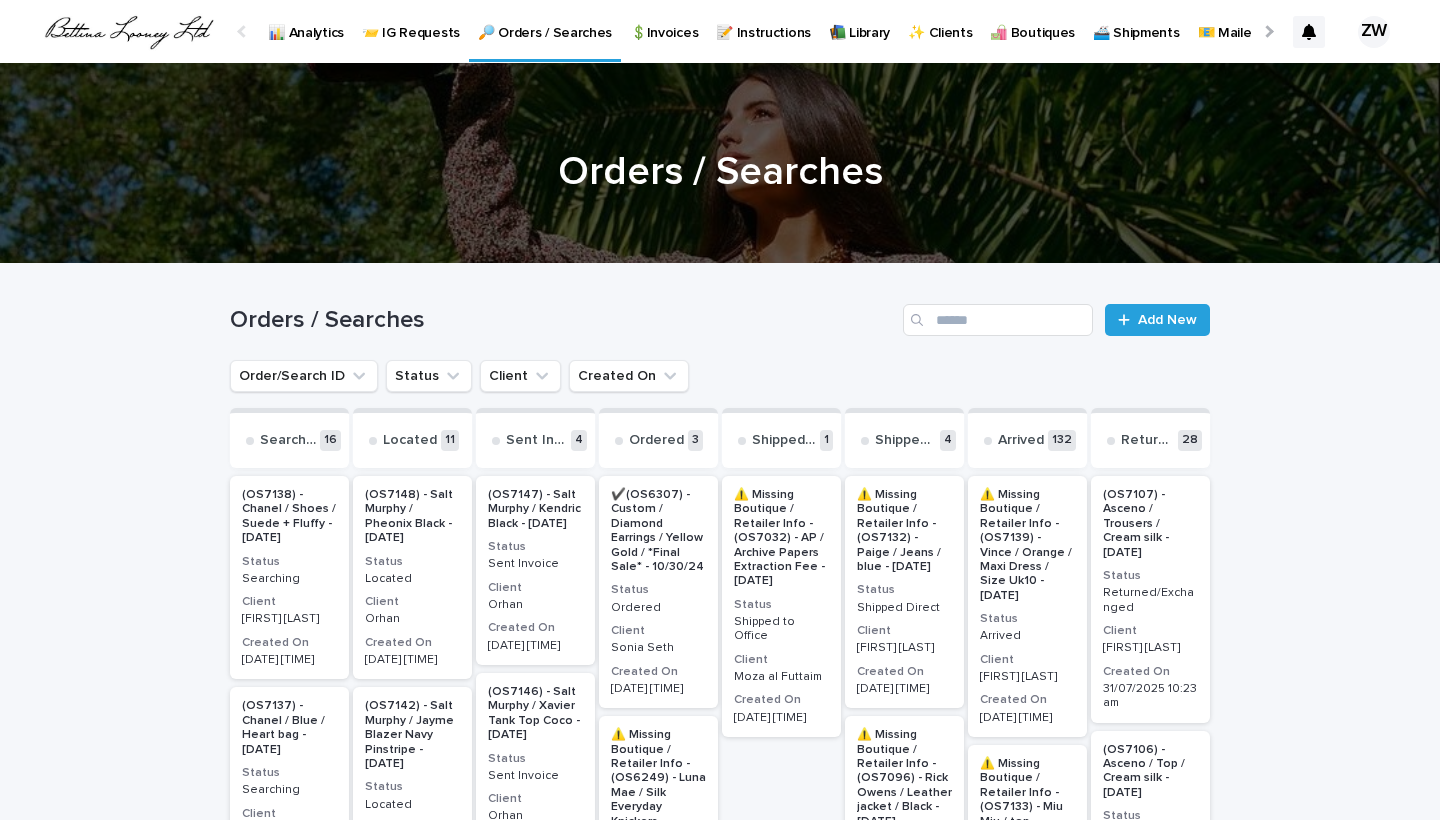 scroll, scrollTop: 0, scrollLeft: 0, axis: both 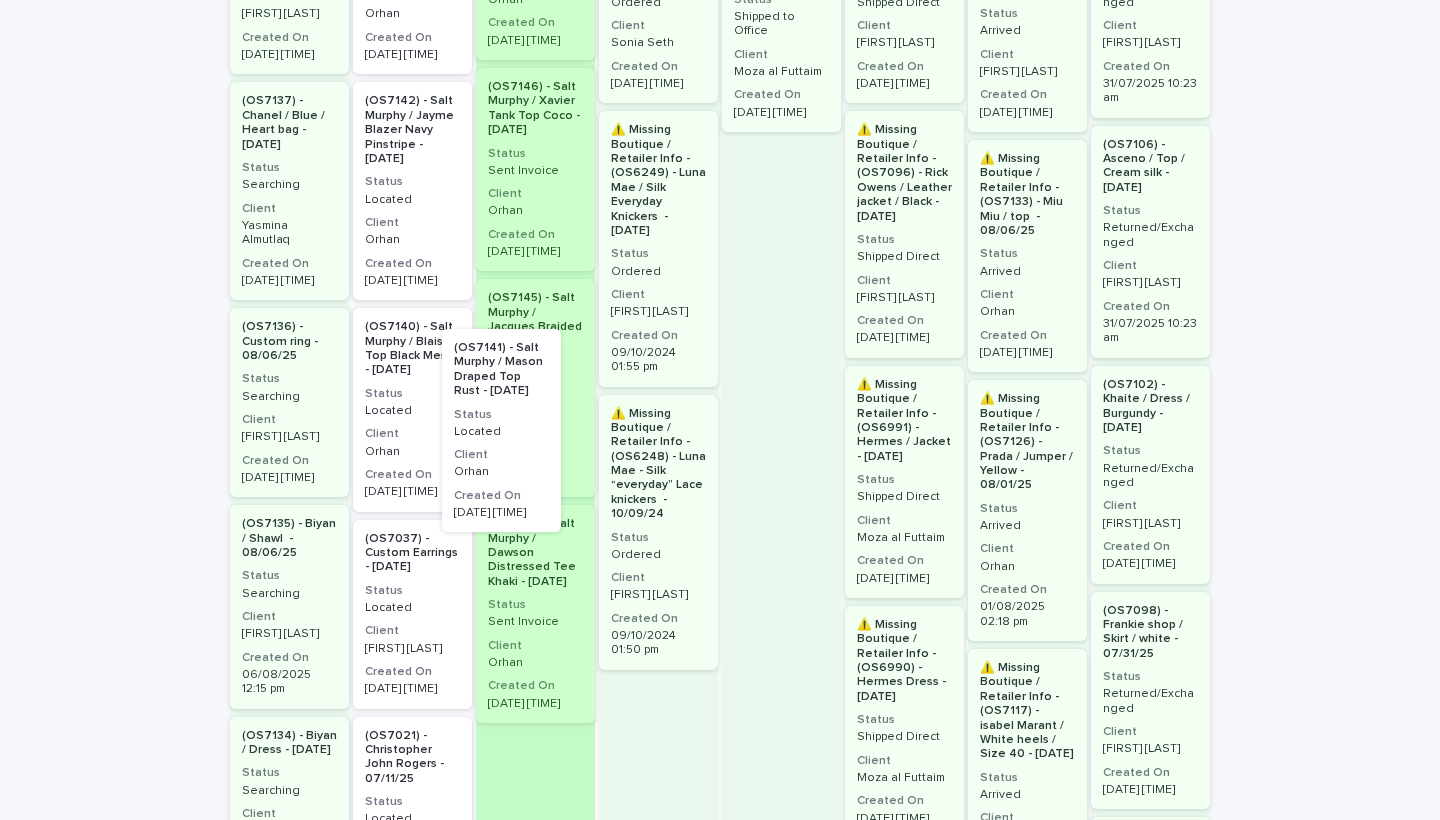 drag, startPoint x: 440, startPoint y: 446, endPoint x: 536, endPoint y: 459, distance: 96.87621 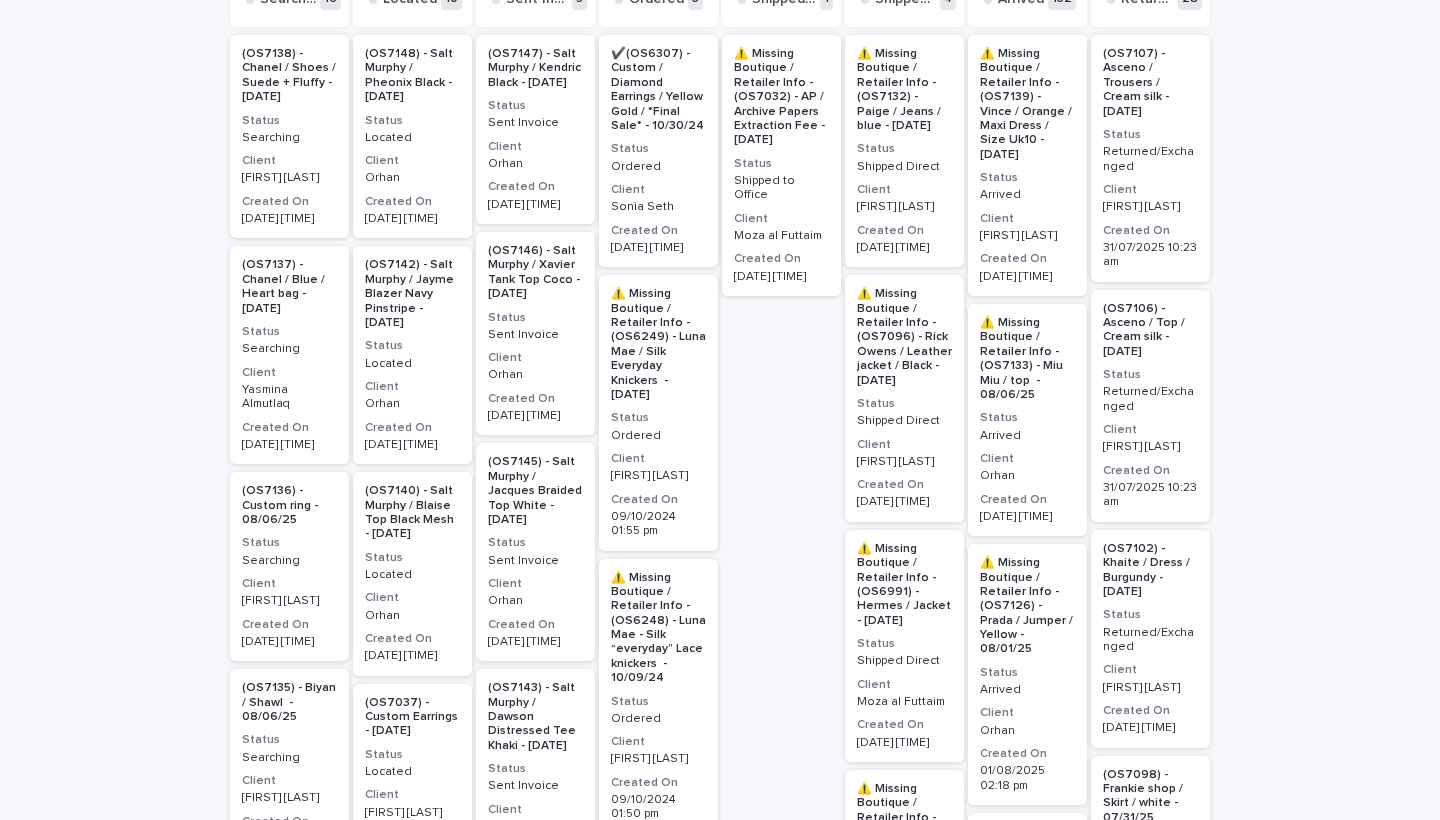 scroll, scrollTop: 737, scrollLeft: 0, axis: vertical 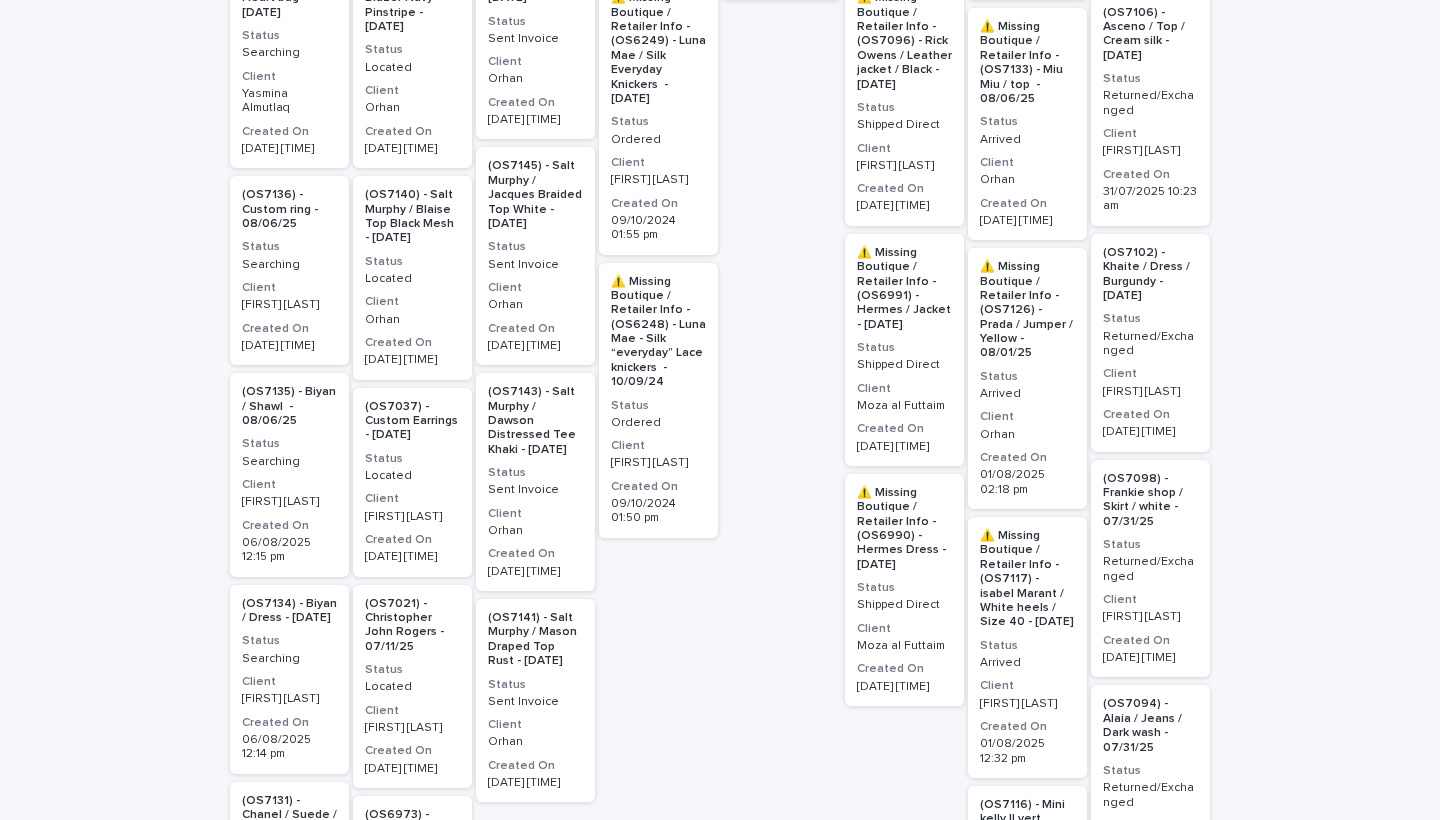 click on "Status" at bounding box center [535, 685] 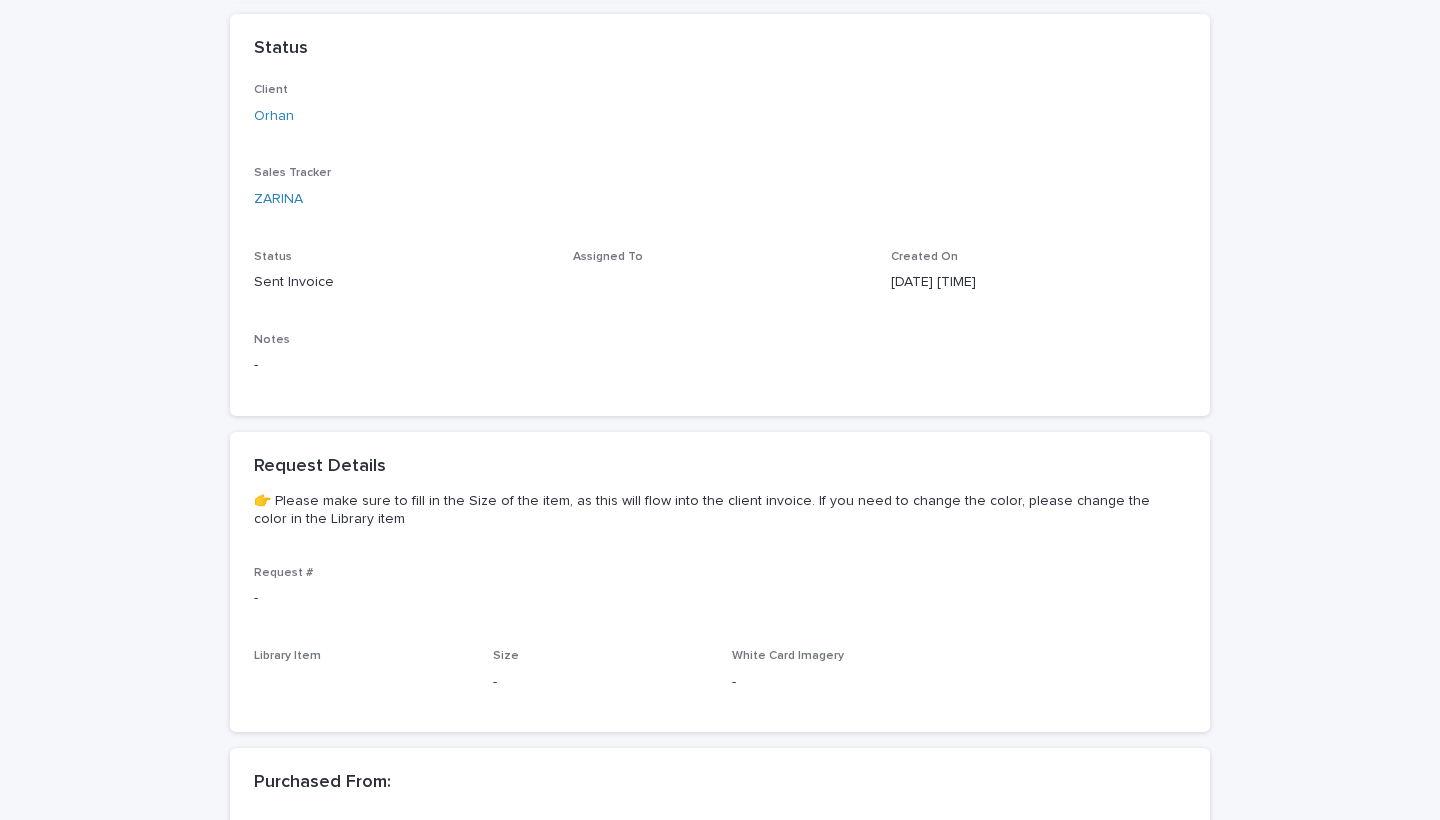 scroll, scrollTop: 0, scrollLeft: 0, axis: both 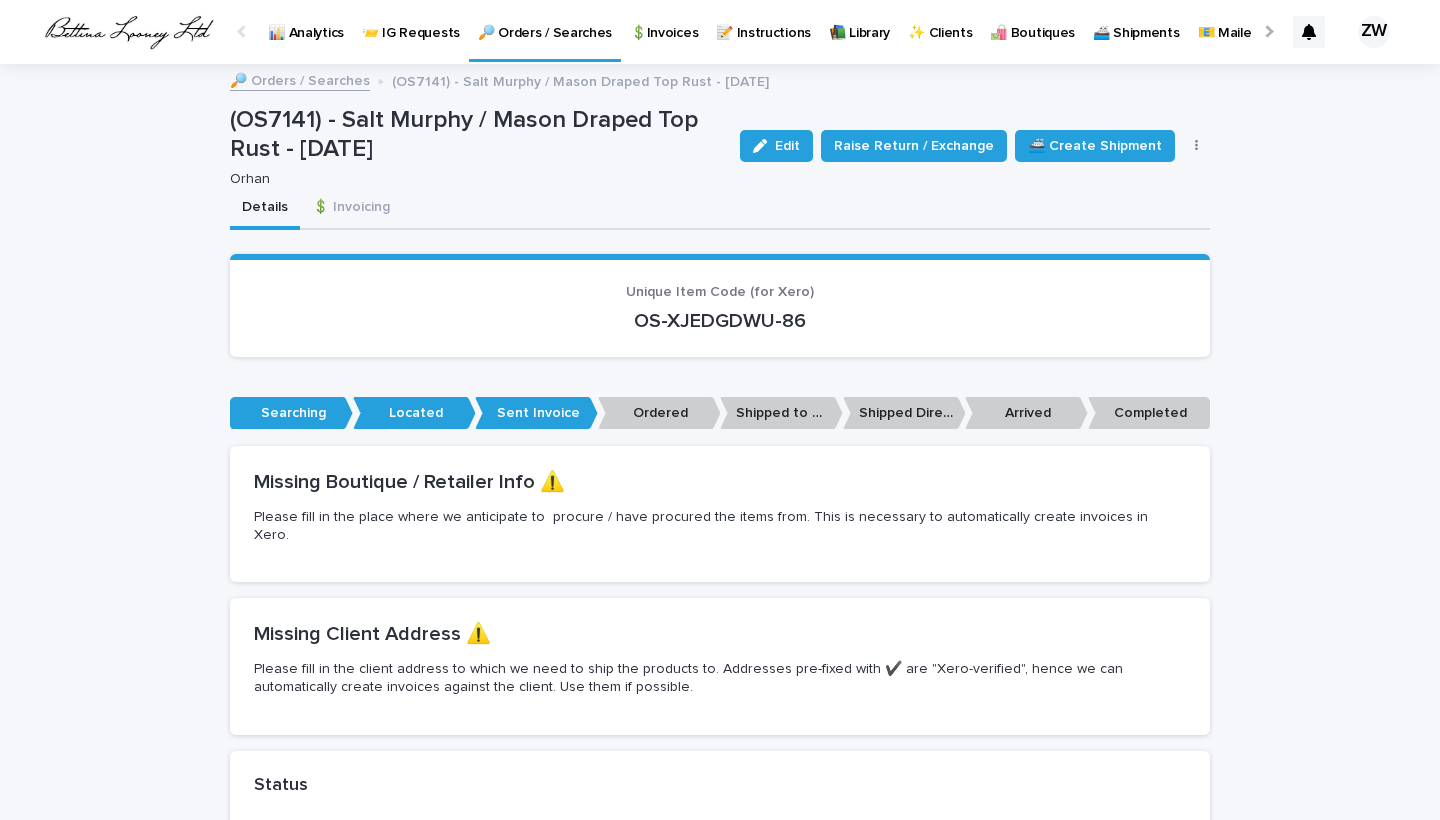 drag, startPoint x: 827, startPoint y: 323, endPoint x: 586, endPoint y: 329, distance: 241.07468 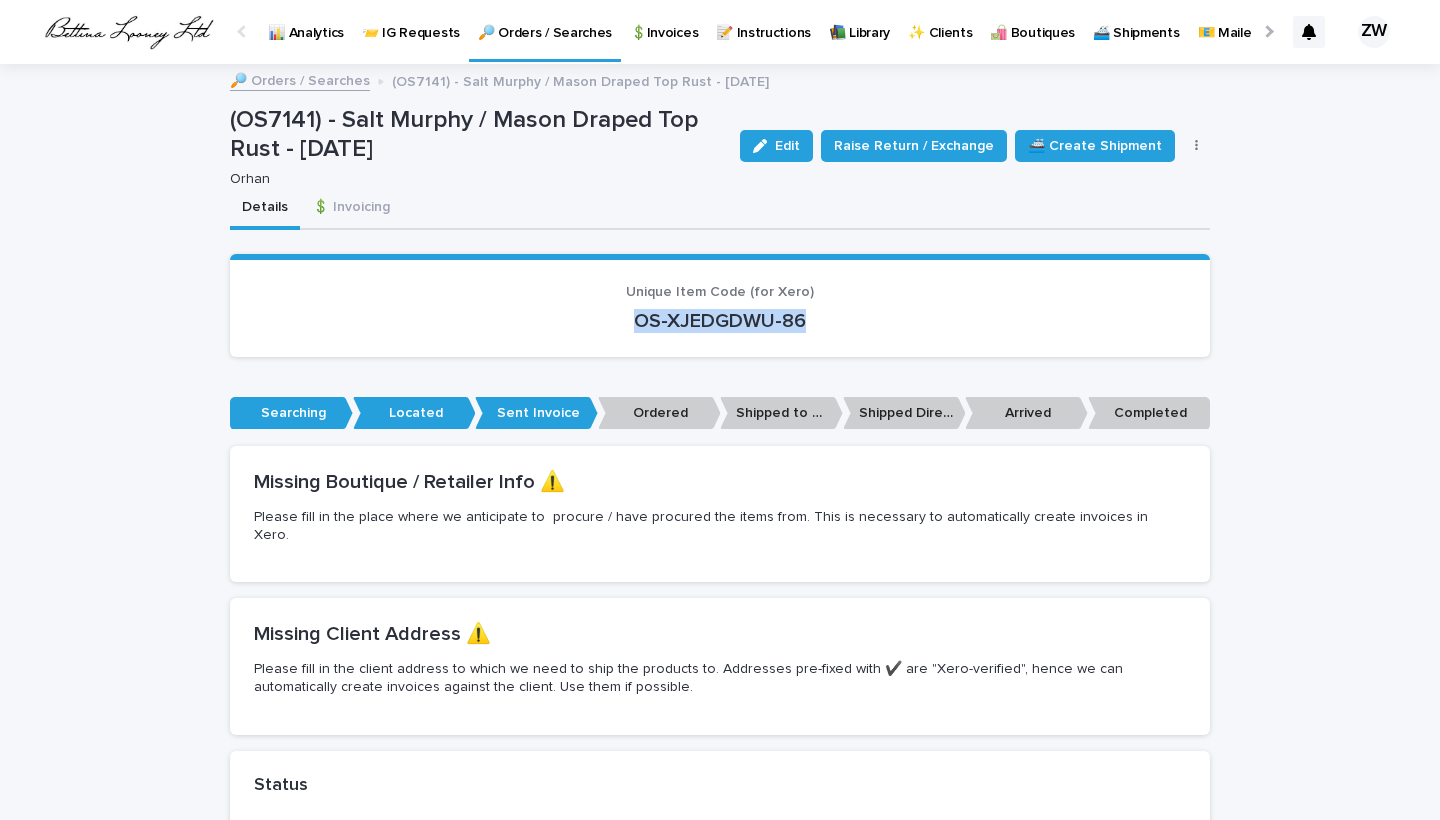 drag, startPoint x: 821, startPoint y: 312, endPoint x: 637, endPoint y: 313, distance: 184.00272 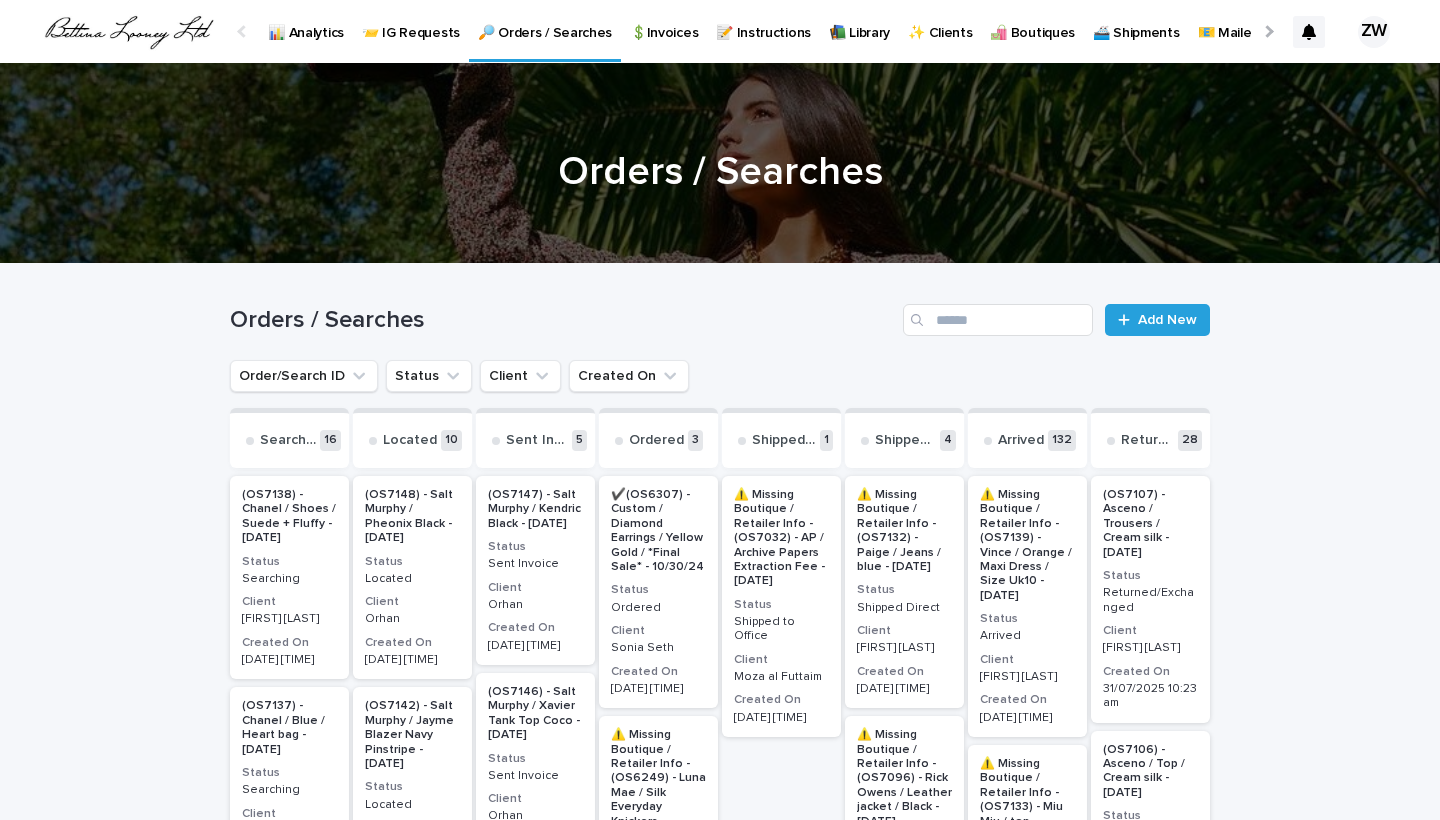 scroll, scrollTop: 0, scrollLeft: -51, axis: horizontal 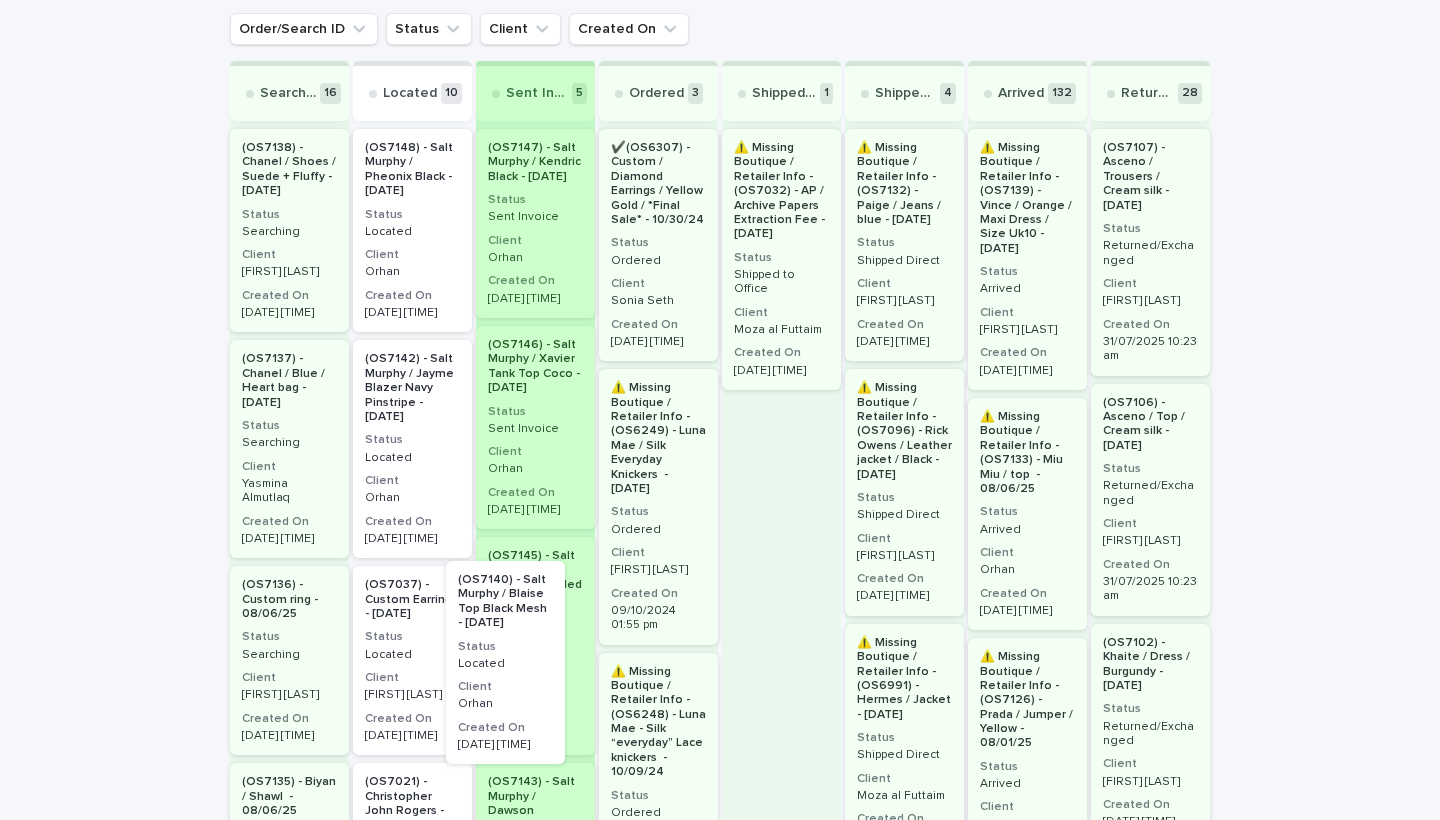 drag, startPoint x: 435, startPoint y: 675, endPoint x: 540, endPoint y: 662, distance: 105.801704 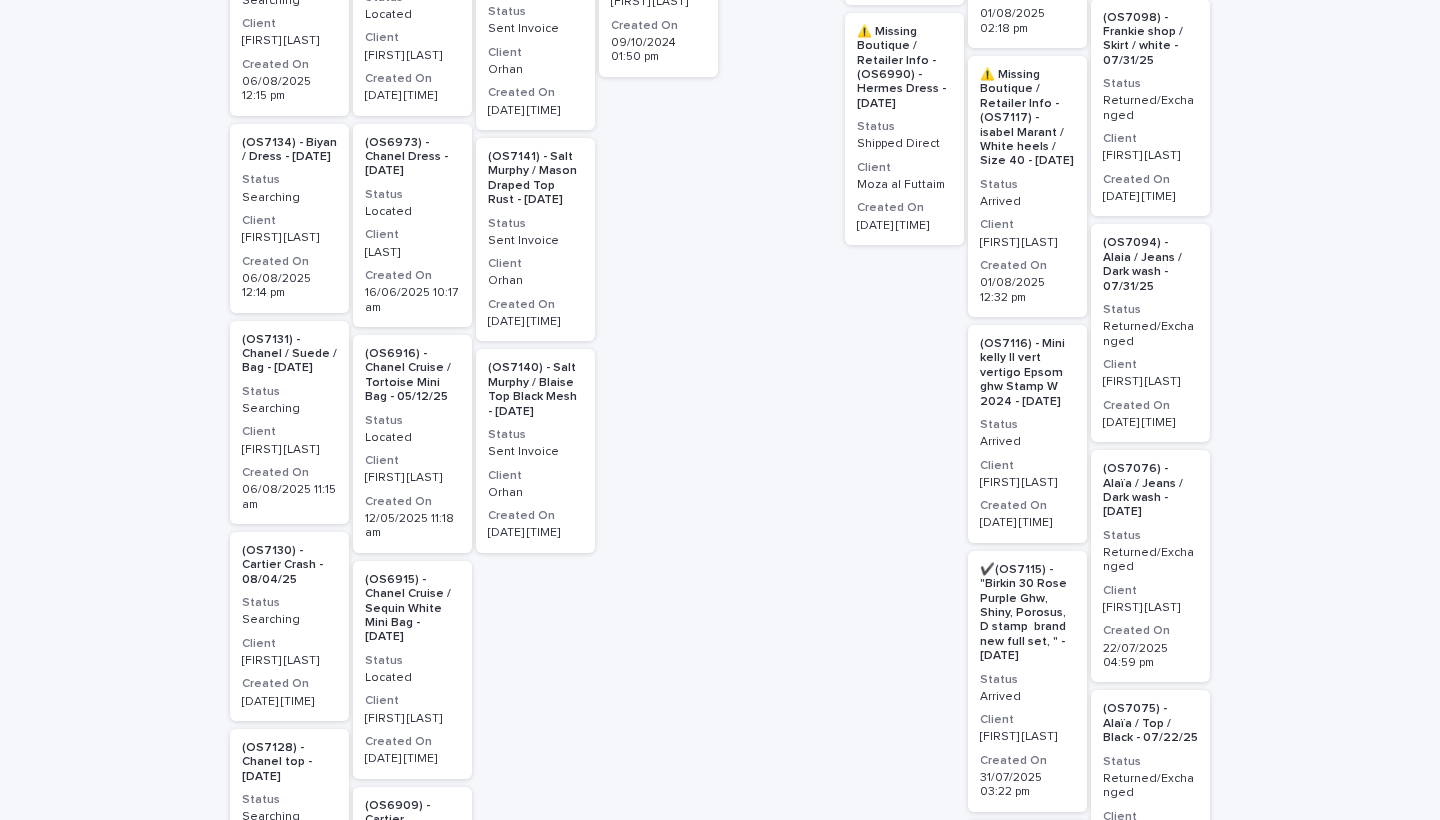 scroll, scrollTop: 1199, scrollLeft: 0, axis: vertical 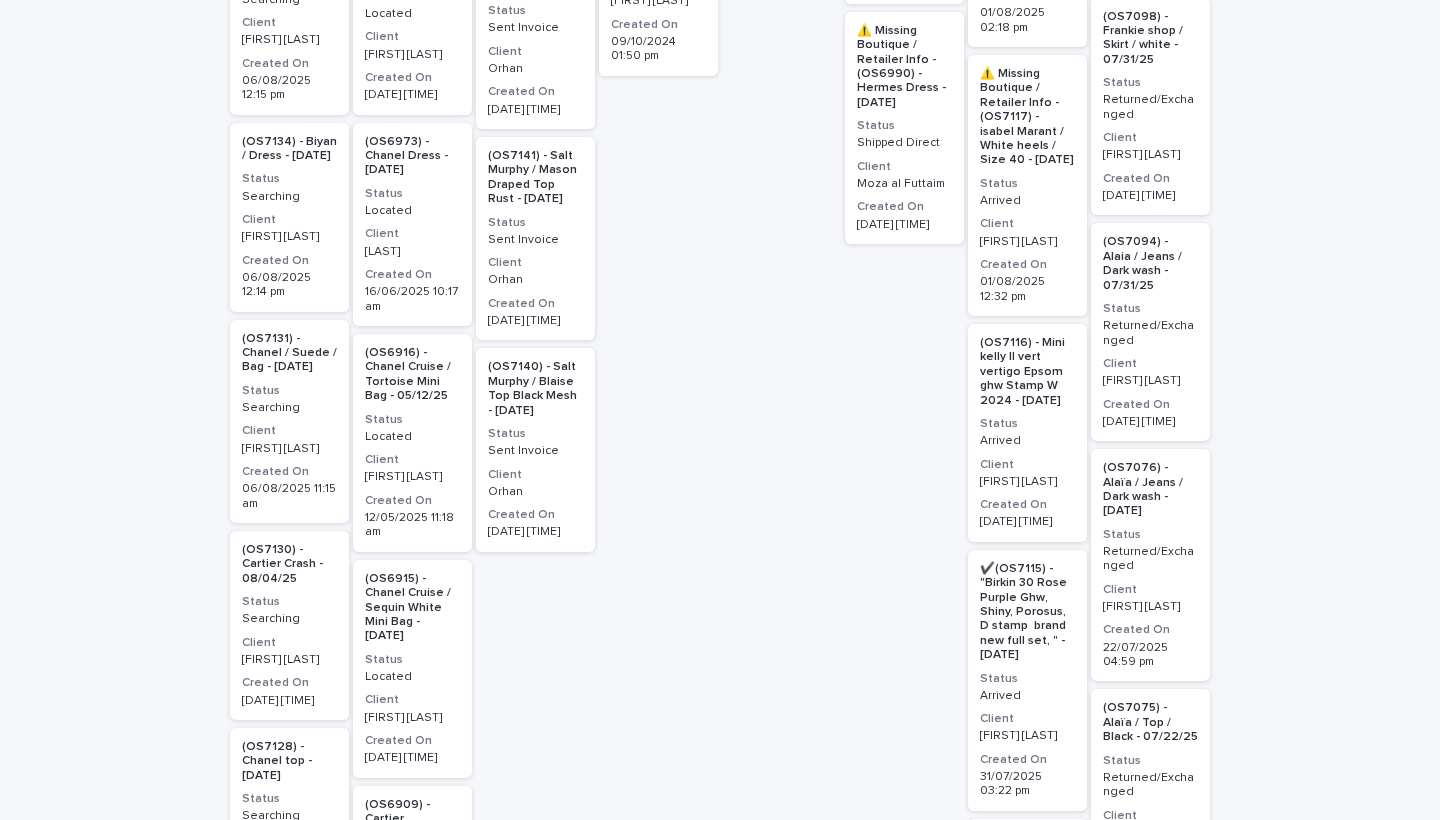 click on "Orhan" at bounding box center (535, 492) 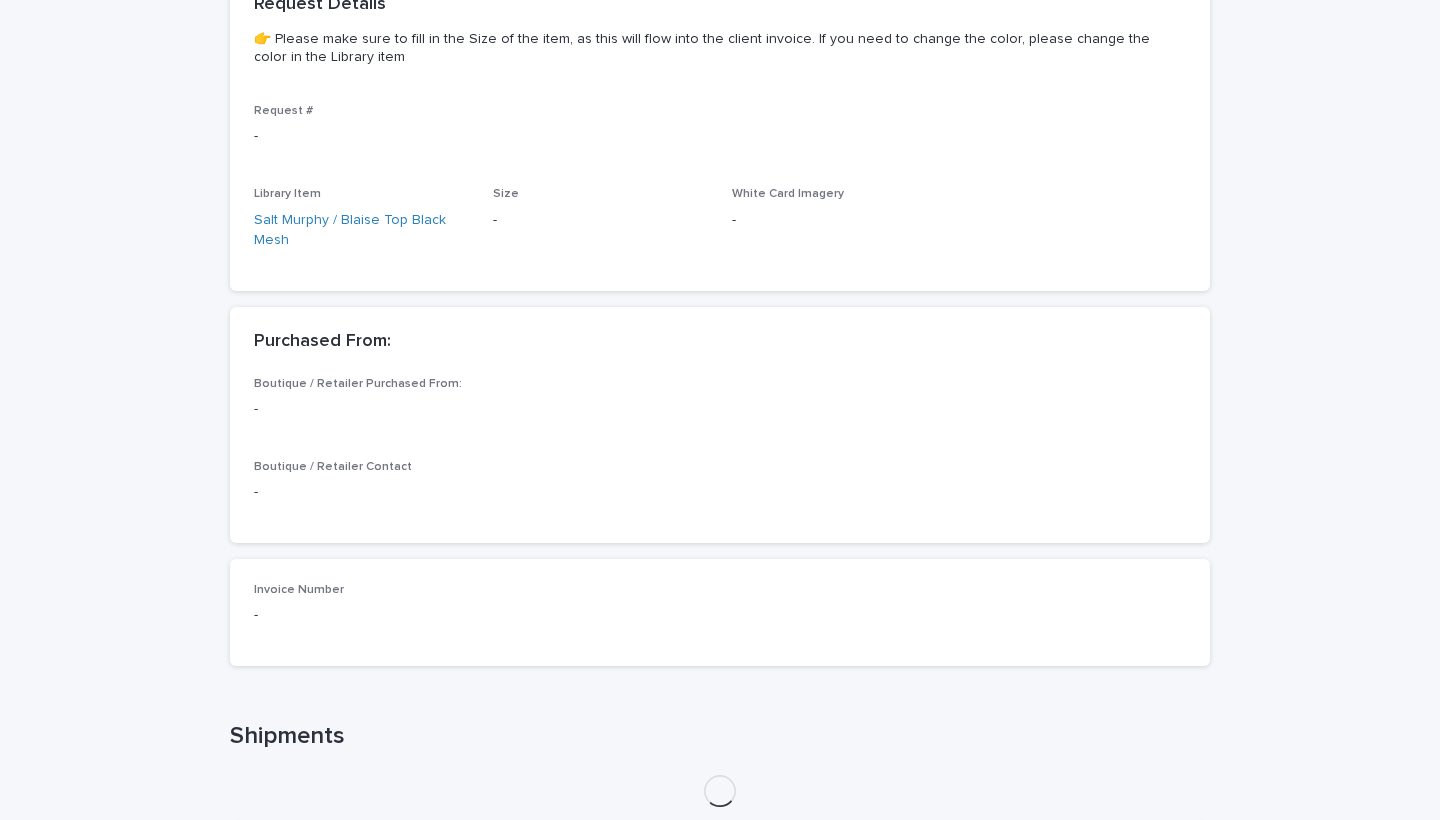 scroll, scrollTop: 0, scrollLeft: -51, axis: horizontal 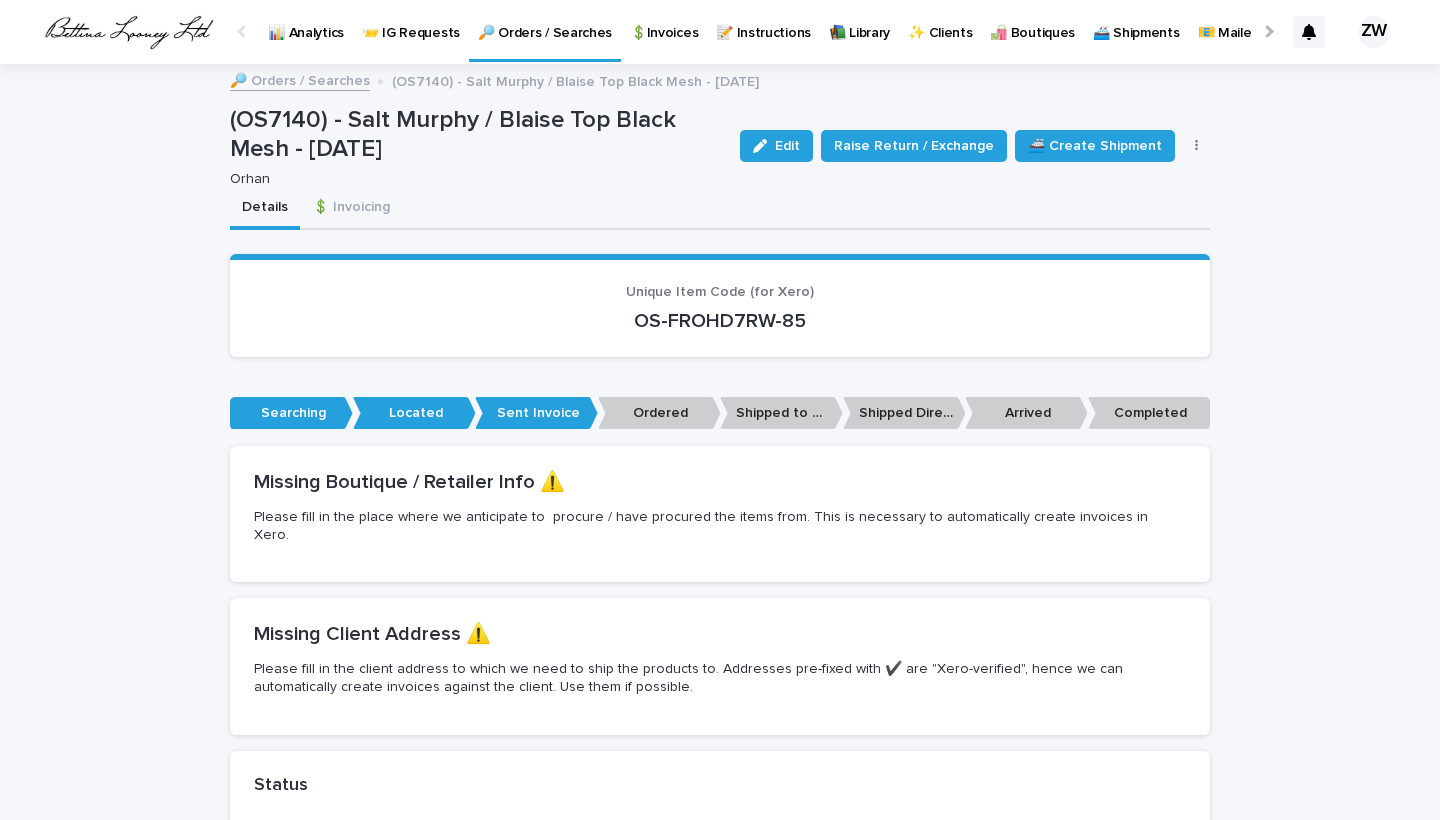 drag, startPoint x: 854, startPoint y: 319, endPoint x: 609, endPoint y: 319, distance: 245 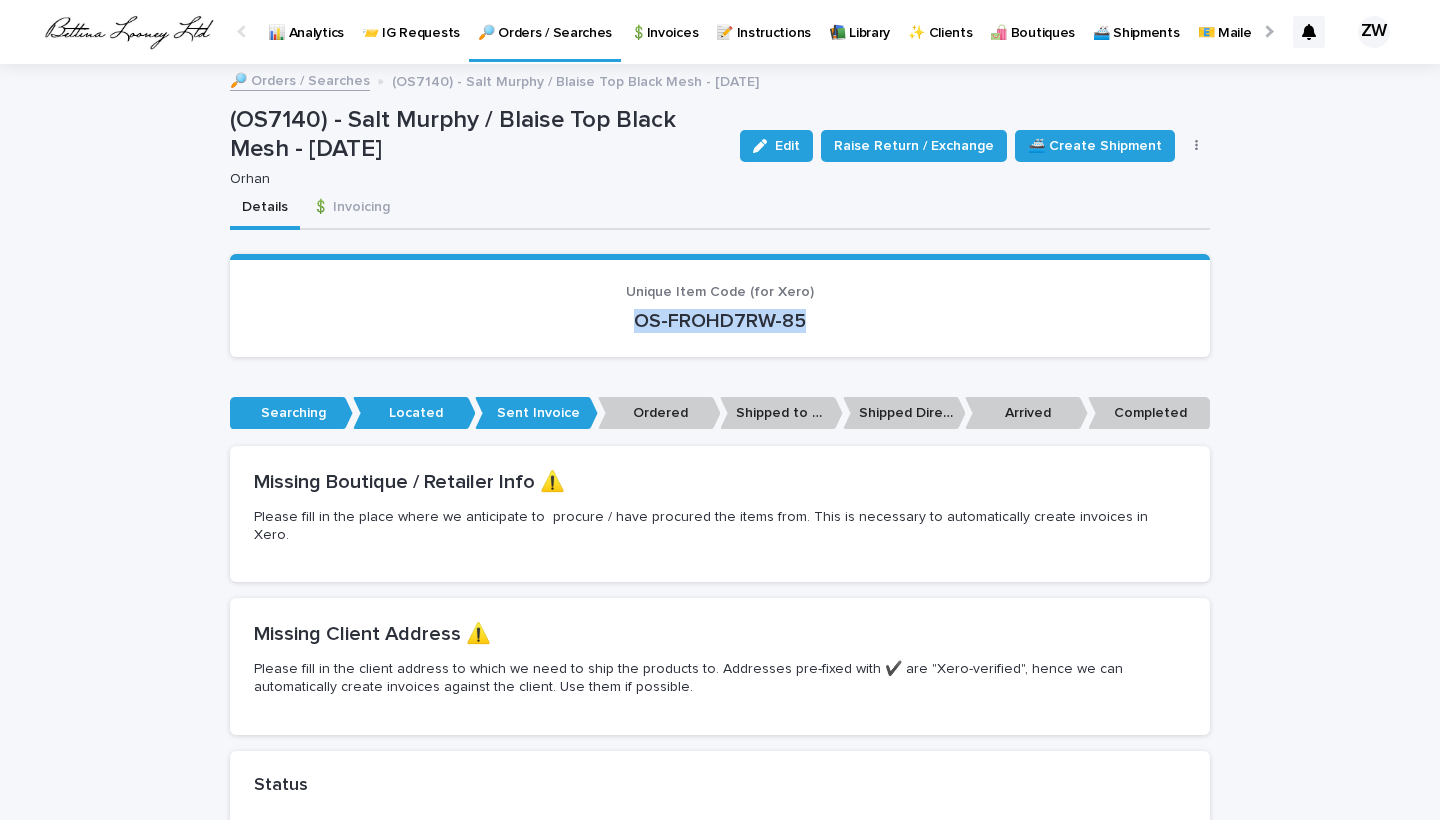click on "🔎 Orders / Searches" at bounding box center [545, 29] 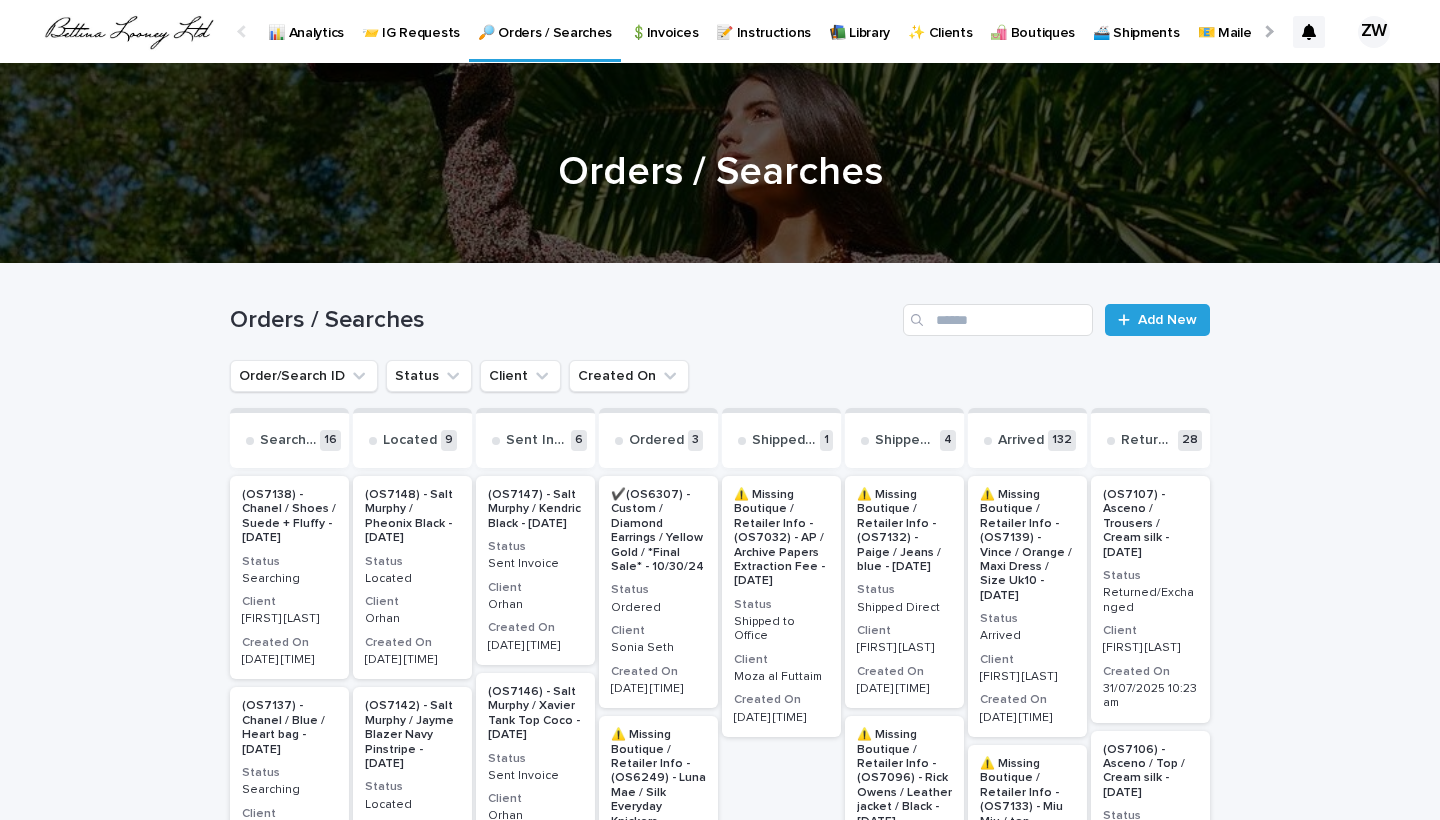 scroll, scrollTop: 0, scrollLeft: -51, axis: horizontal 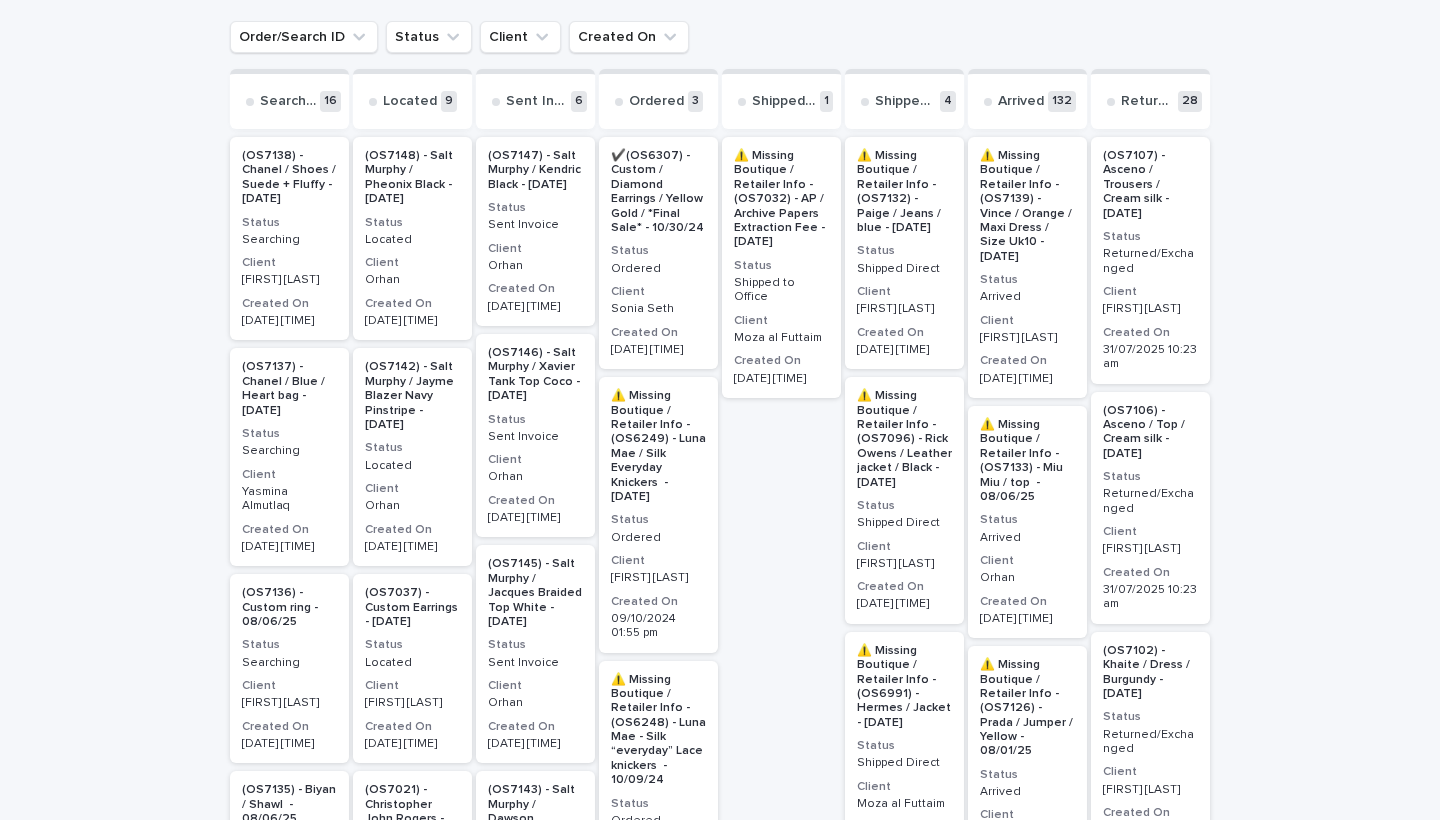 click on "Located" at bounding box center (412, 466) 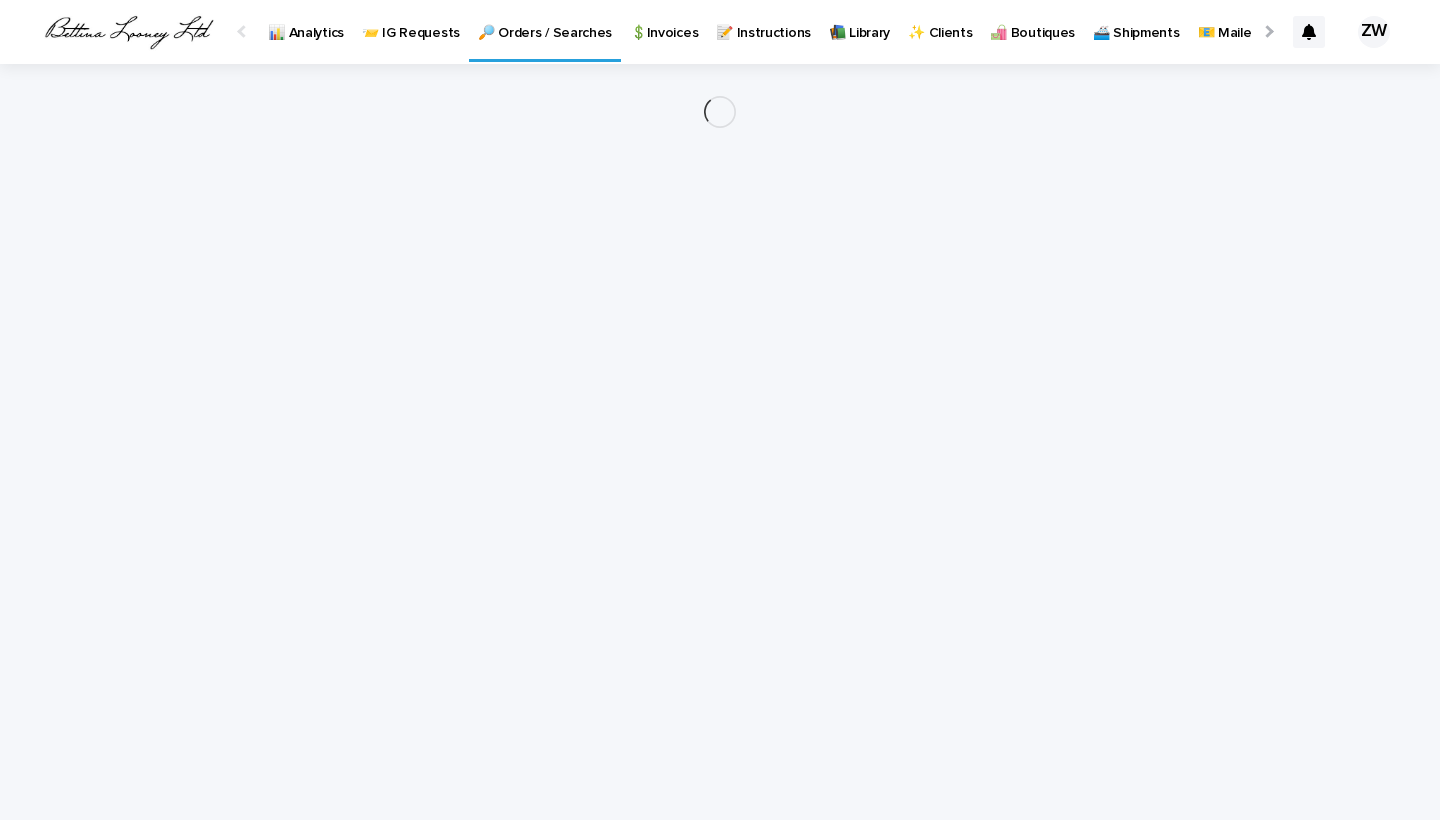 scroll, scrollTop: 0, scrollLeft: 0, axis: both 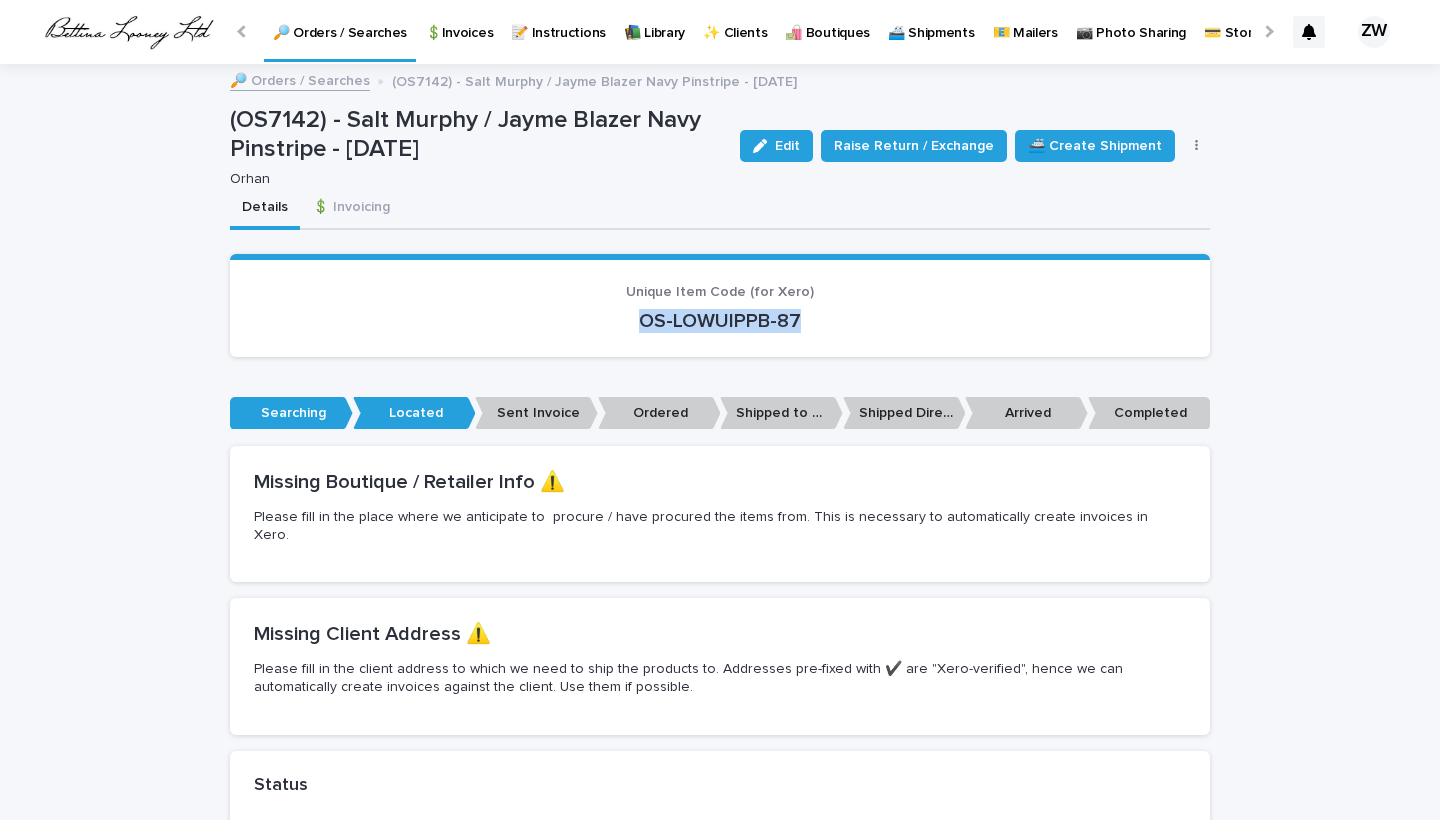 drag, startPoint x: 838, startPoint y: 317, endPoint x: 625, endPoint y: 319, distance: 213.00938 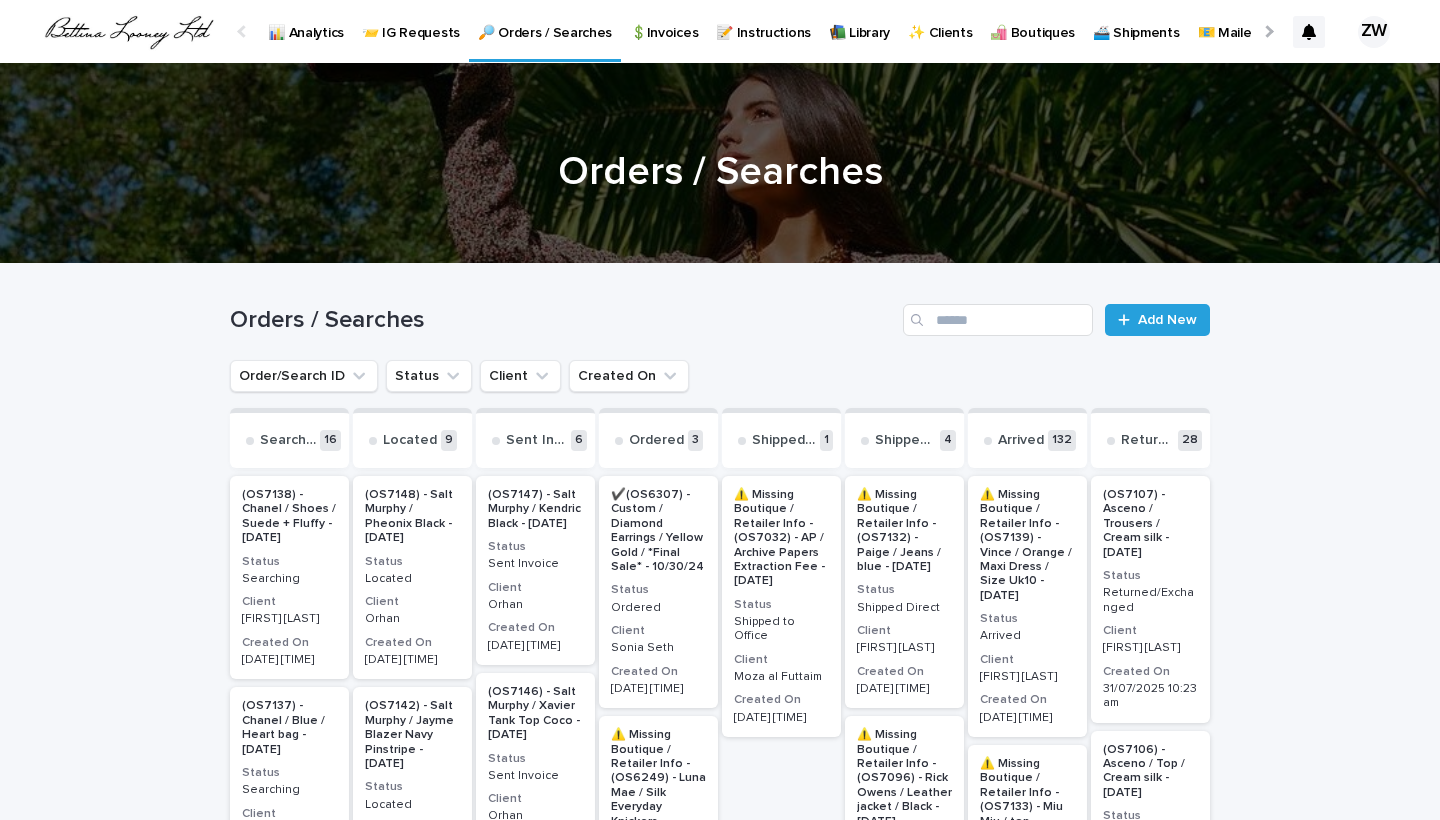 scroll, scrollTop: 0, scrollLeft: -51, axis: horizontal 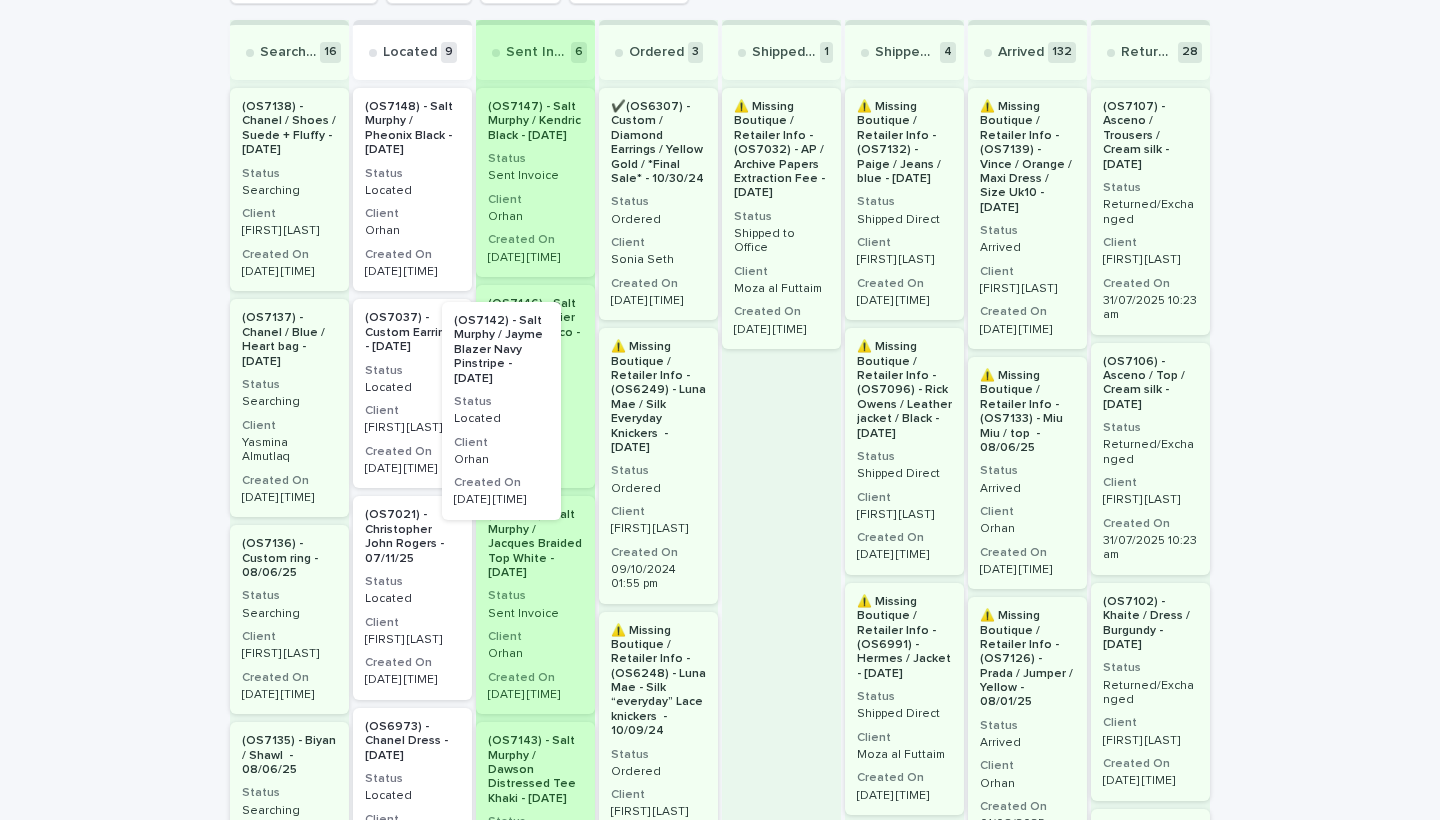 drag, startPoint x: 439, startPoint y: 392, endPoint x: 538, endPoint y: 398, distance: 99.18165 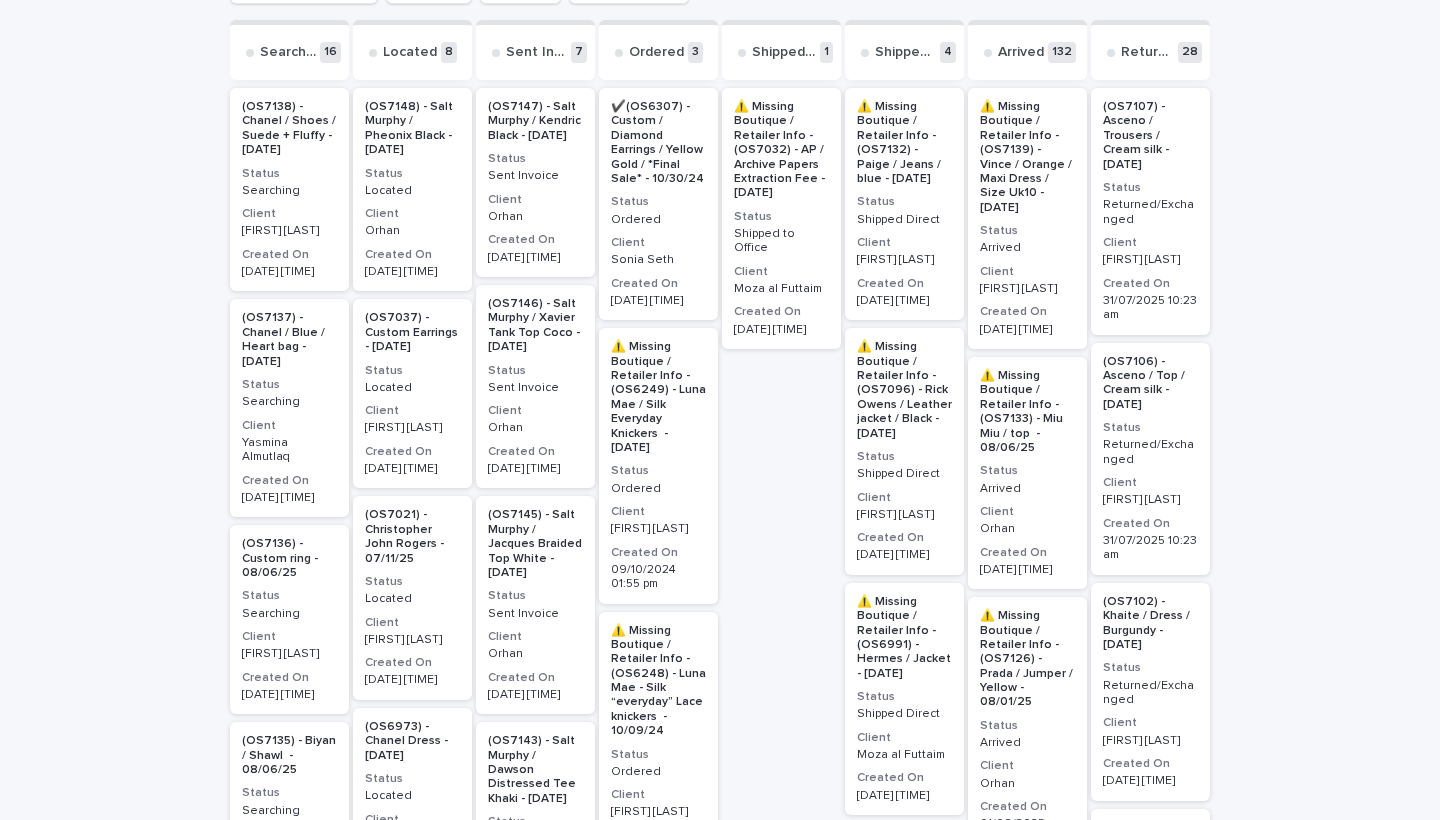 click on "Located" at bounding box center [412, 189] 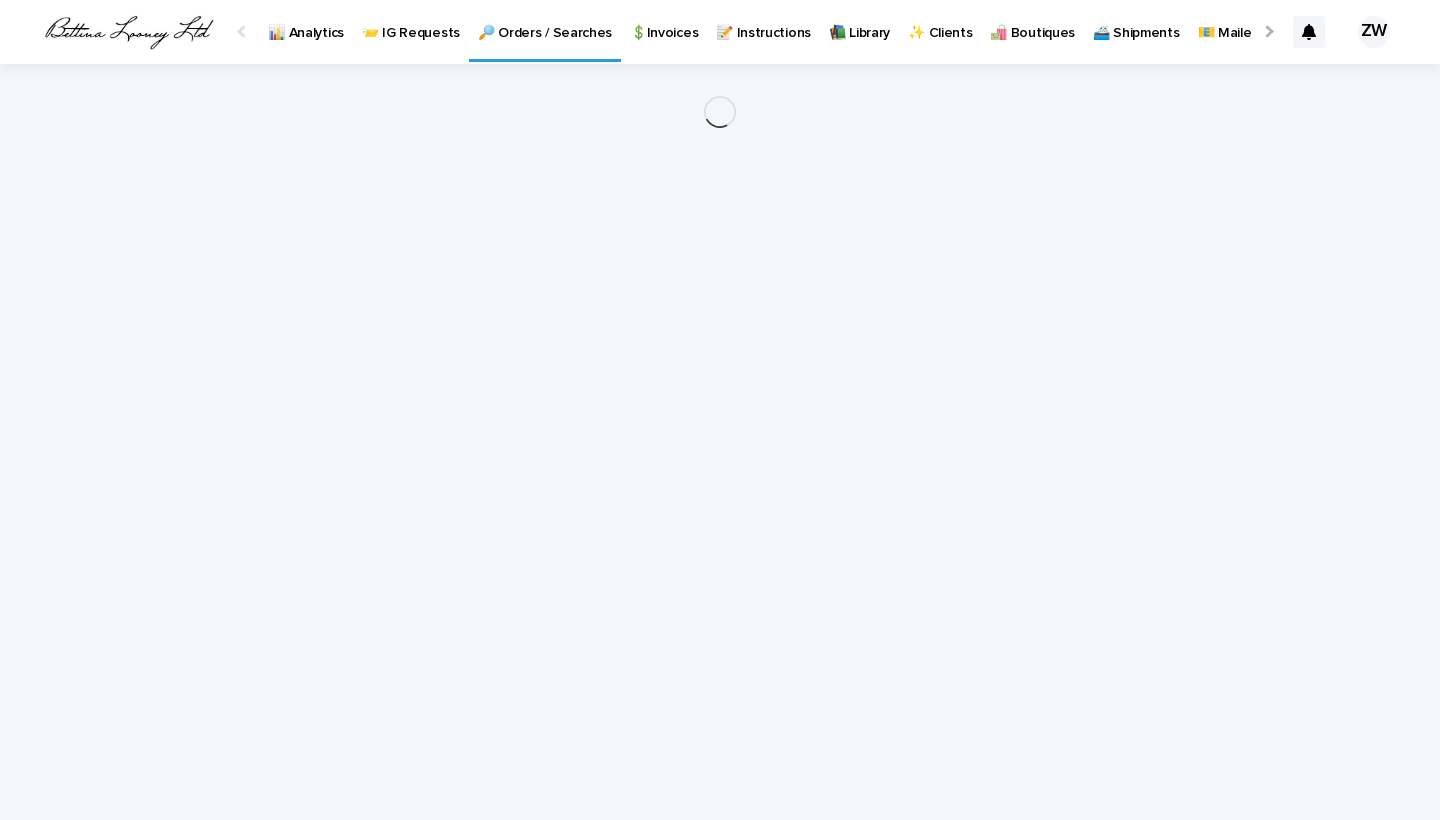 scroll, scrollTop: 0, scrollLeft: 0, axis: both 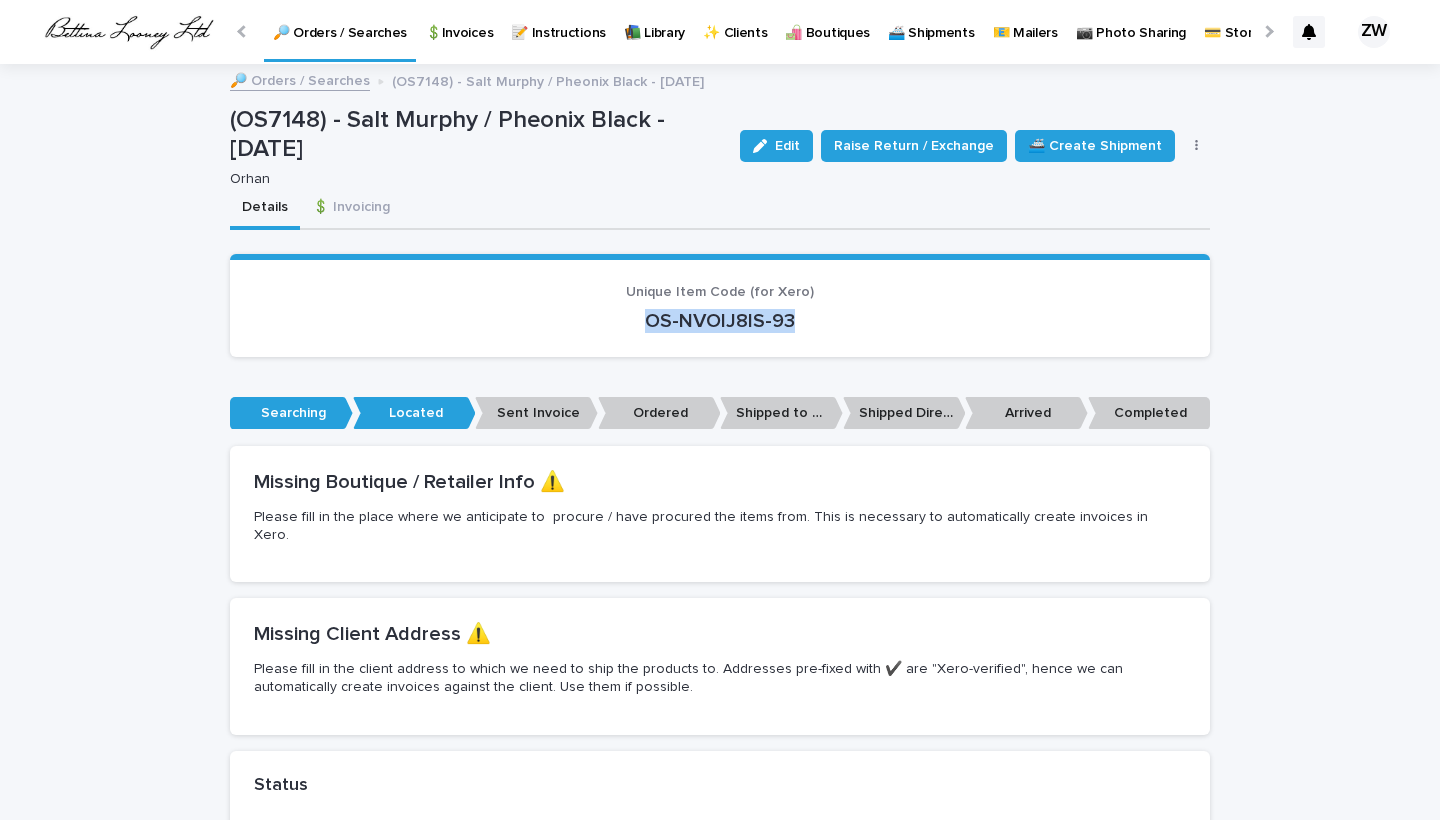 drag, startPoint x: 755, startPoint y: 313, endPoint x: 634, endPoint y: 314, distance: 121.004135 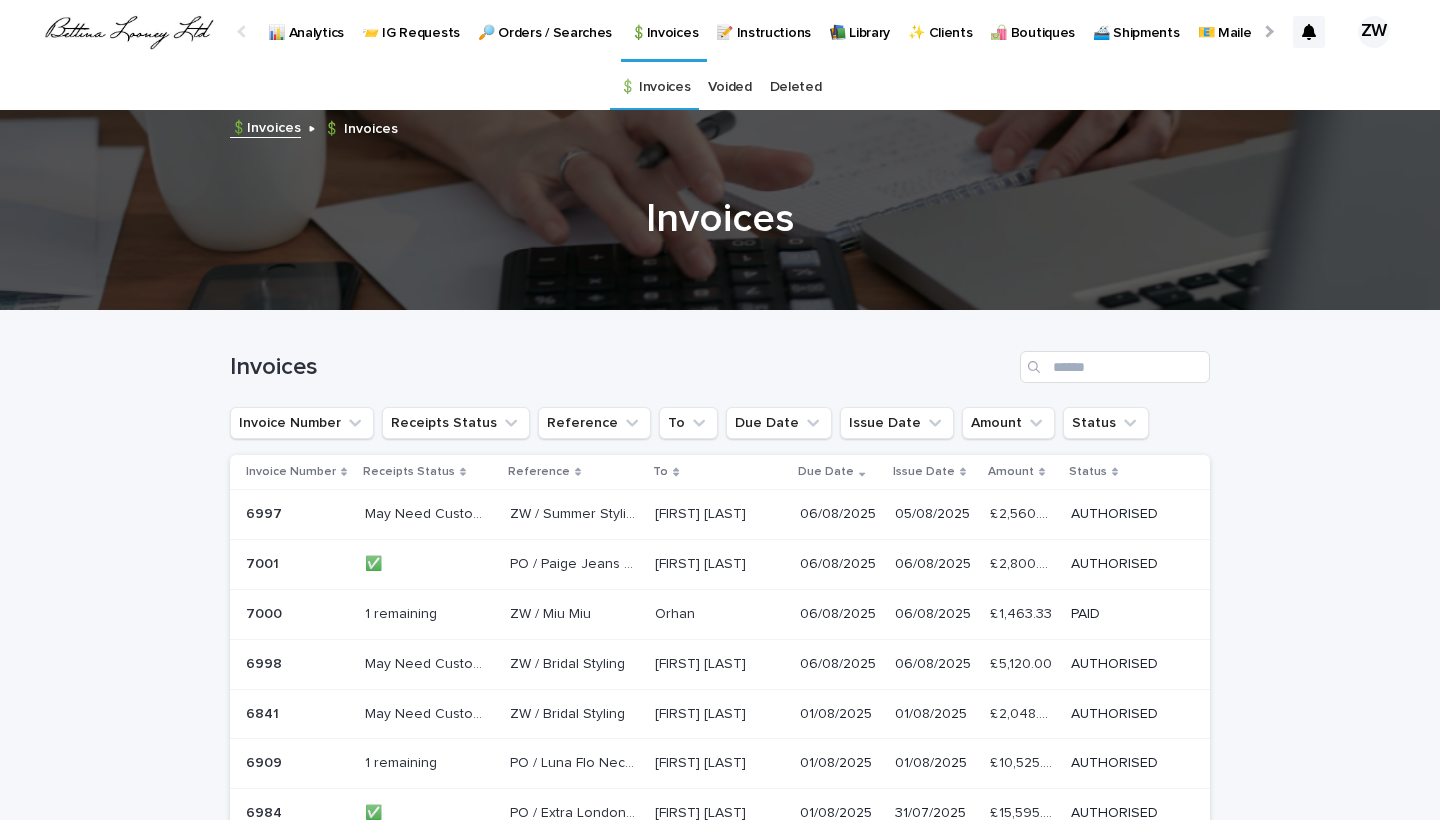 click on "📨 IG Requests" at bounding box center [411, 21] 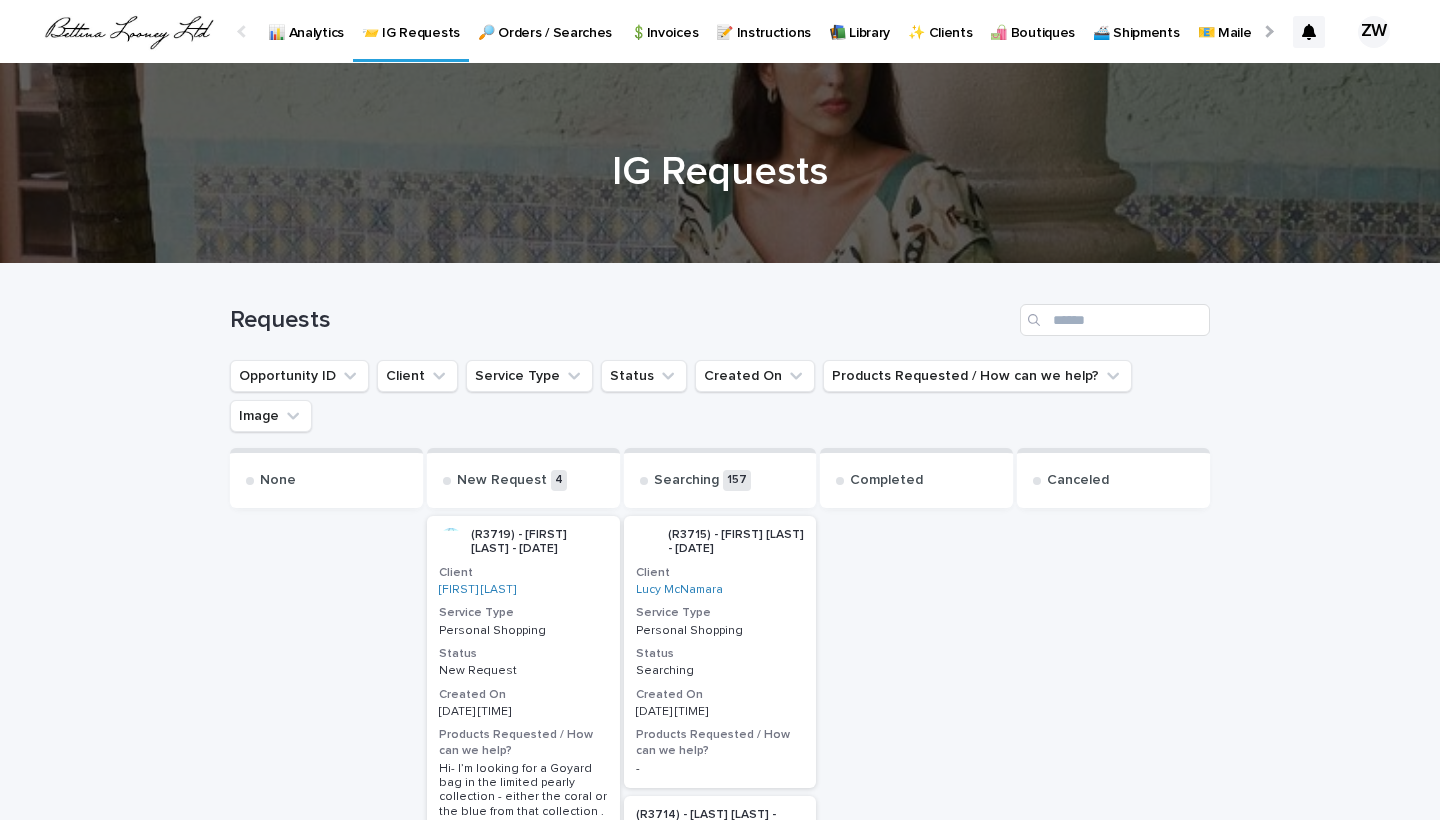 scroll, scrollTop: 0, scrollLeft: 0, axis: both 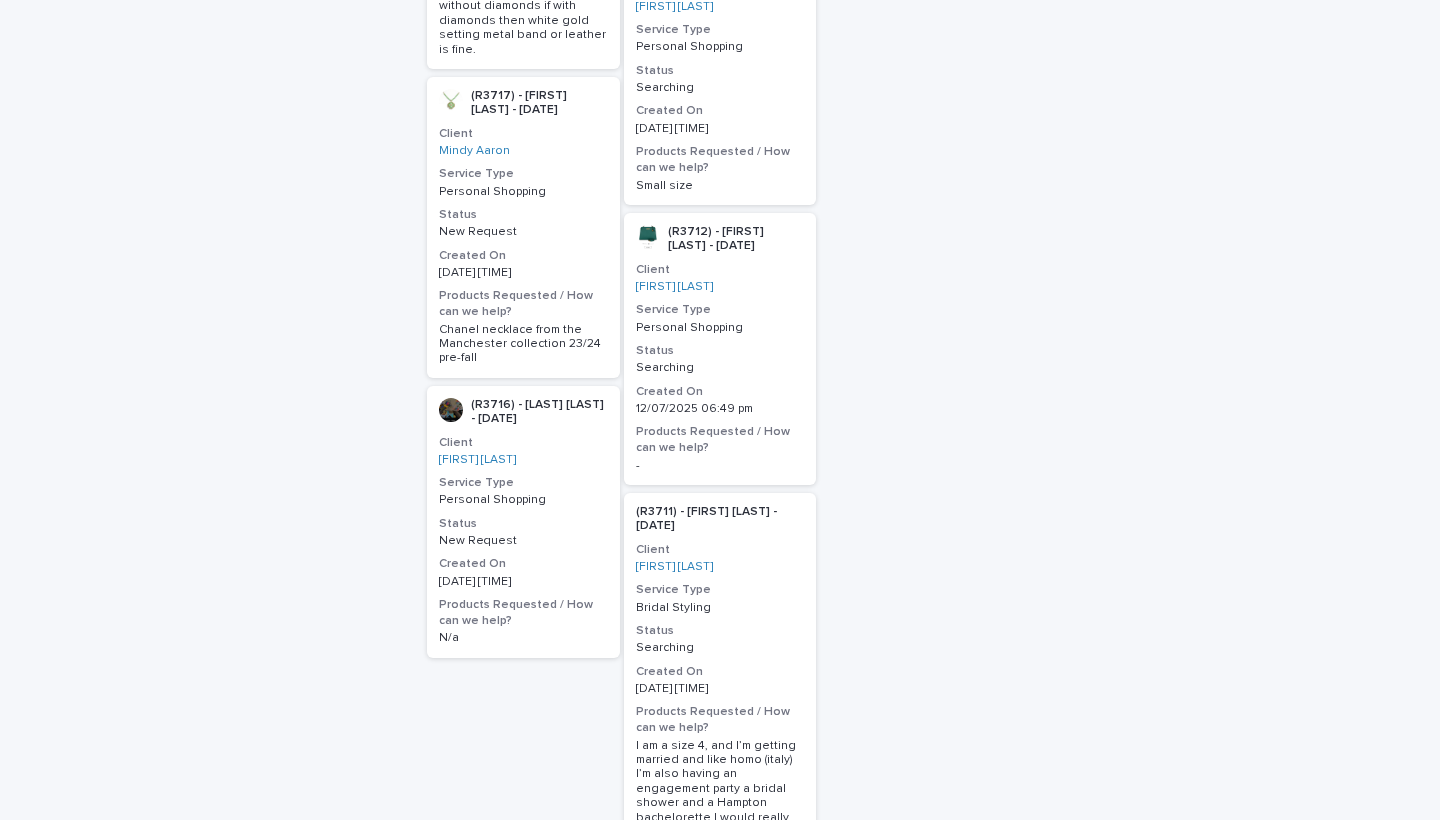 click on "Service Type" at bounding box center [523, 483] 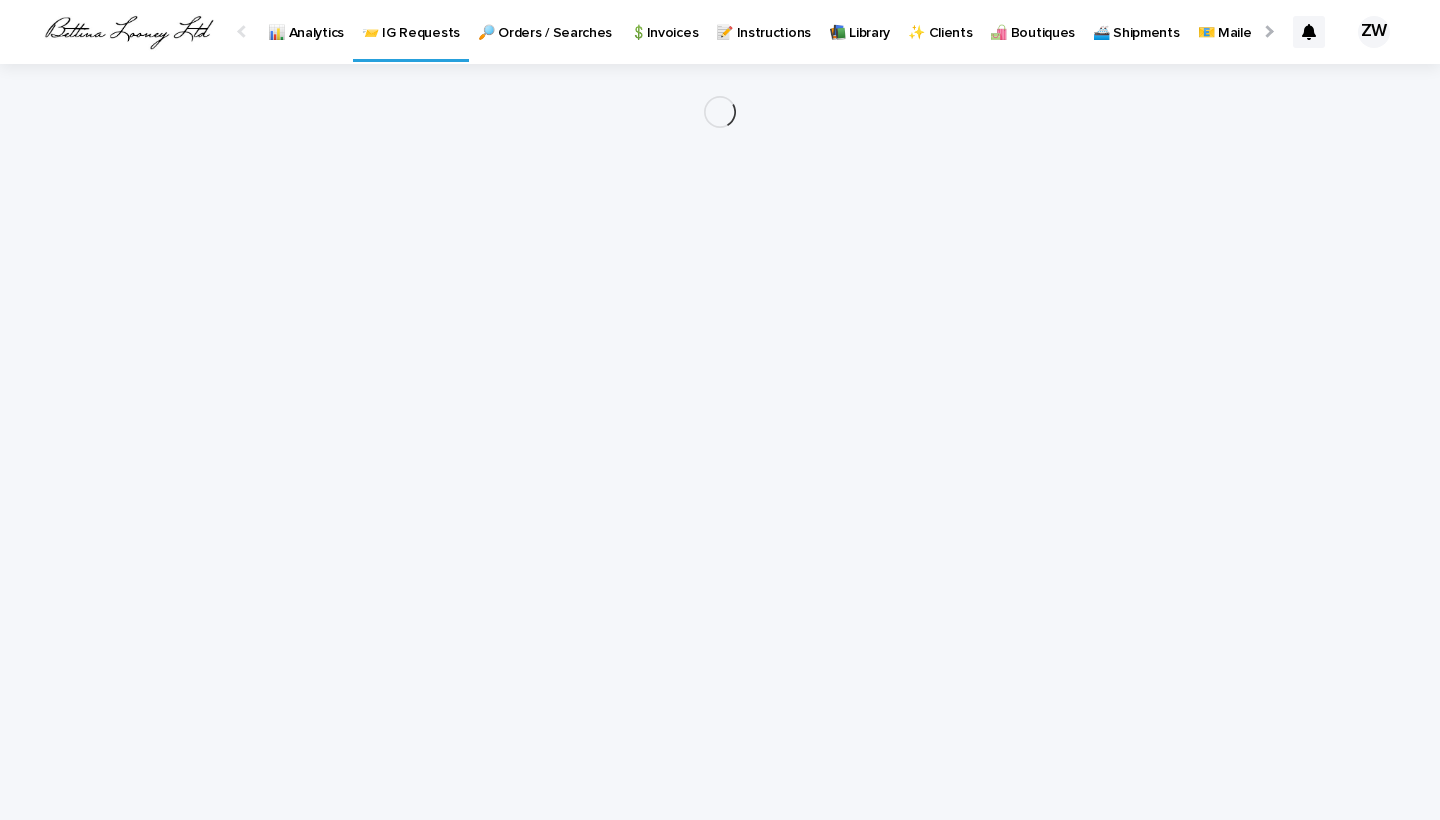 scroll, scrollTop: 0, scrollLeft: 0, axis: both 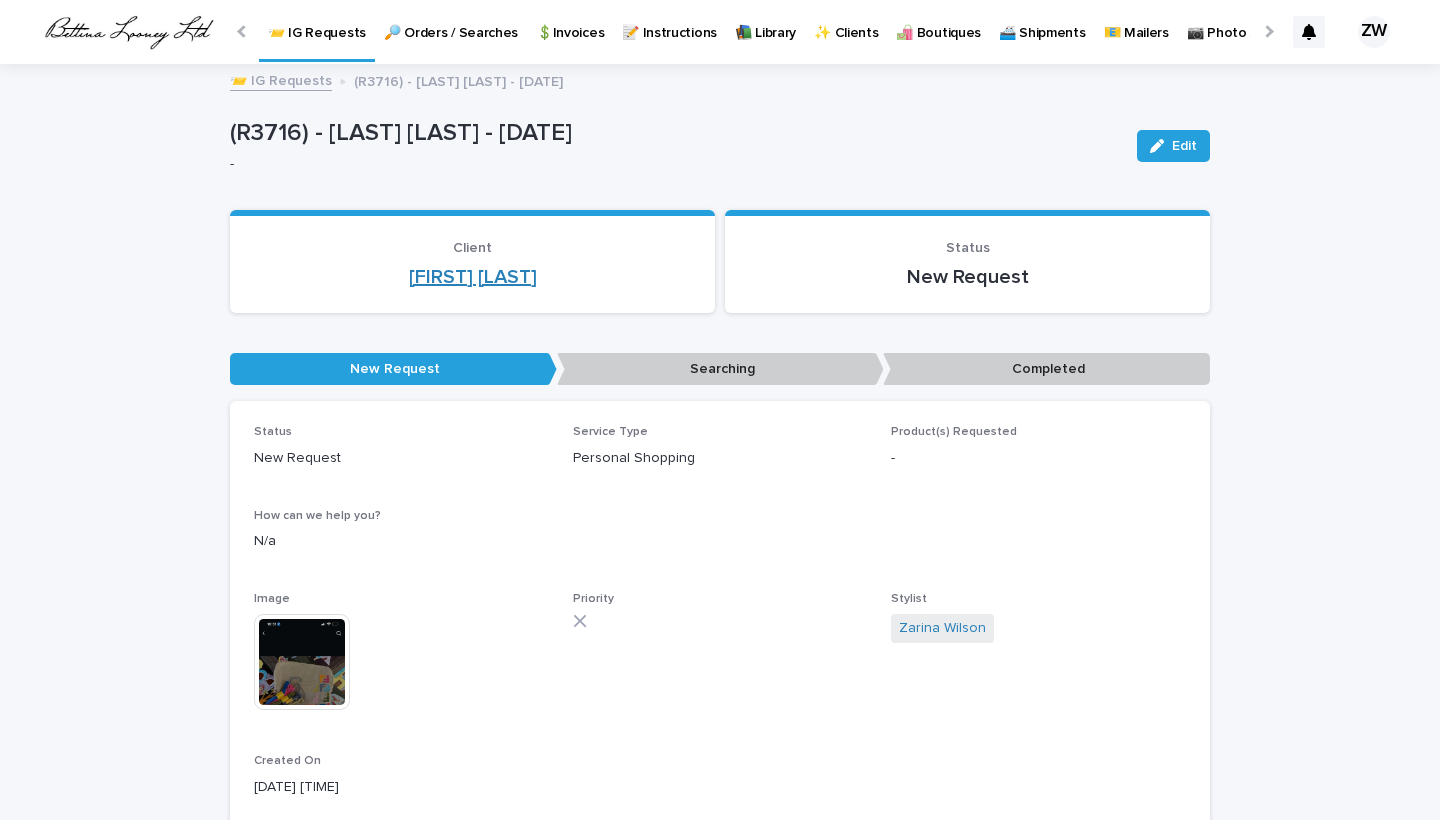 click on "[FIRST] [LAST]" at bounding box center [473, 277] 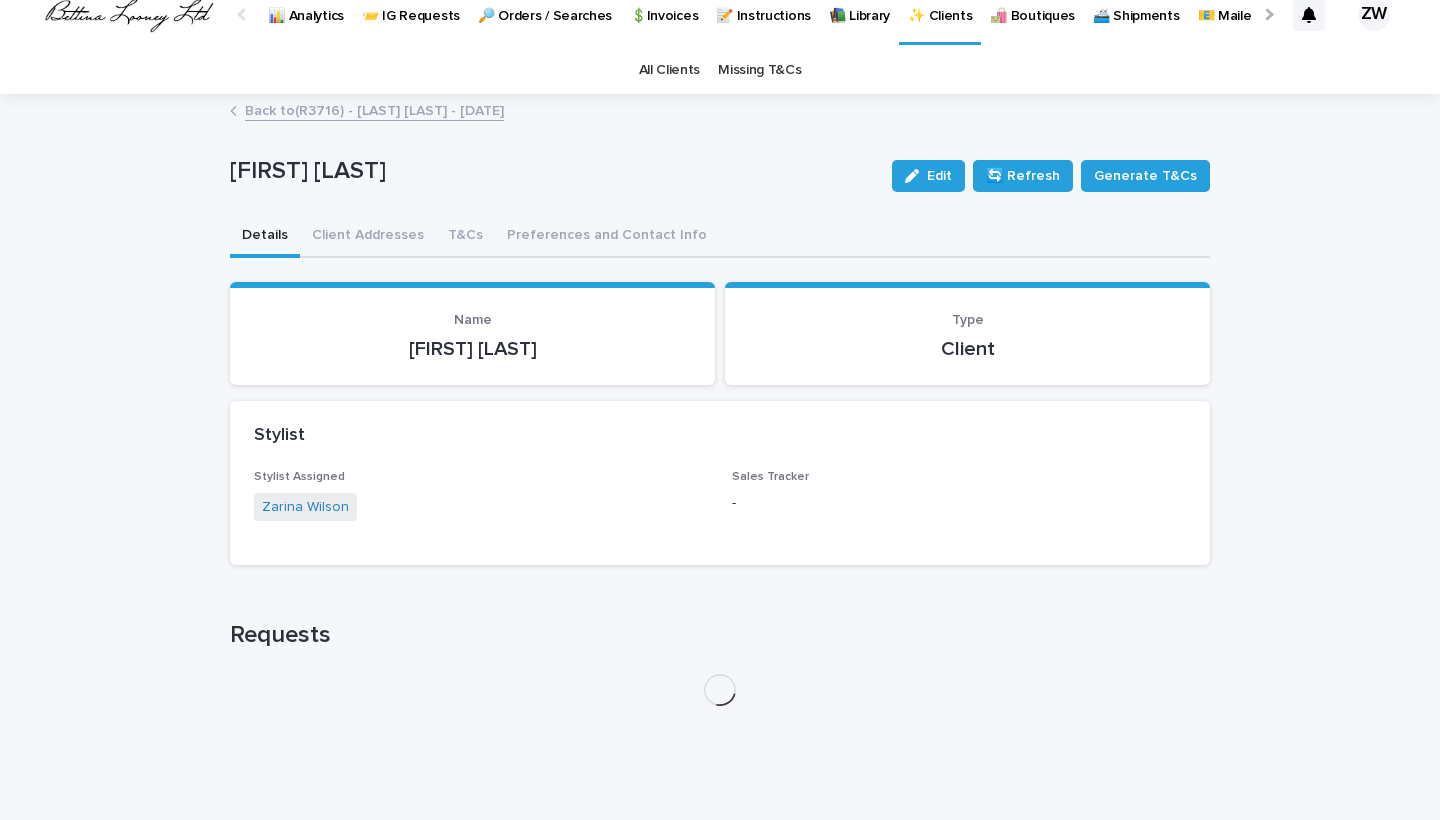 scroll, scrollTop: 16, scrollLeft: 0, axis: vertical 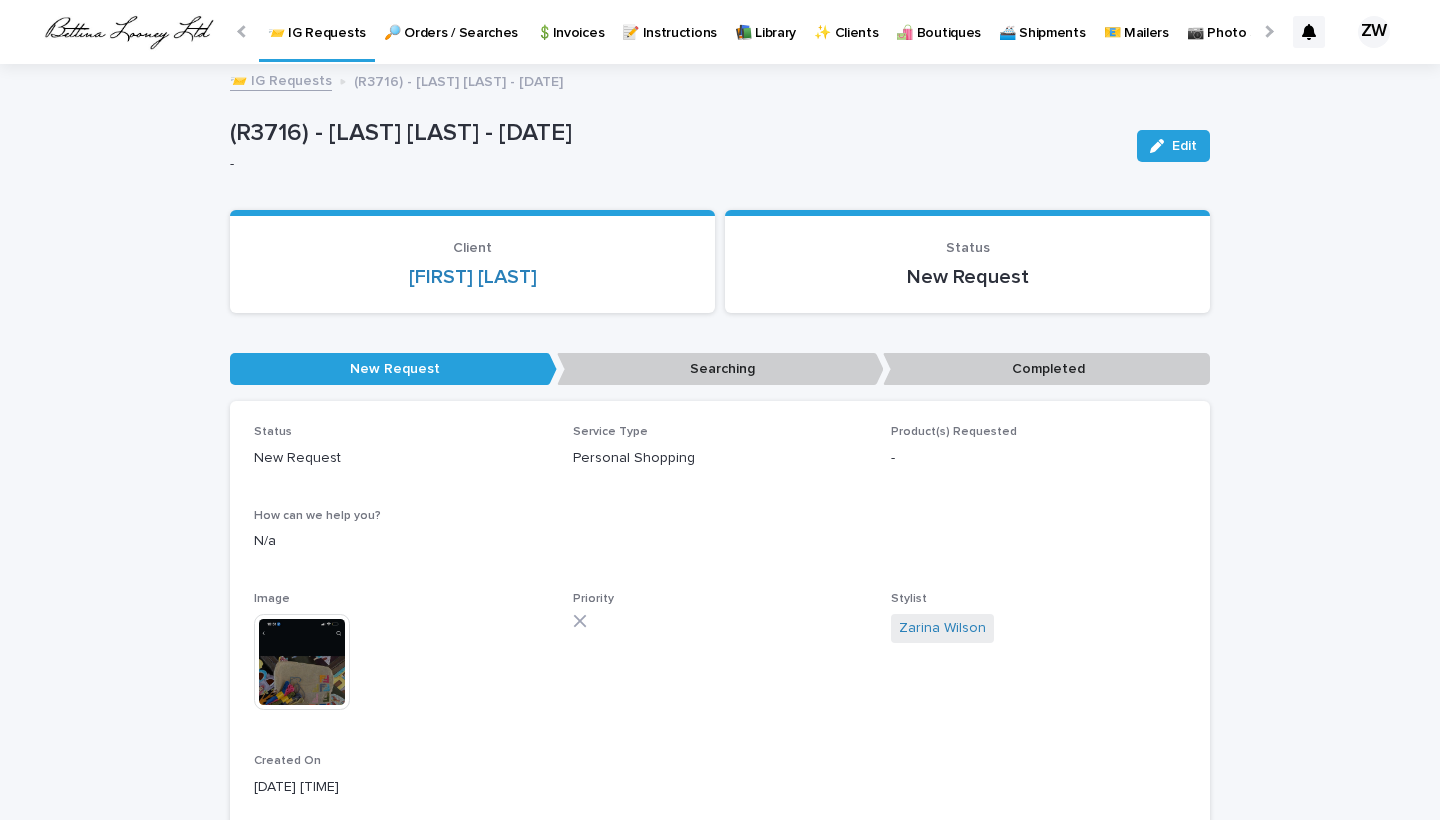 click at bounding box center [302, 662] 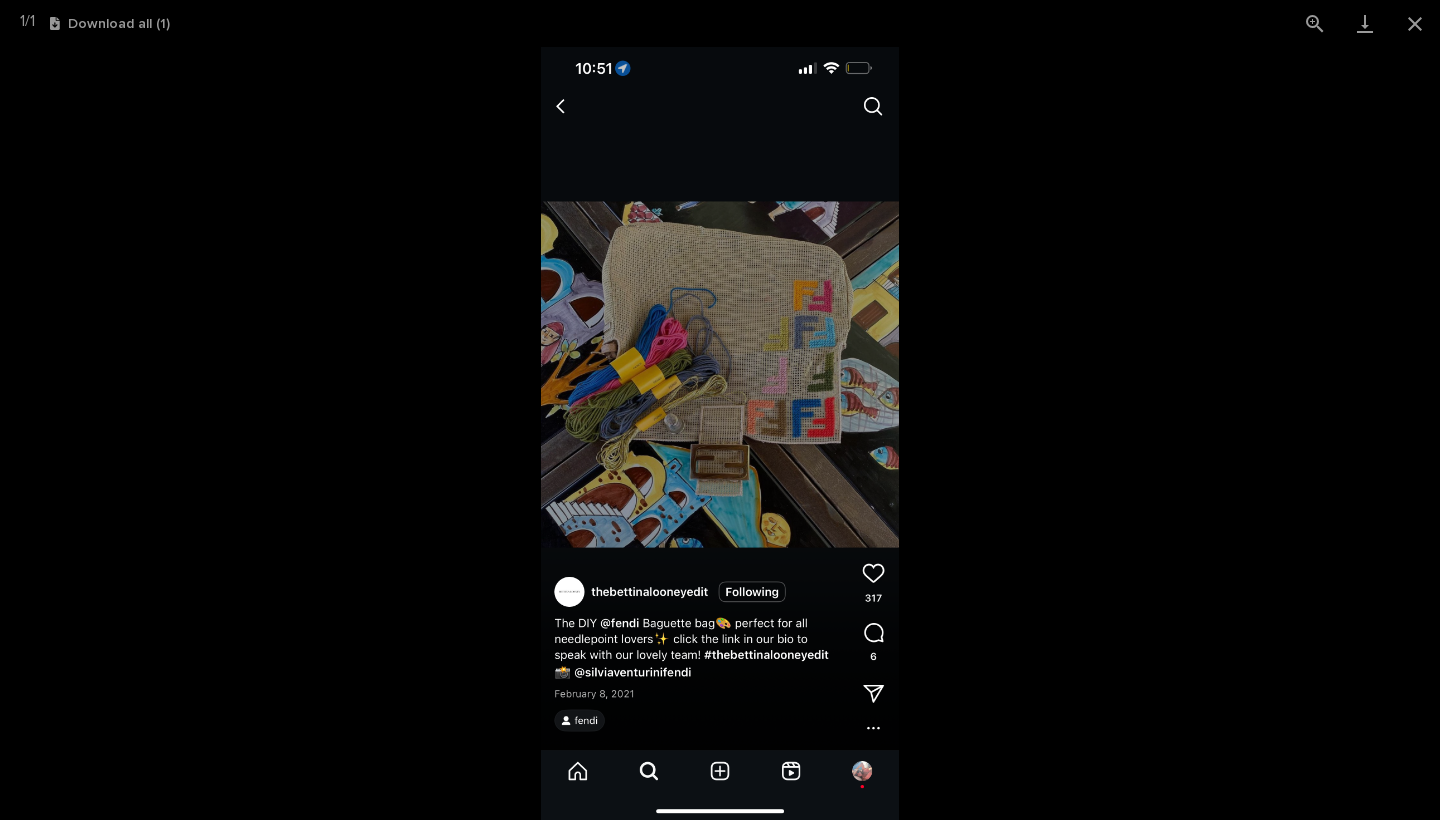 click at bounding box center (720, 433) 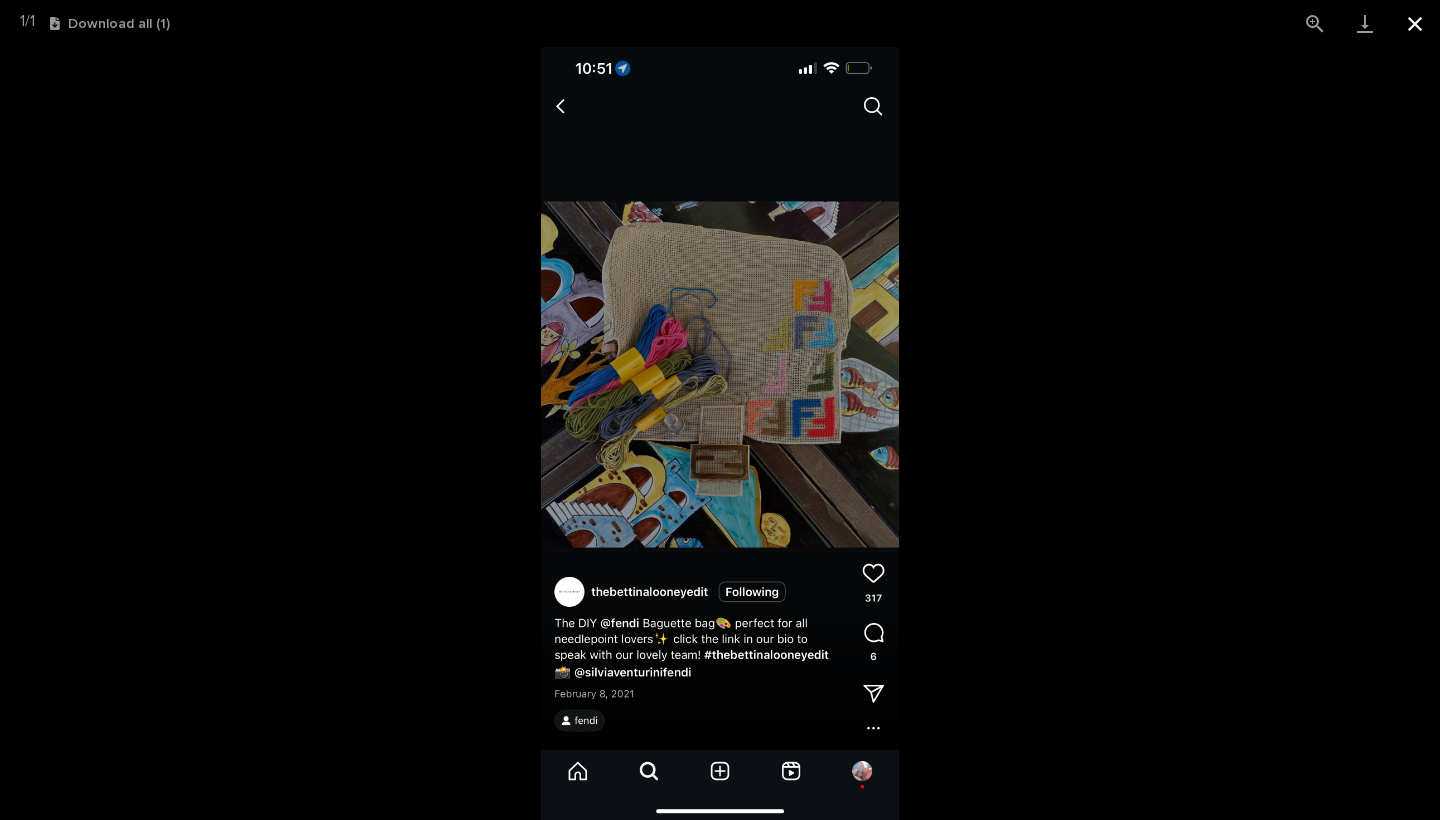click at bounding box center [1415, 23] 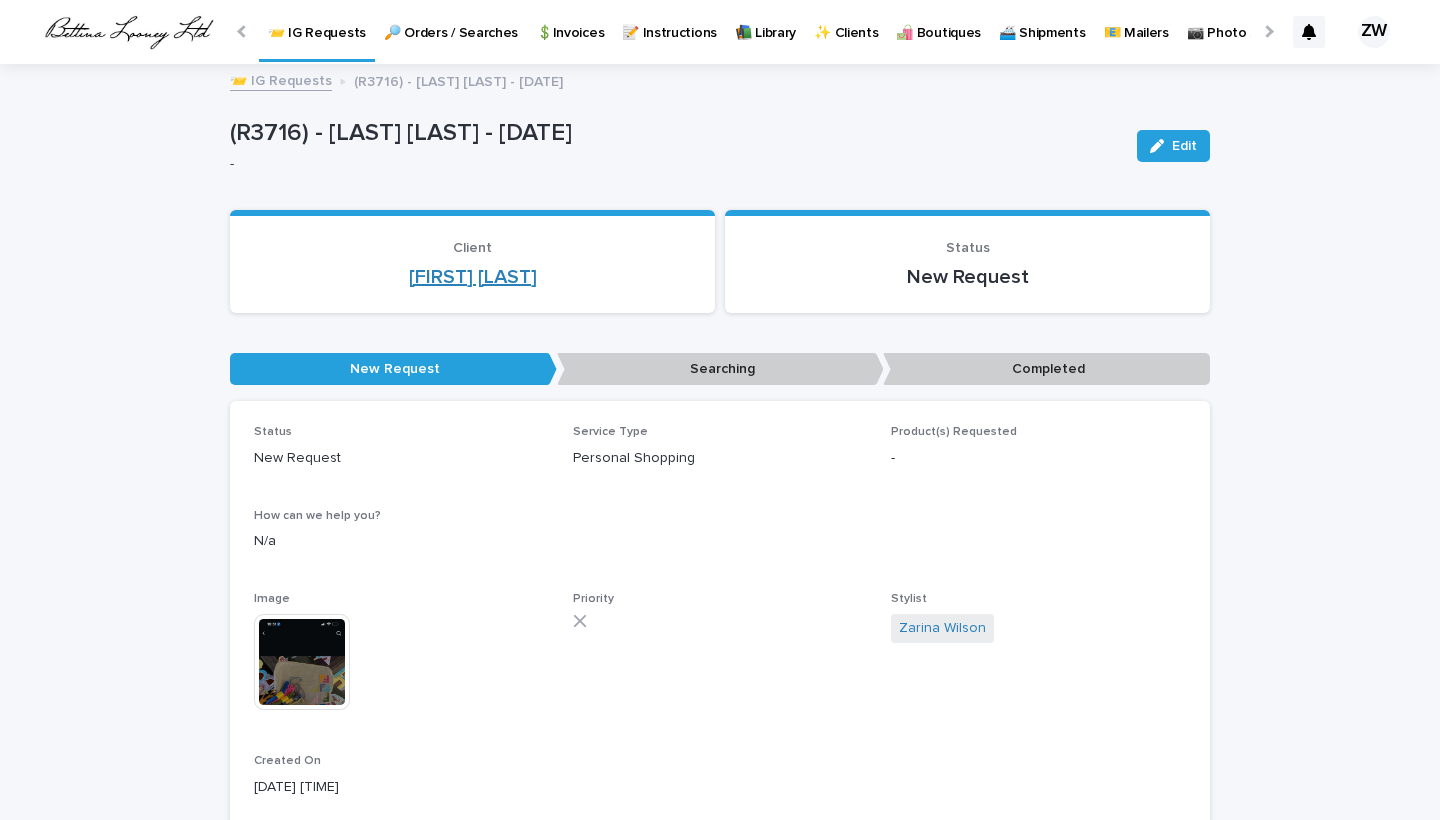 click on "[FIRST] [LAST]" at bounding box center [473, 277] 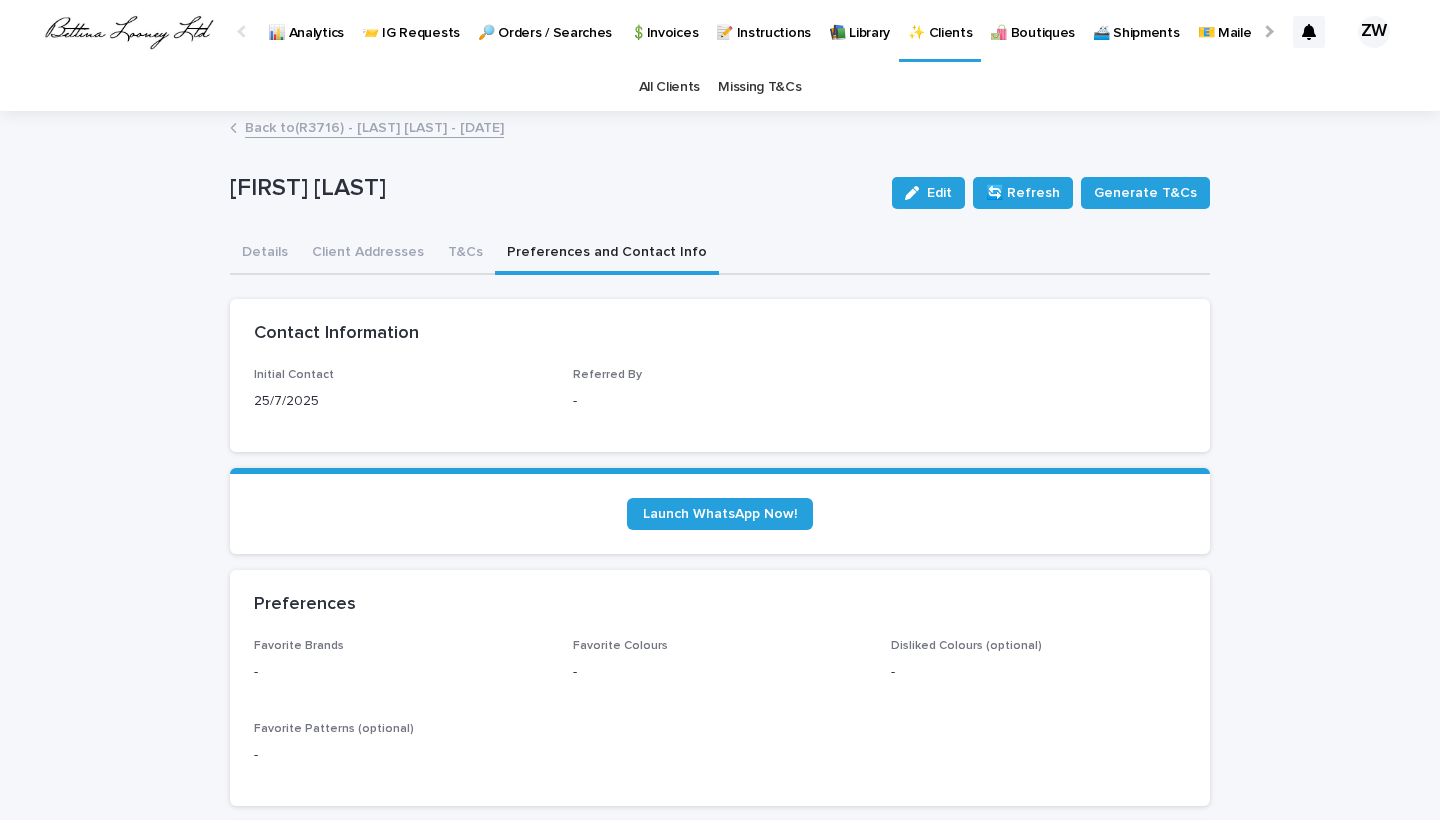 drag, startPoint x: 551, startPoint y: 265, endPoint x: 537, endPoint y: 248, distance: 22.022715 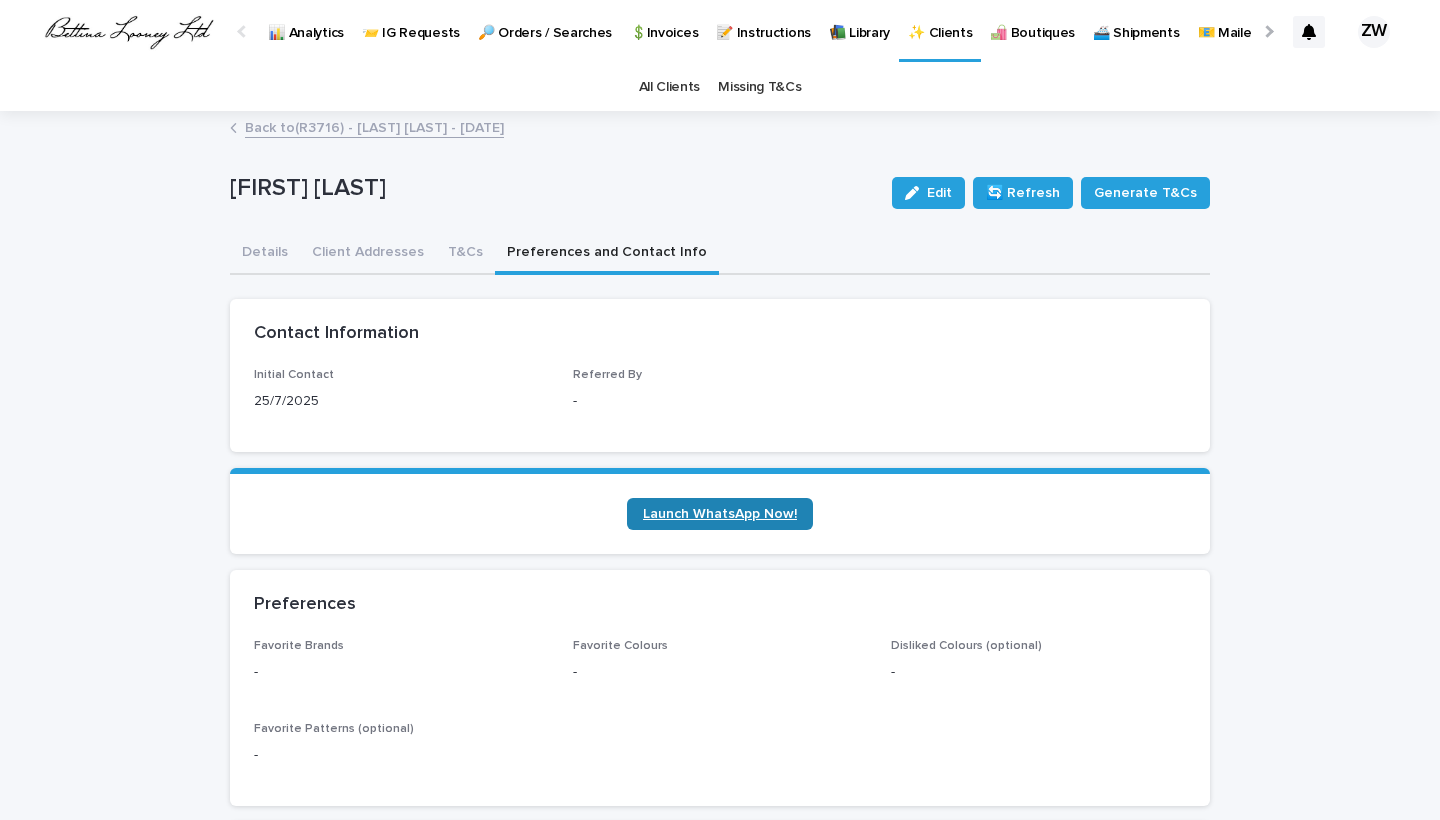 click on "Launch WhatsApp Now!" at bounding box center [720, 514] 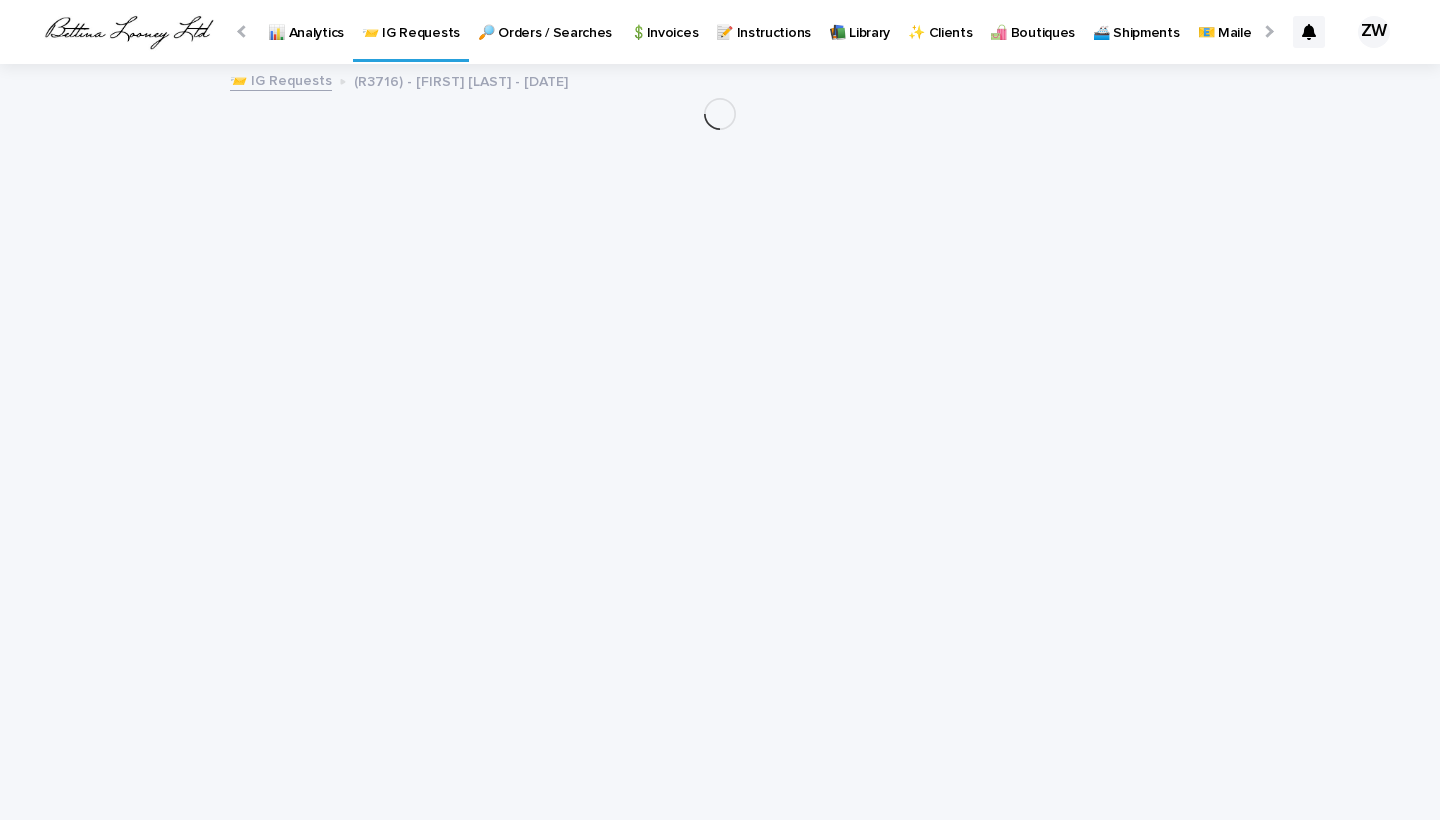 scroll, scrollTop: 0, scrollLeft: 0, axis: both 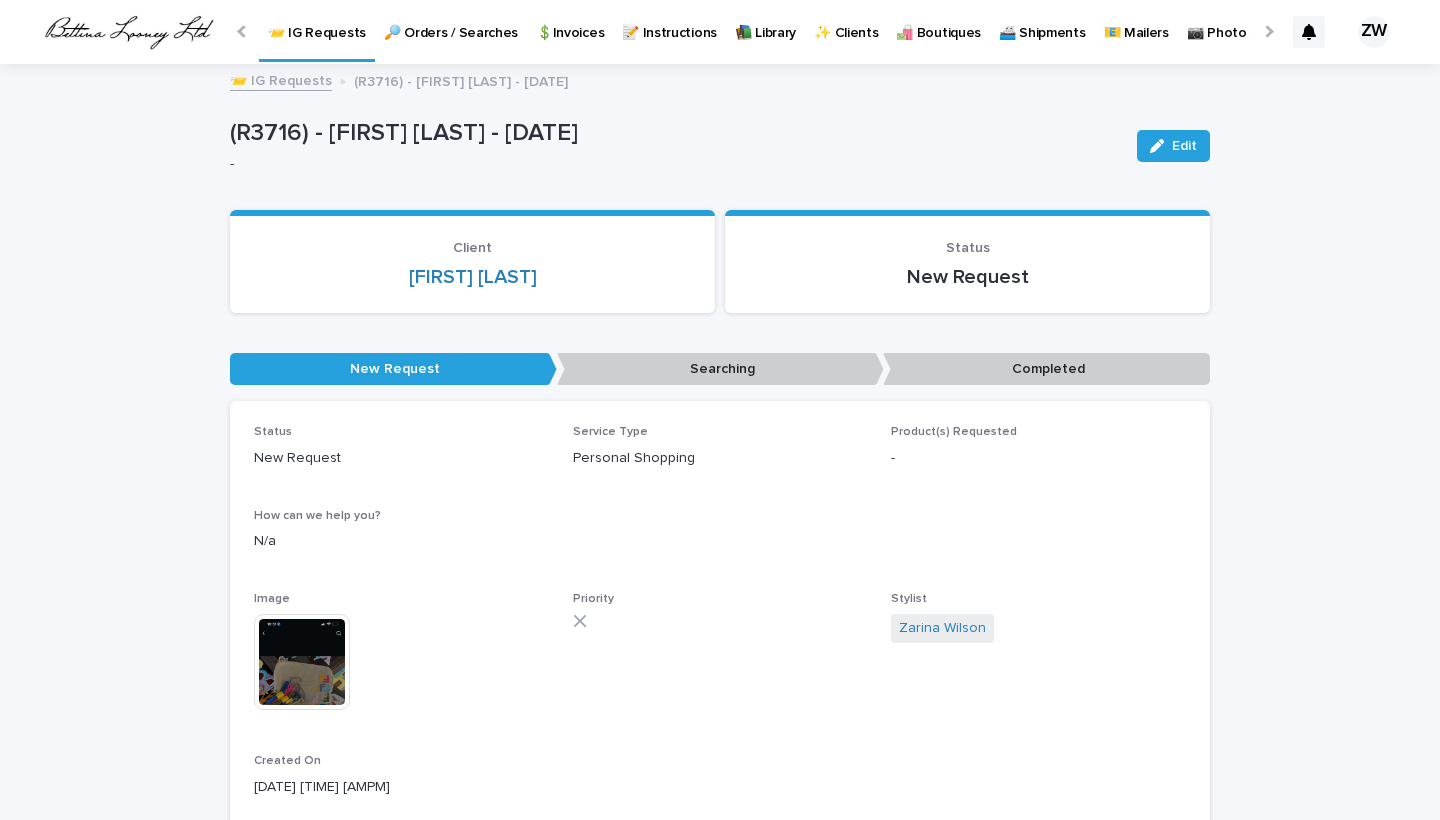 click at bounding box center (302, 662) 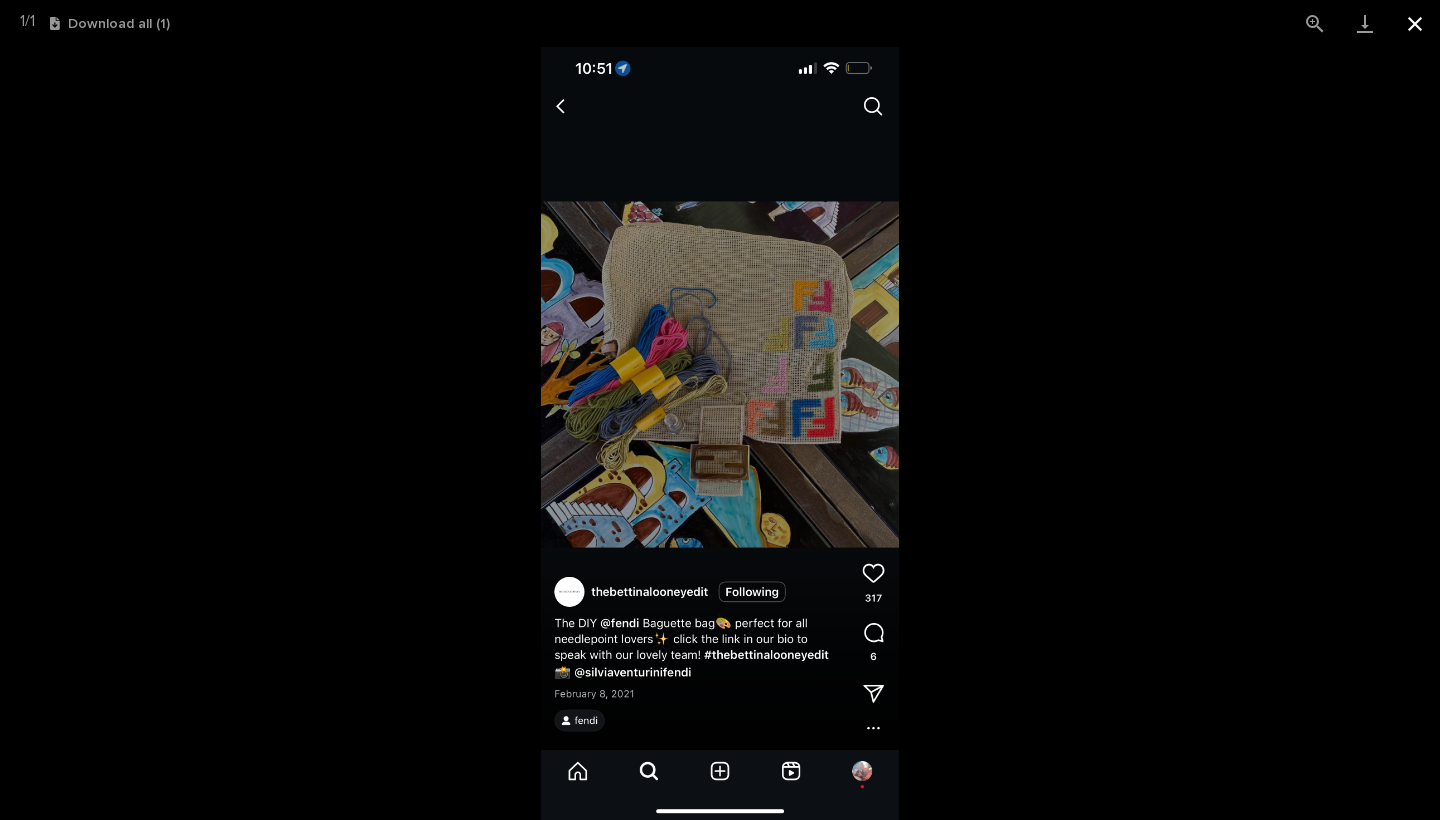 click at bounding box center (1415, 23) 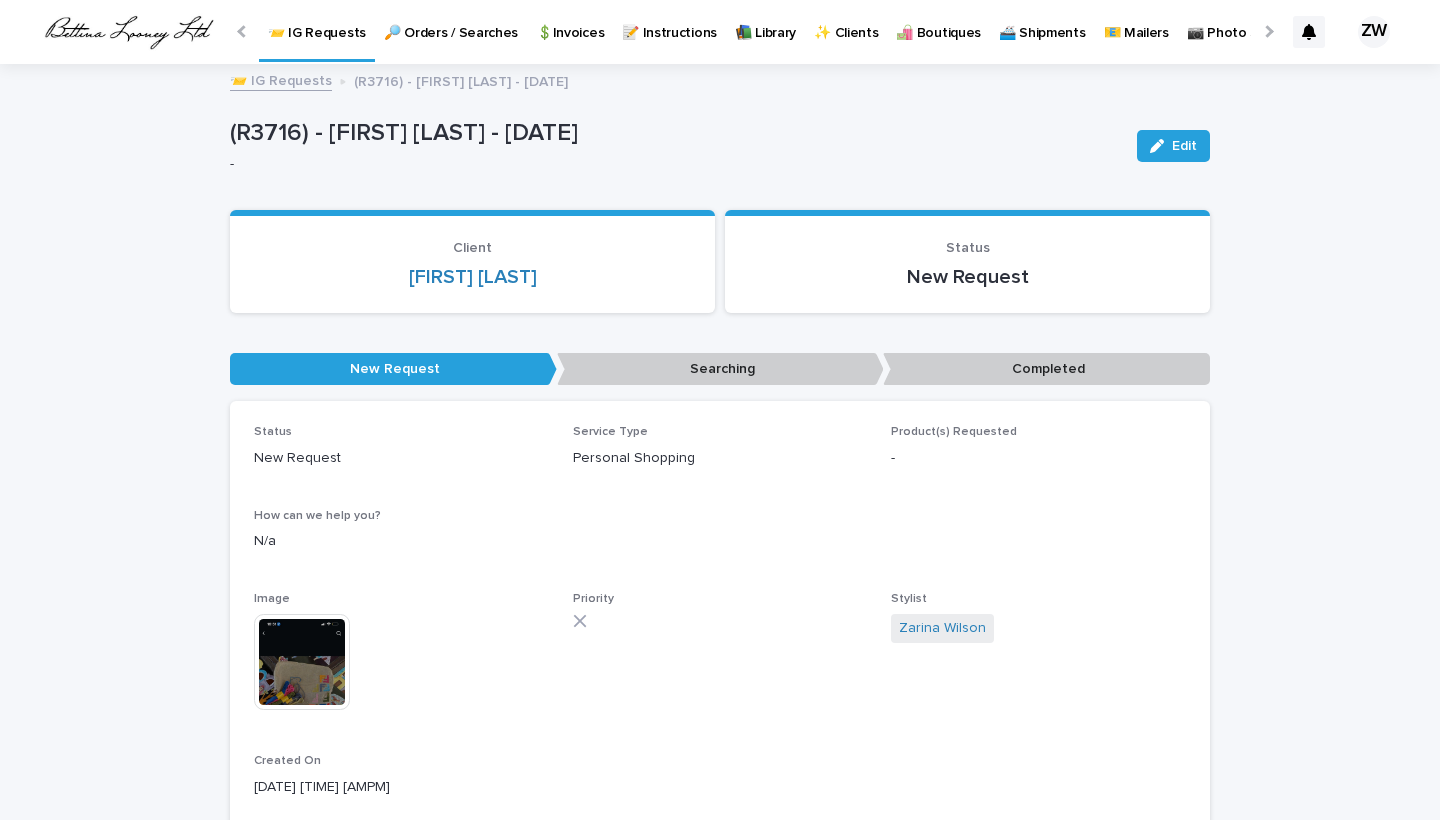 click on "📨 IG Requests" at bounding box center (317, 21) 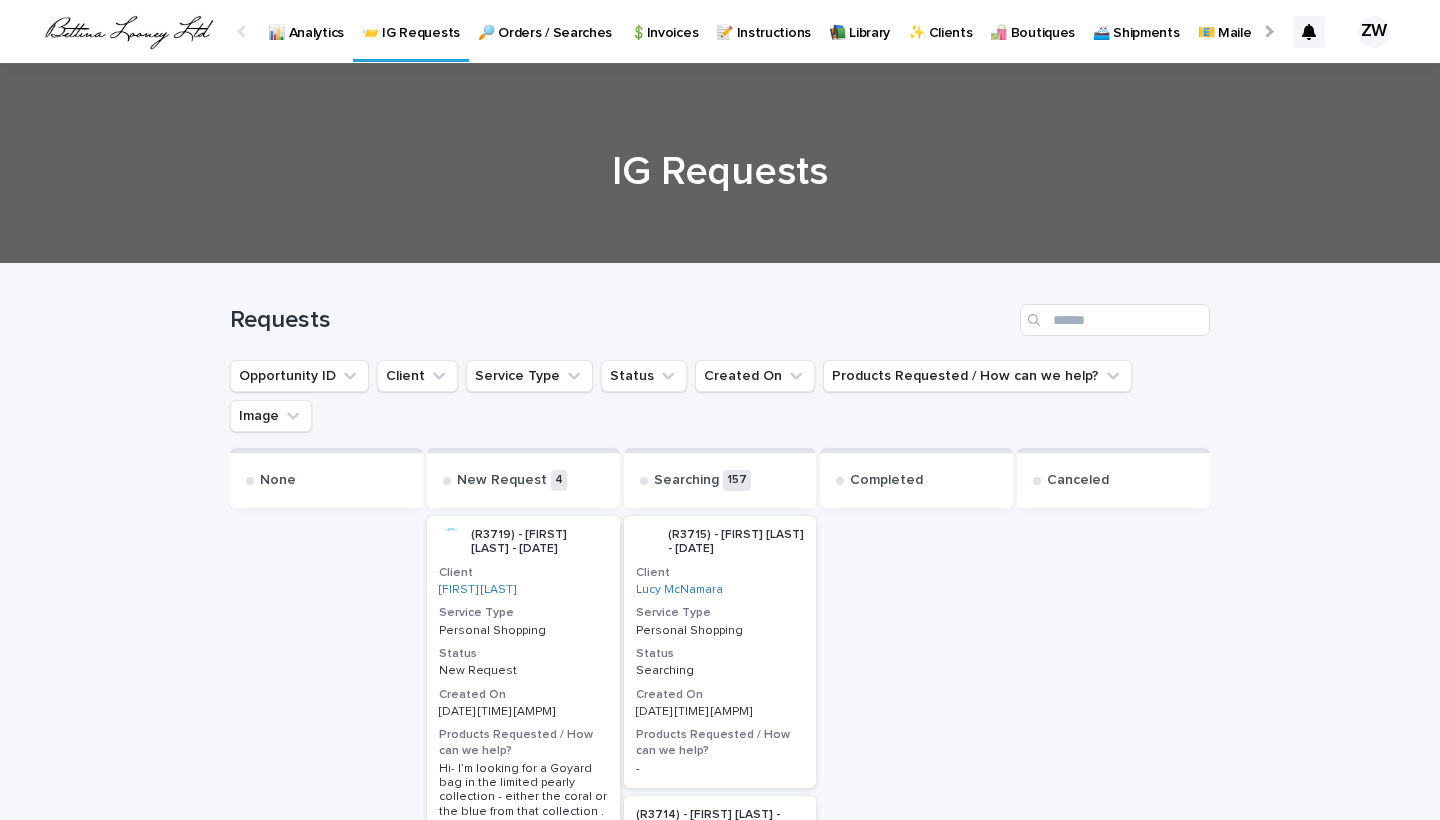 scroll, scrollTop: 0, scrollLeft: 0, axis: both 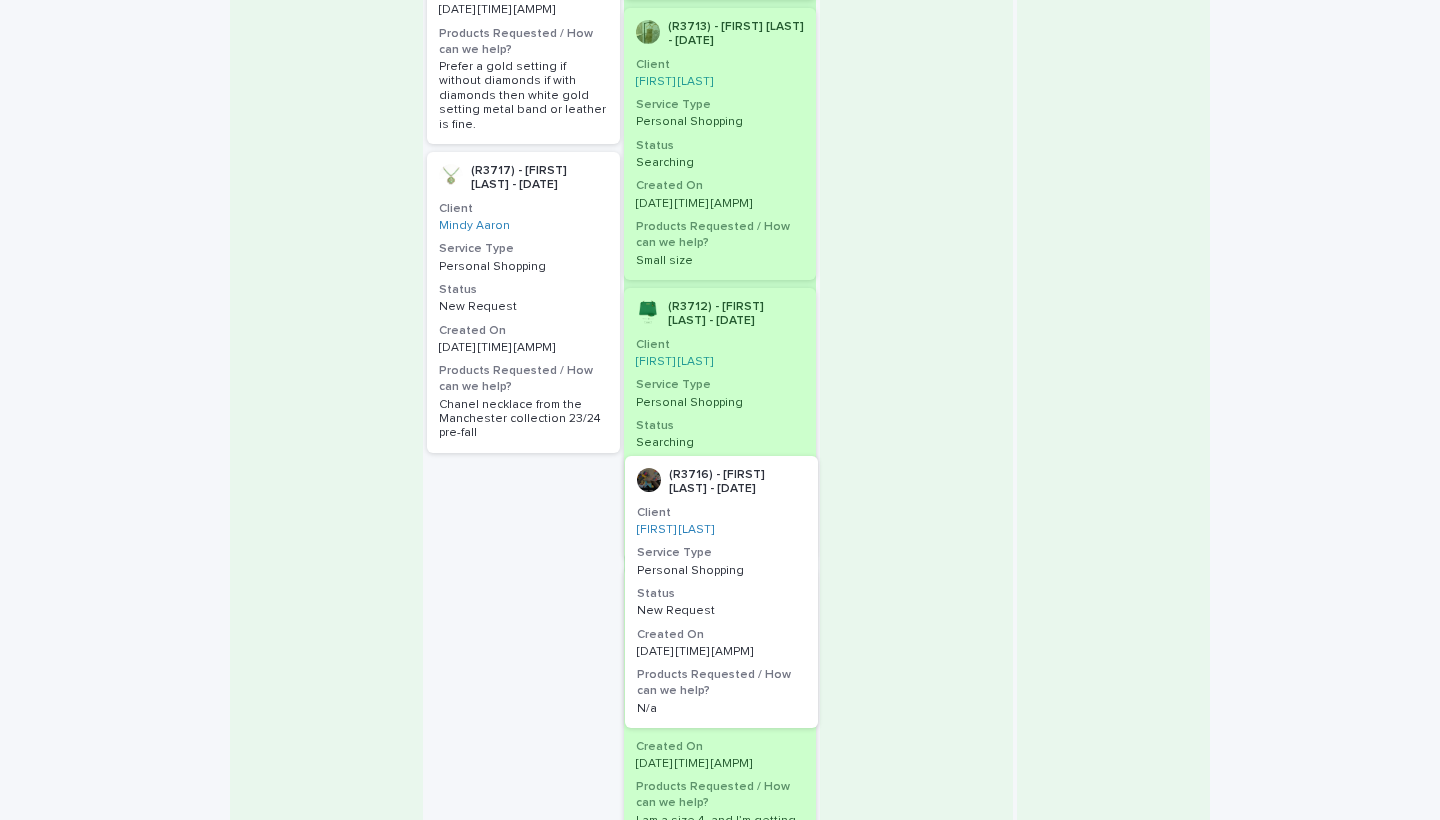 drag, startPoint x: 529, startPoint y: 501, endPoint x: 732, endPoint y: 567, distance: 213.4596 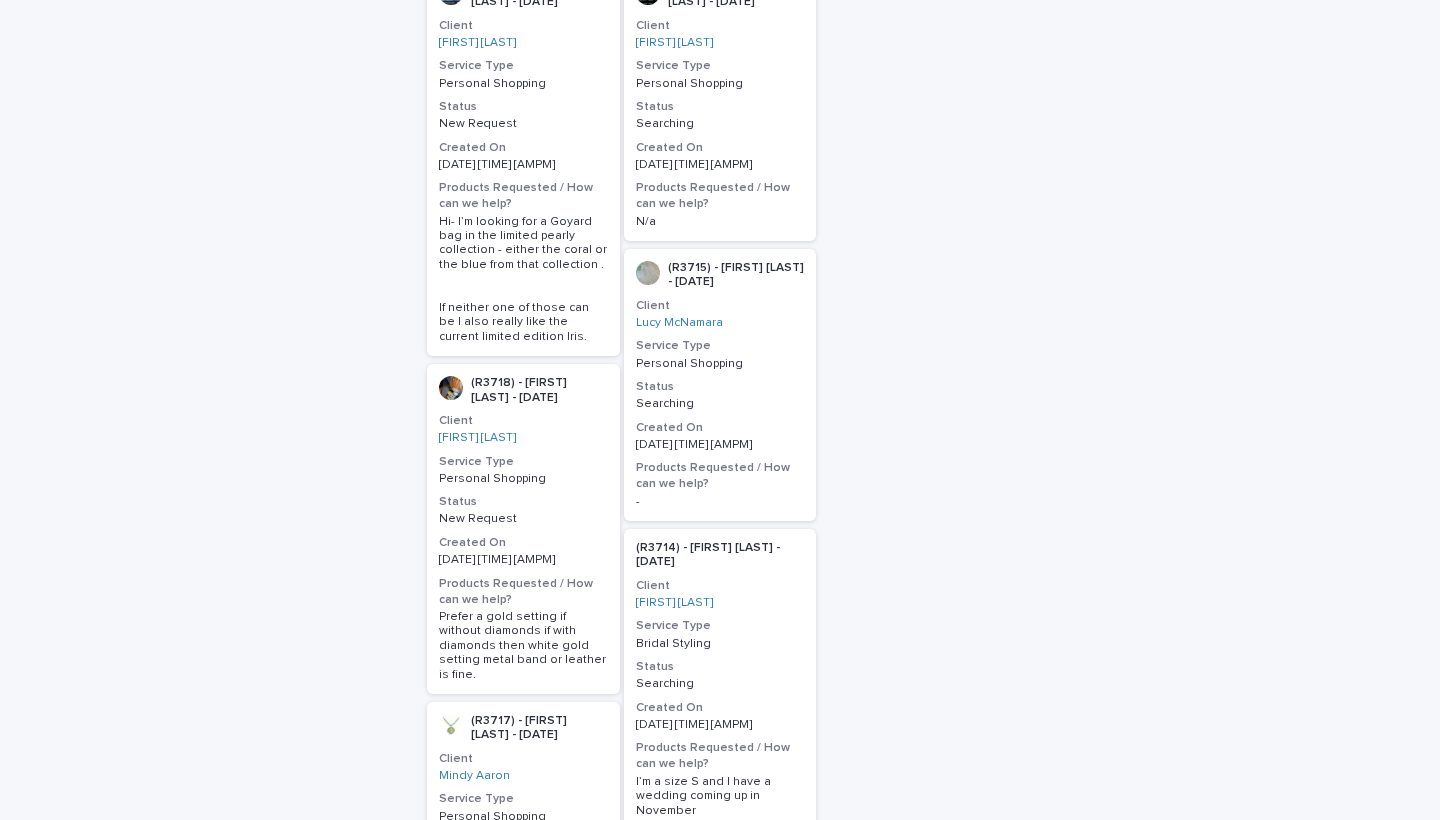 scroll, scrollTop: 553, scrollLeft: 0, axis: vertical 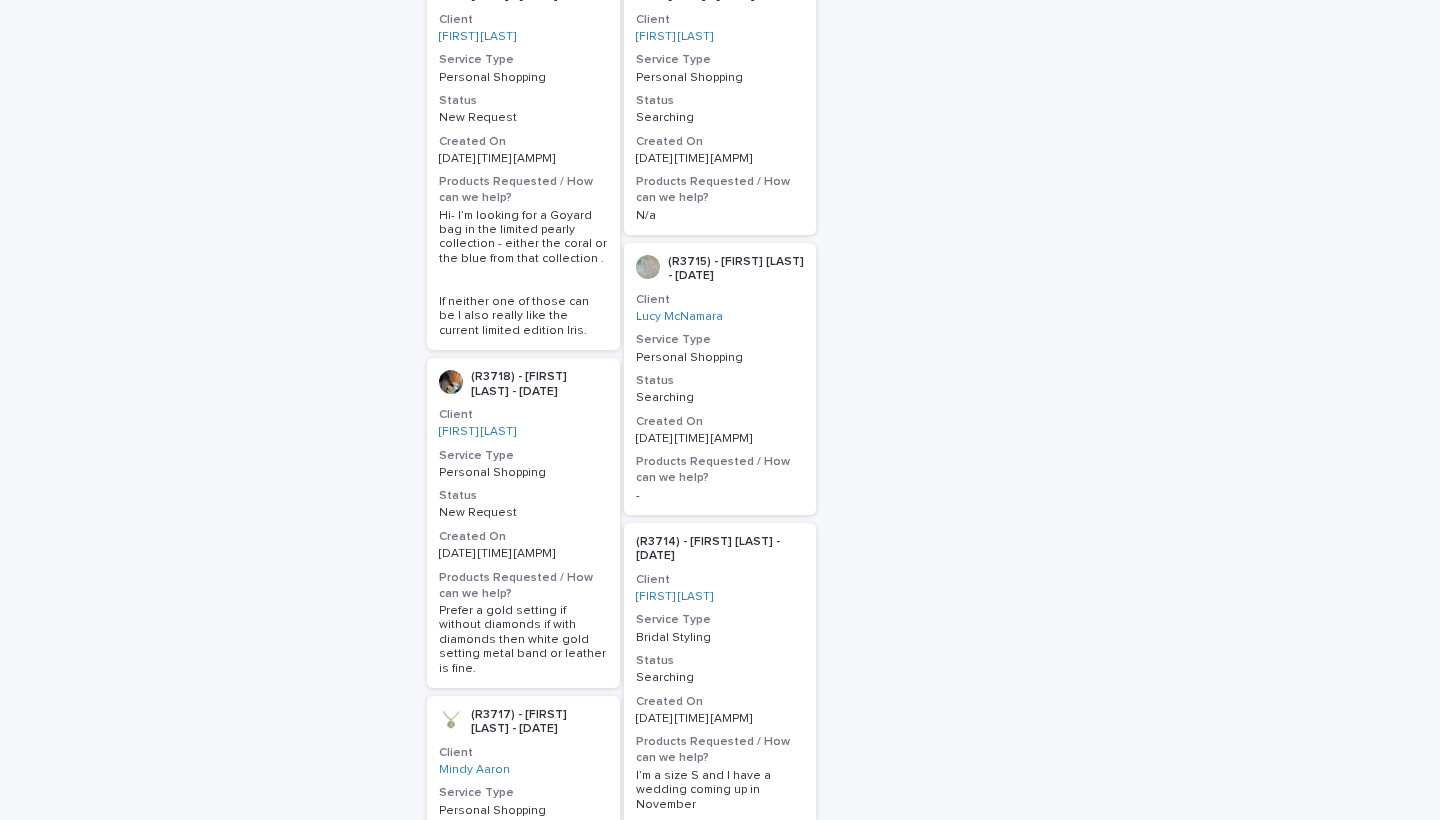 click on "(R3718) - Sophia Khetawat - 08/01/25 Client Sophia Khetawat   Service Type Personal Shopping Status New Request Created On 01/08/2025 12:21 pm Products Requested / How can we help? Prefer a gold setting if without diamonds if with diamonds then white gold setting metal band or leather is fine." at bounding box center [523, 523] 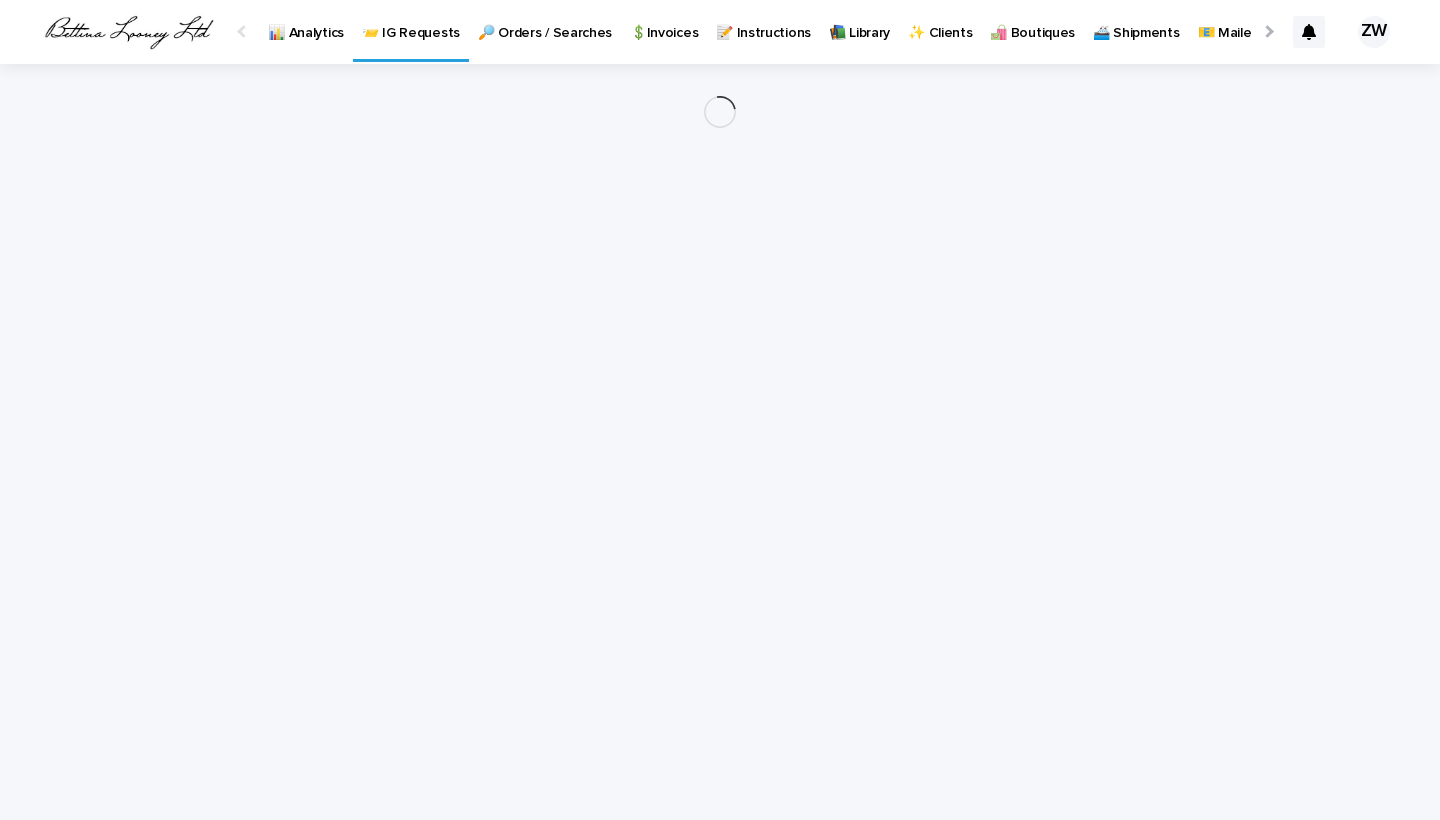 scroll, scrollTop: 0, scrollLeft: 0, axis: both 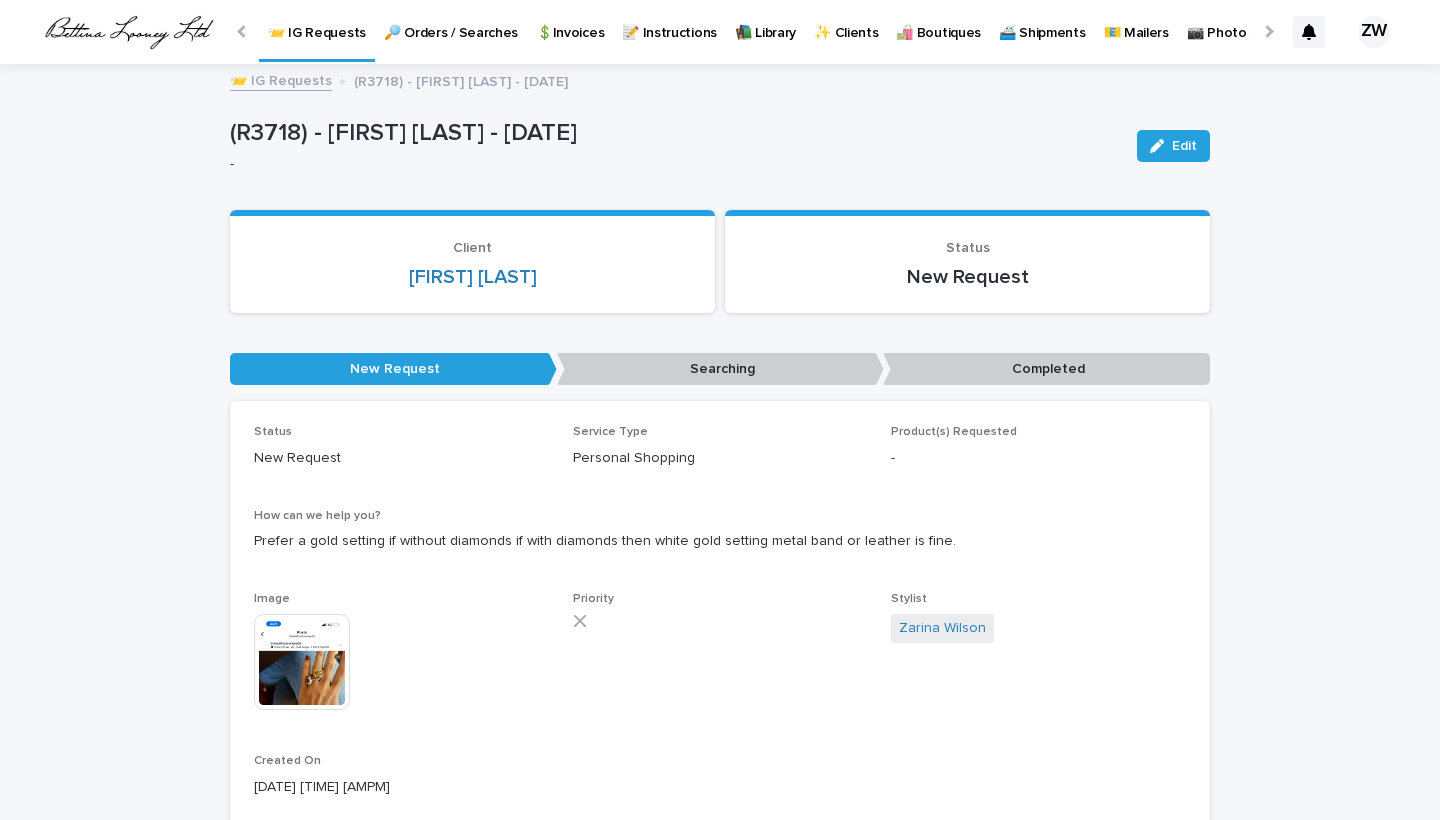 click at bounding box center [302, 662] 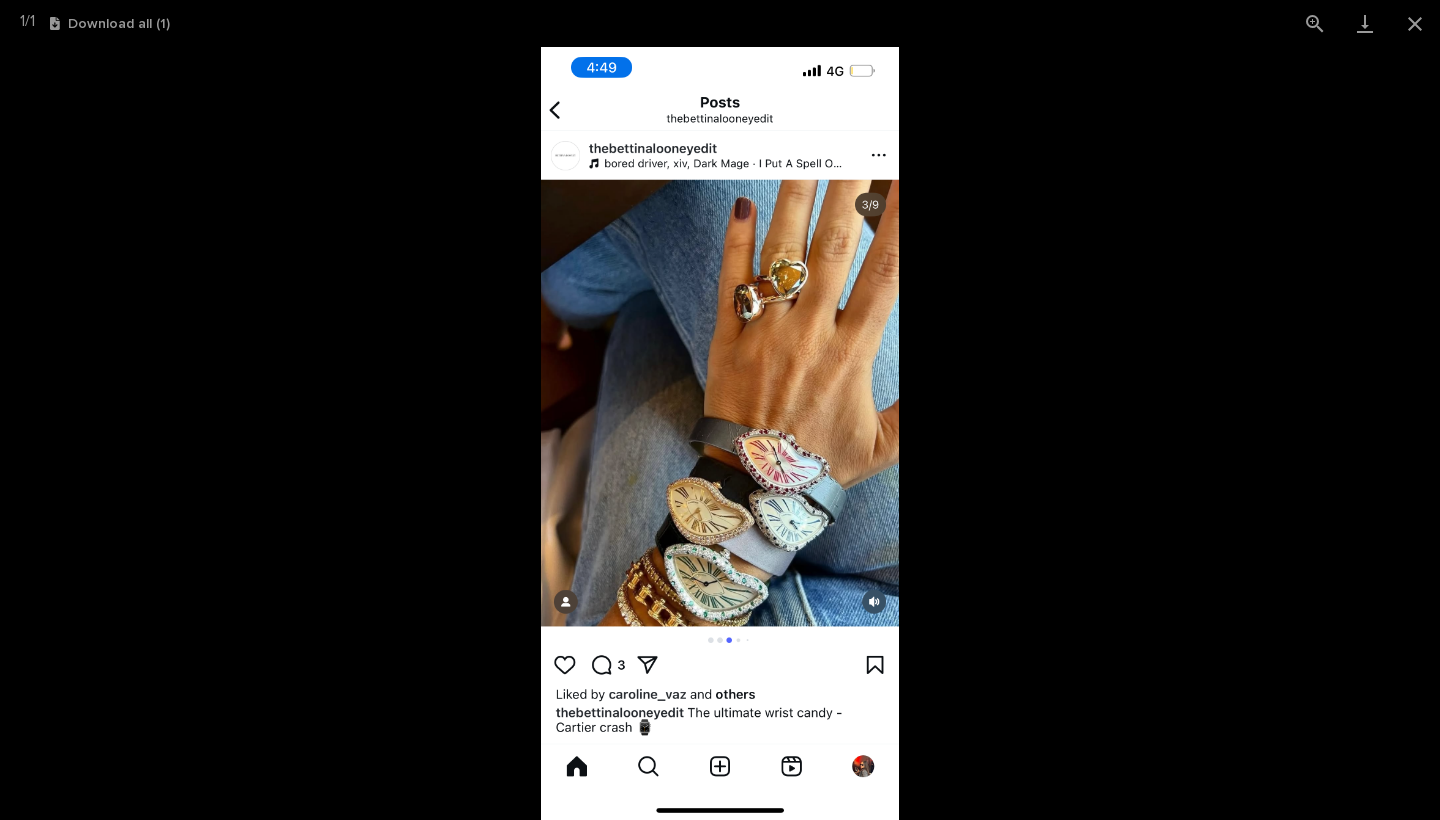 click at bounding box center (720, 433) 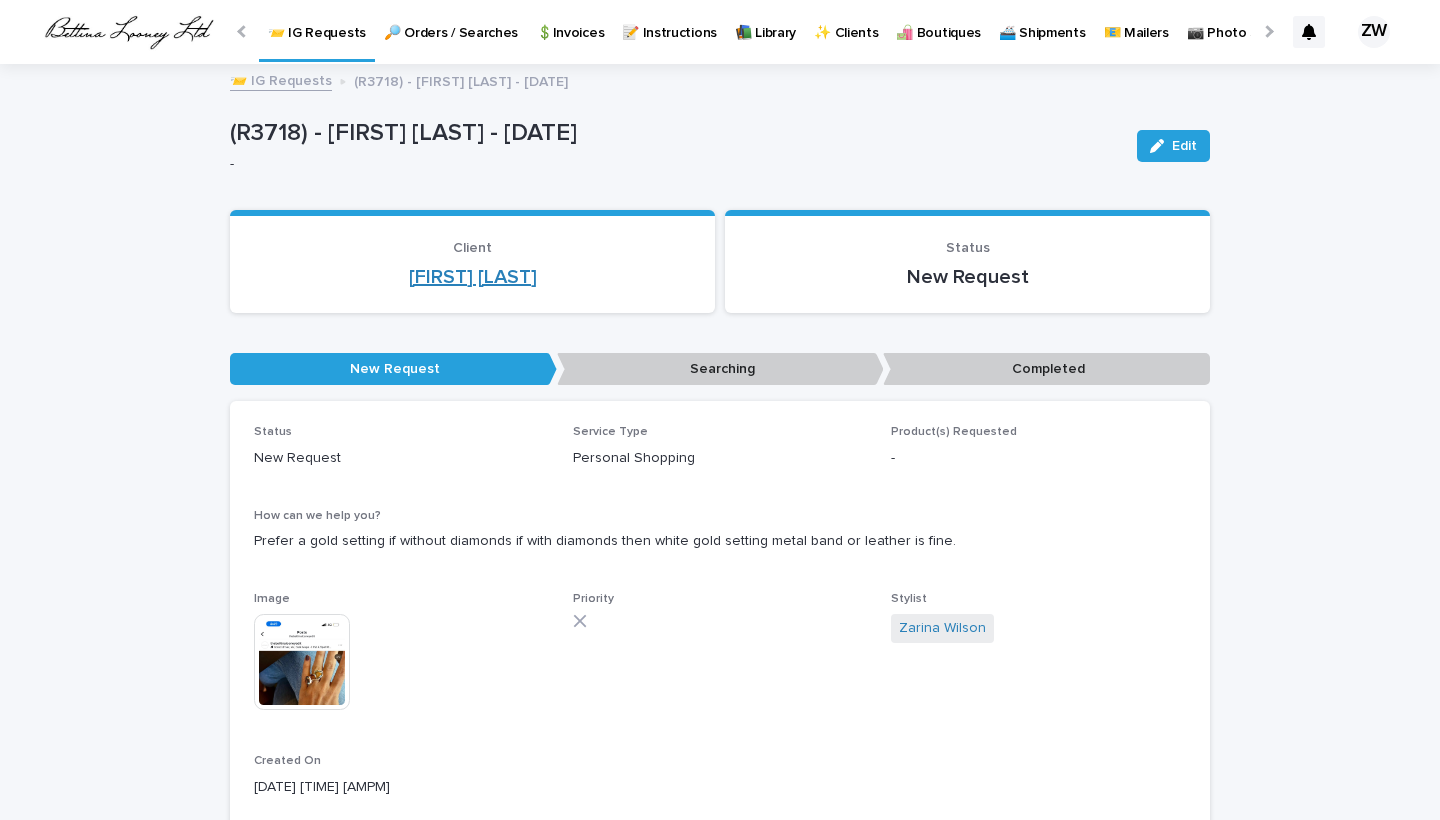 click on "[FIRST] [LAST]" at bounding box center [473, 277] 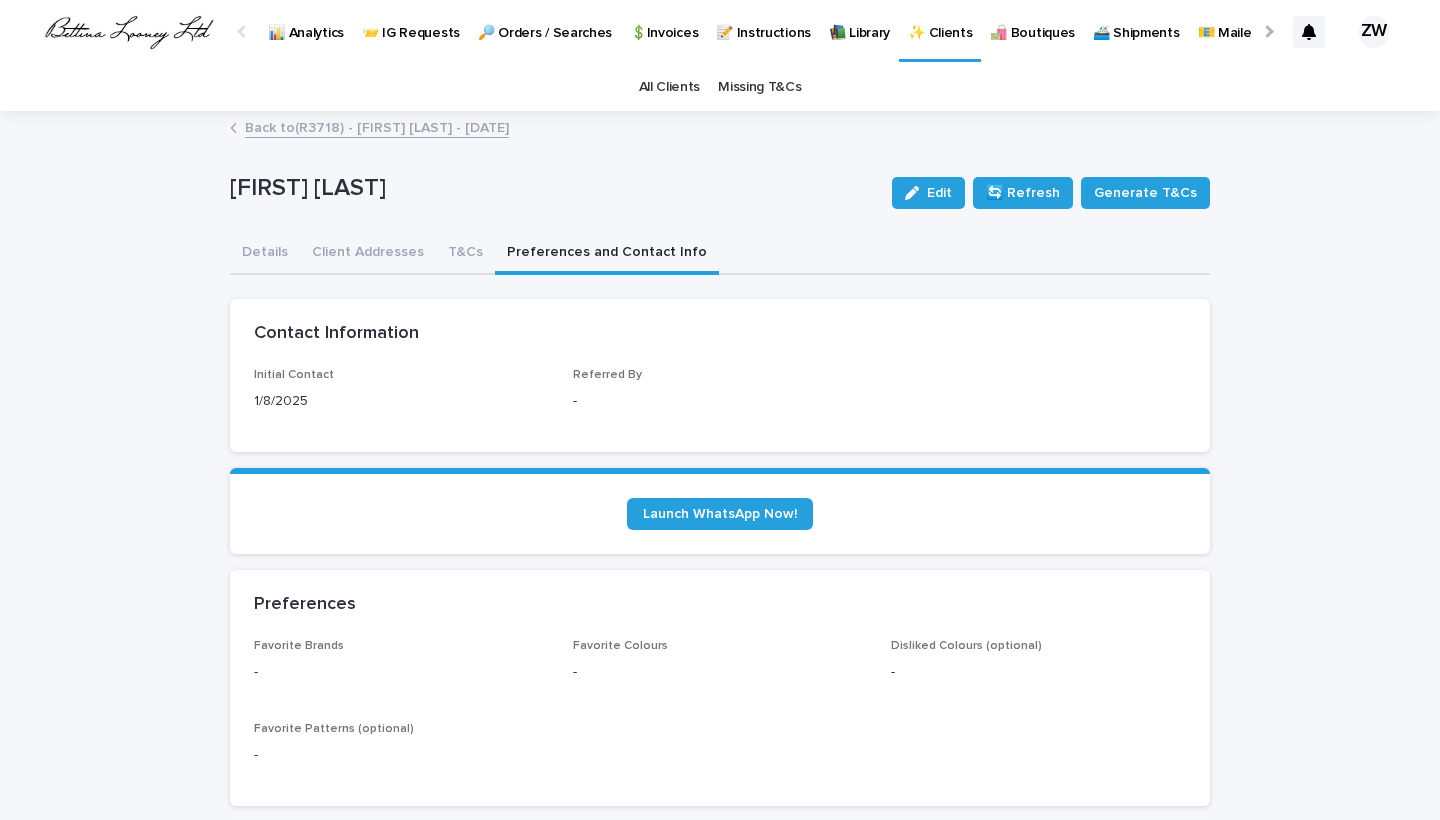 drag, startPoint x: 569, startPoint y: 241, endPoint x: 730, endPoint y: 360, distance: 200.2049 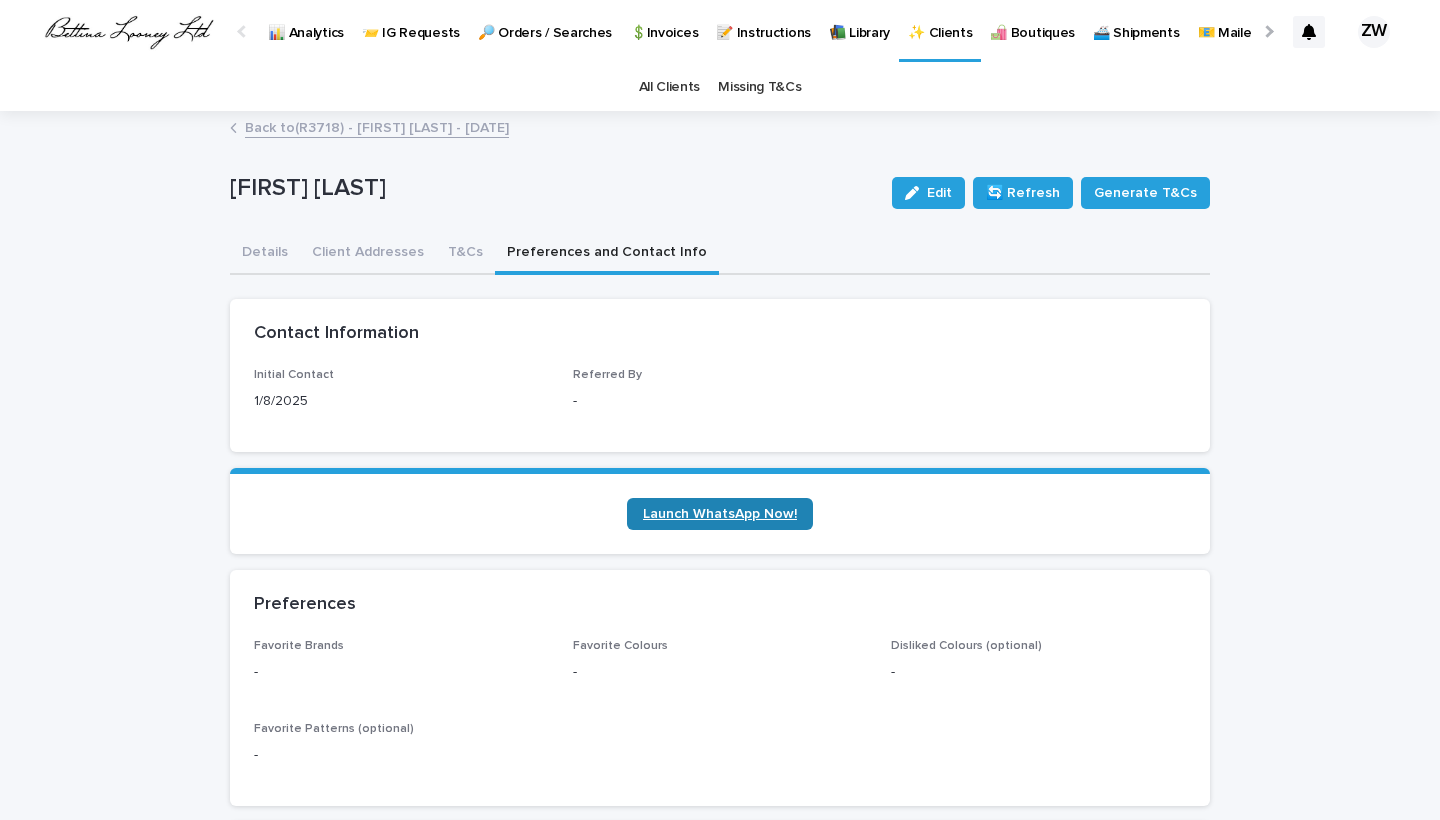click on "Launch WhatsApp Now!" at bounding box center (720, 514) 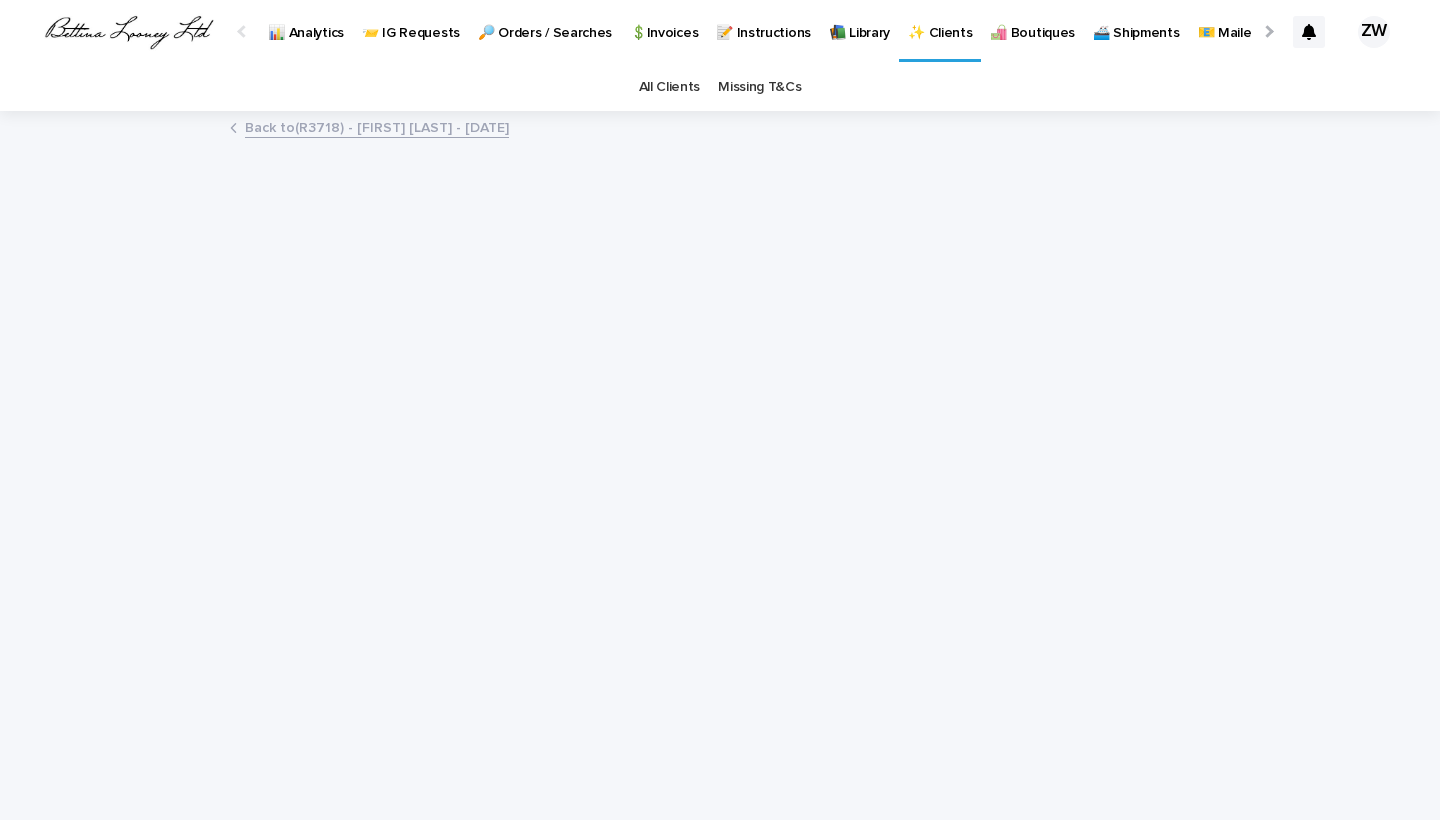 scroll, scrollTop: 0, scrollLeft: 0, axis: both 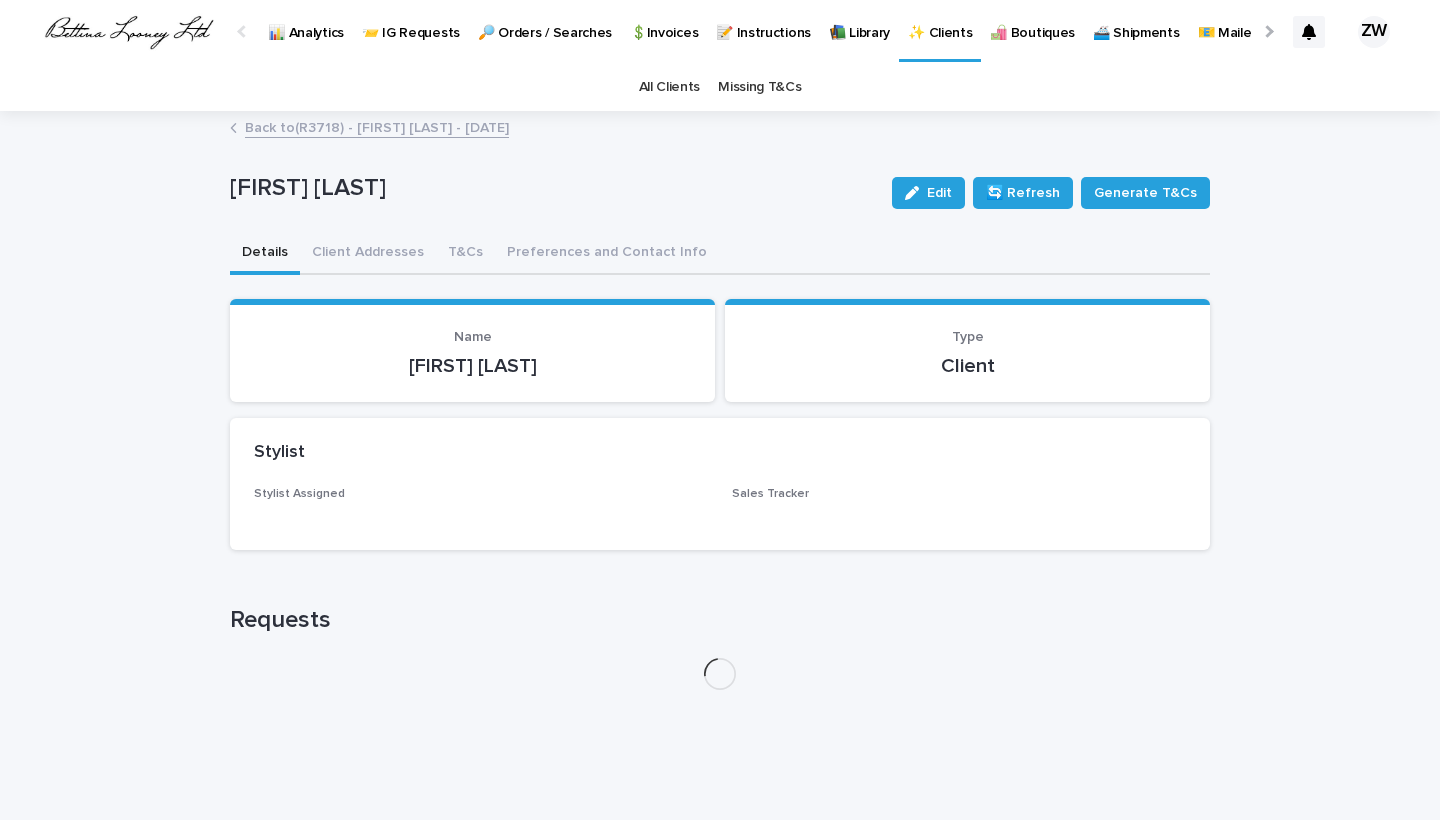 click on "Details" at bounding box center (265, 254) 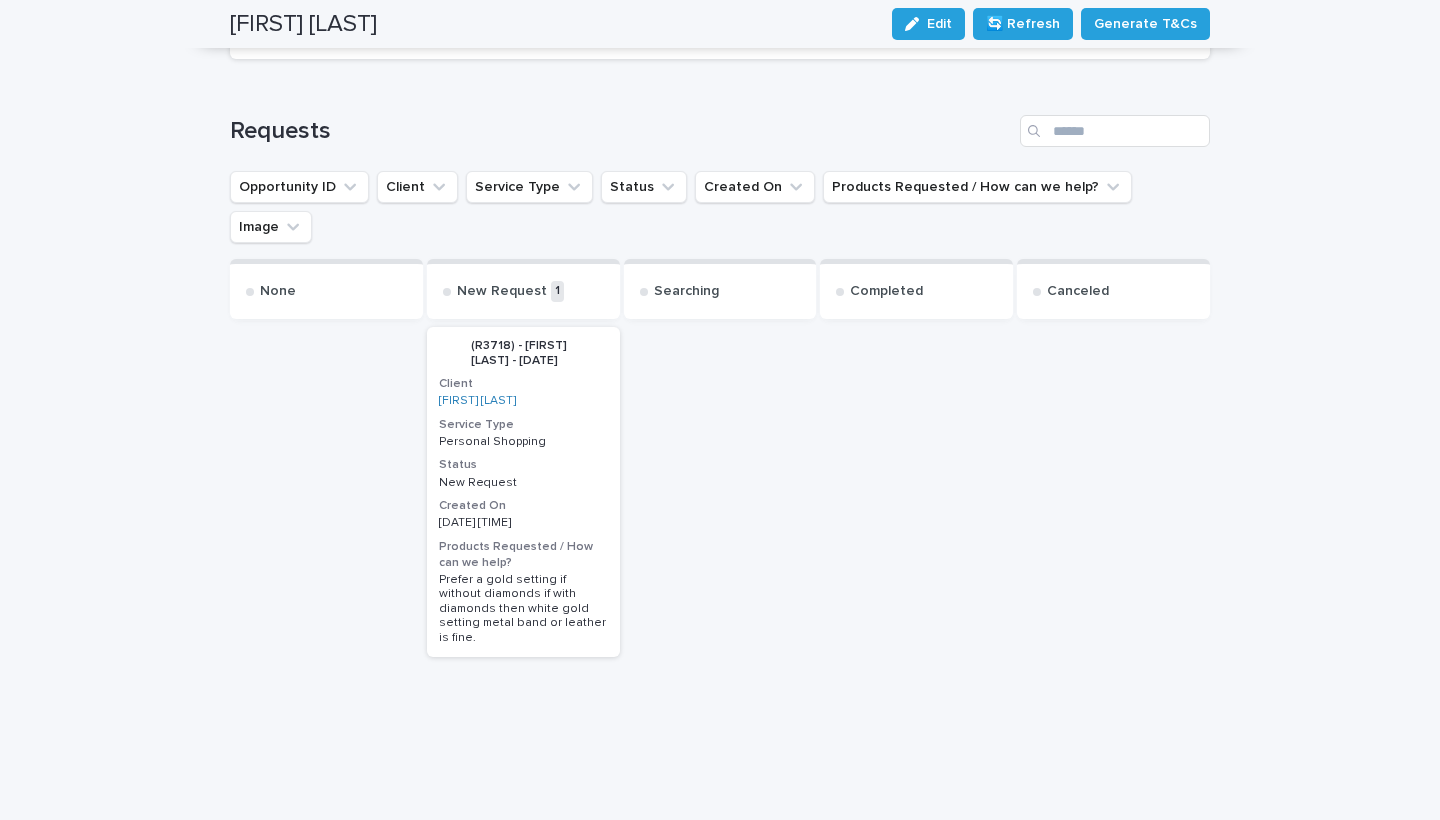 scroll, scrollTop: 438, scrollLeft: 0, axis: vertical 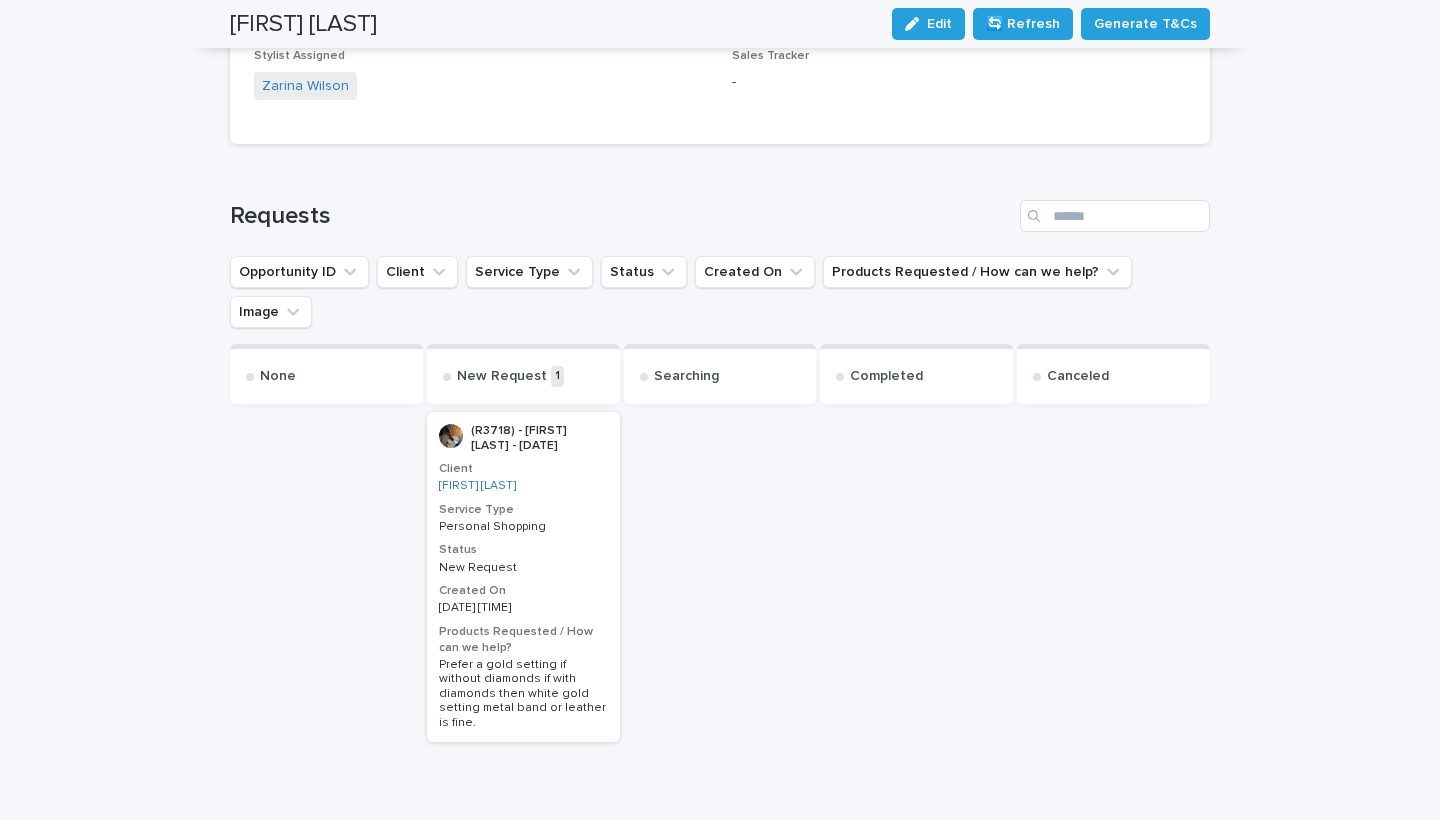 click at bounding box center (451, 436) 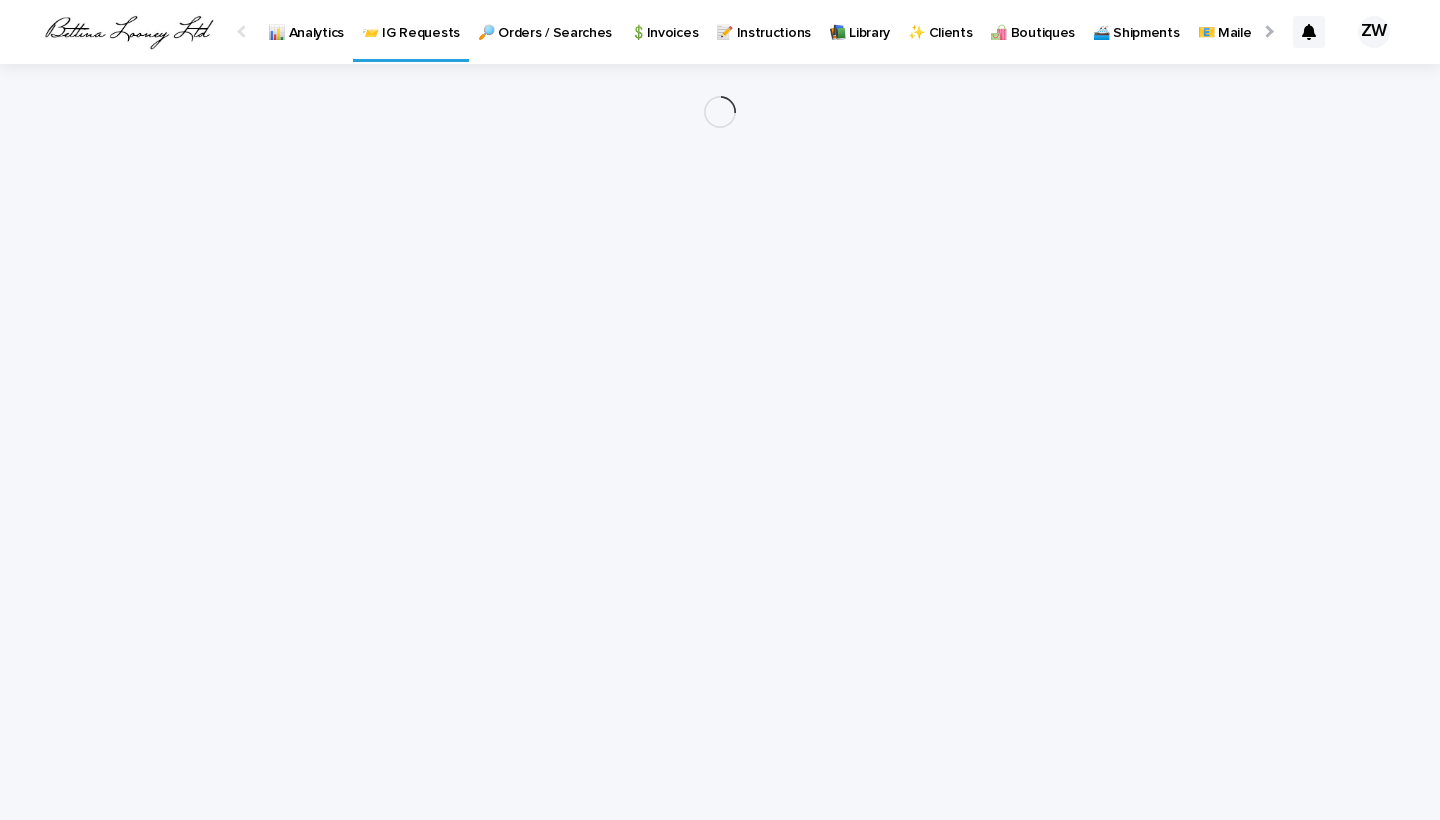 scroll, scrollTop: 0, scrollLeft: 0, axis: both 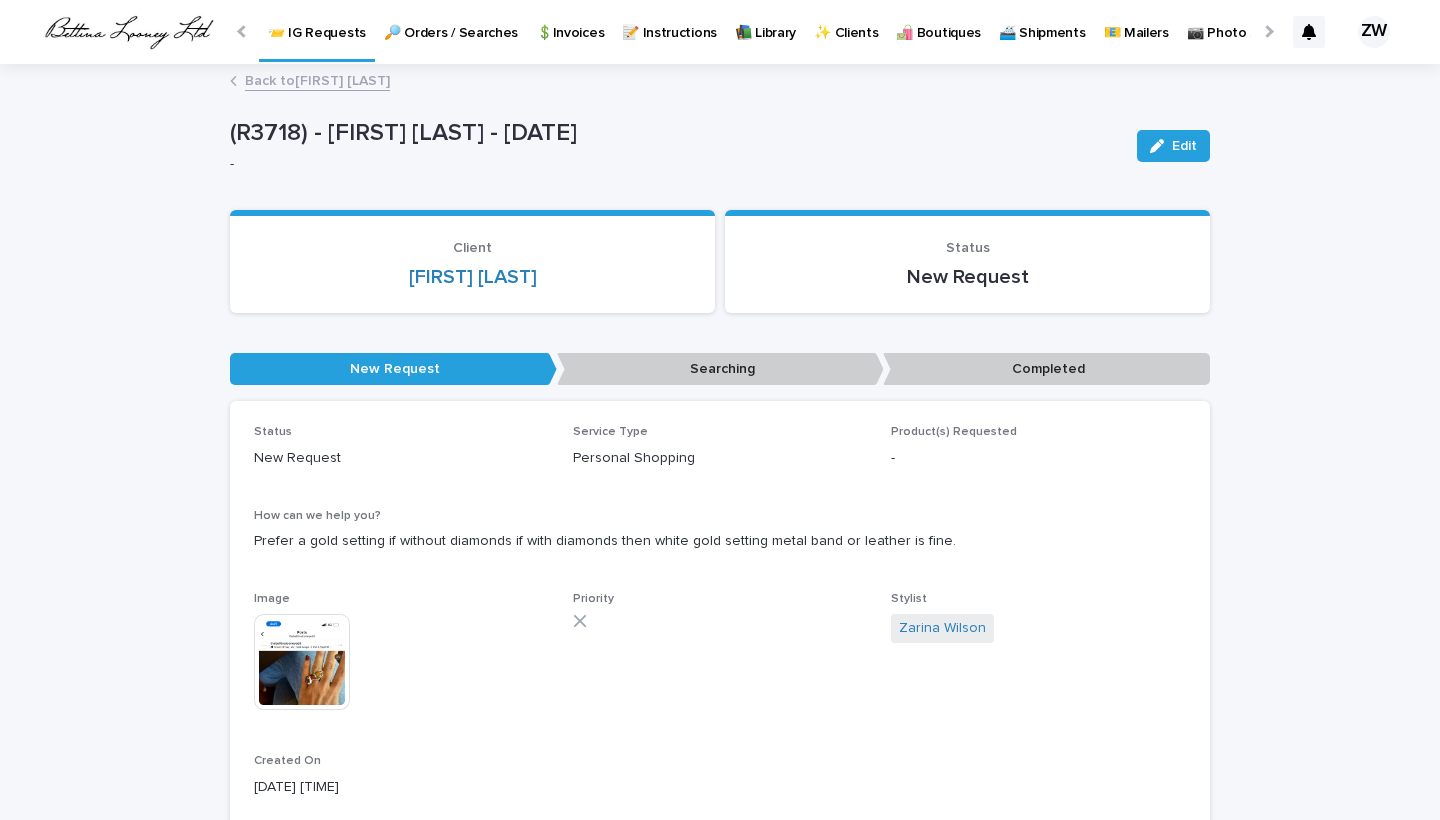 click at bounding box center [302, 662] 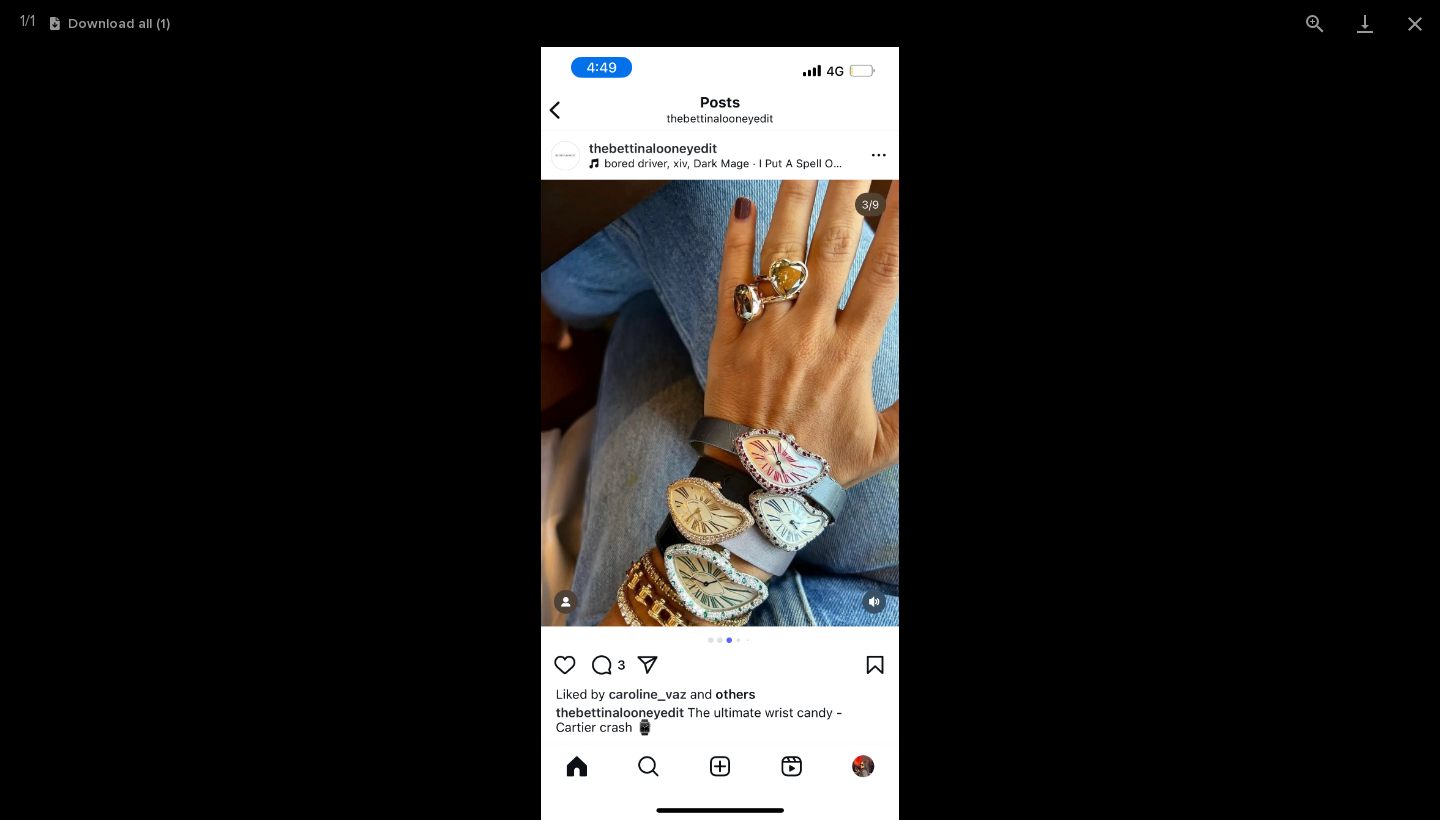 click at bounding box center (720, 433) 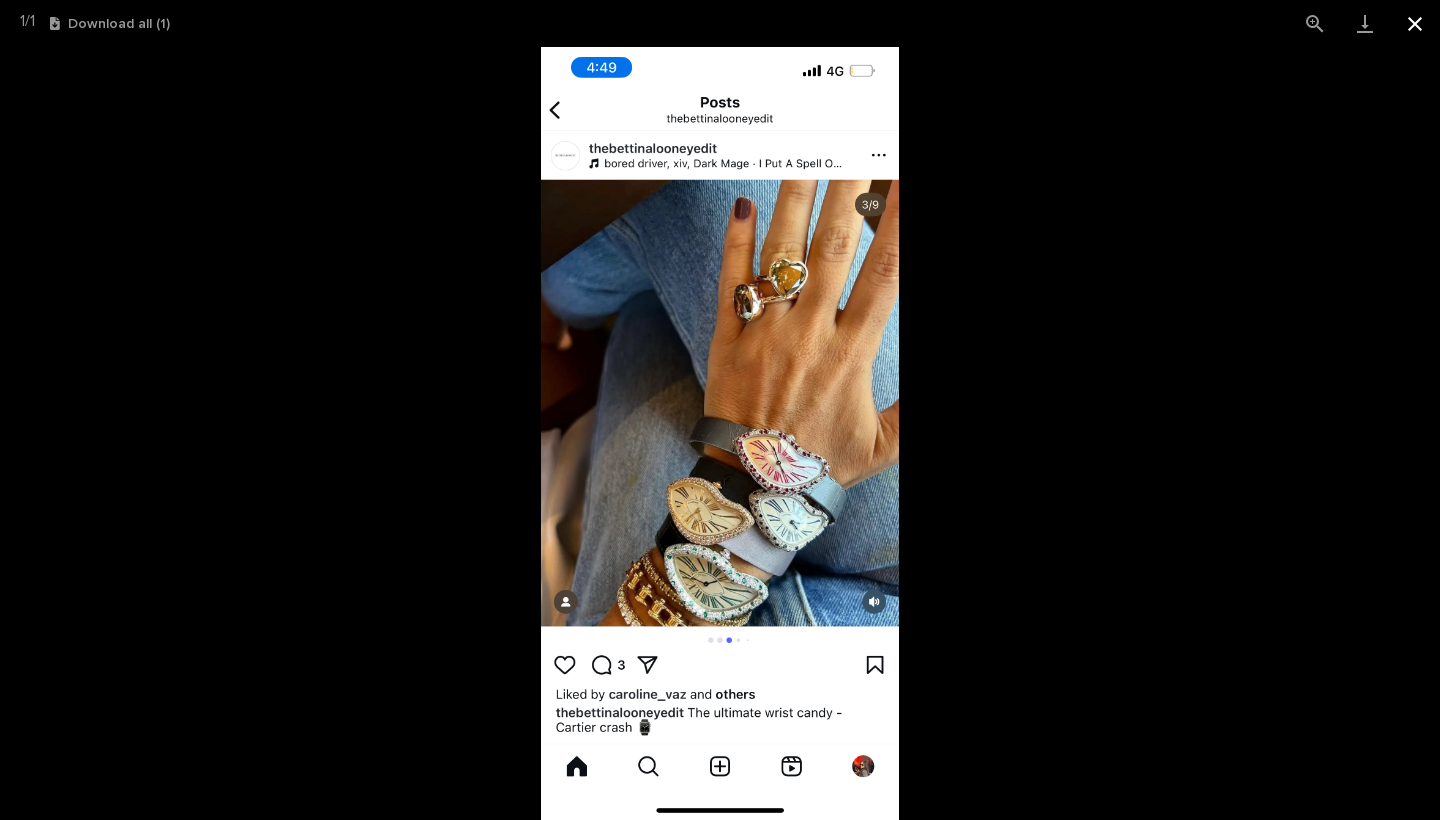 click at bounding box center (1415, 23) 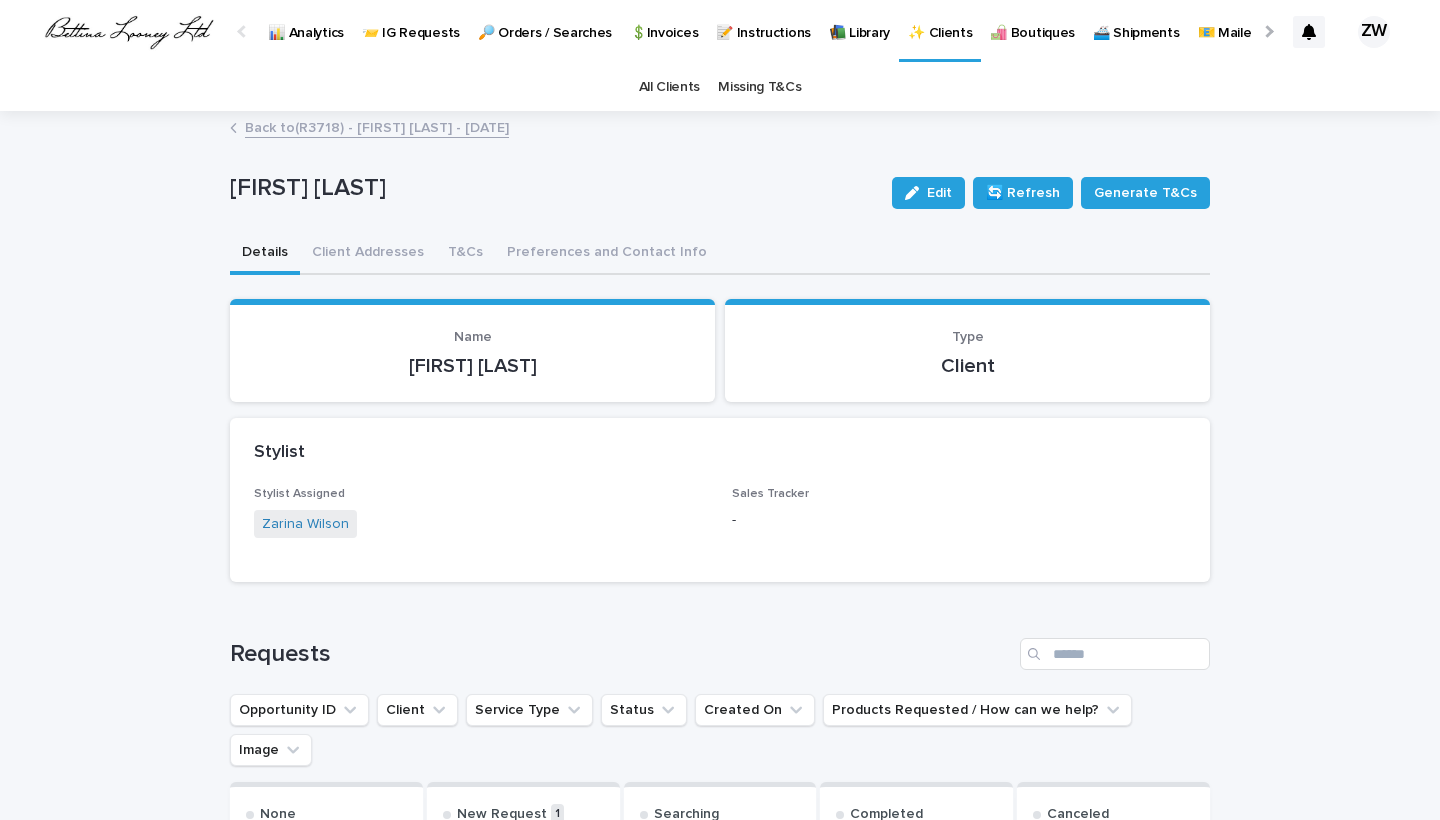 click on "📨 IG Requests" at bounding box center [411, 21] 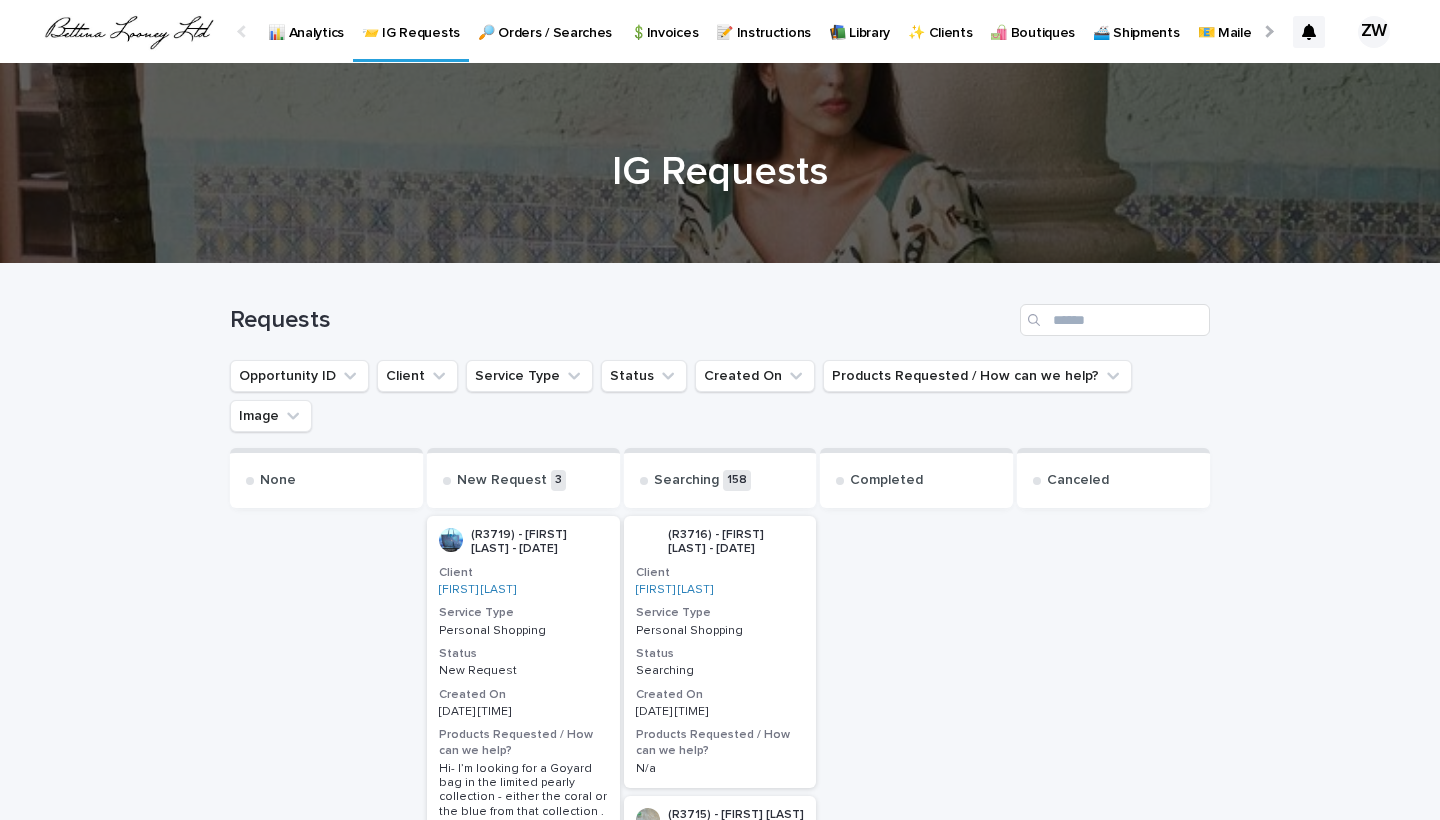 scroll, scrollTop: 0, scrollLeft: 0, axis: both 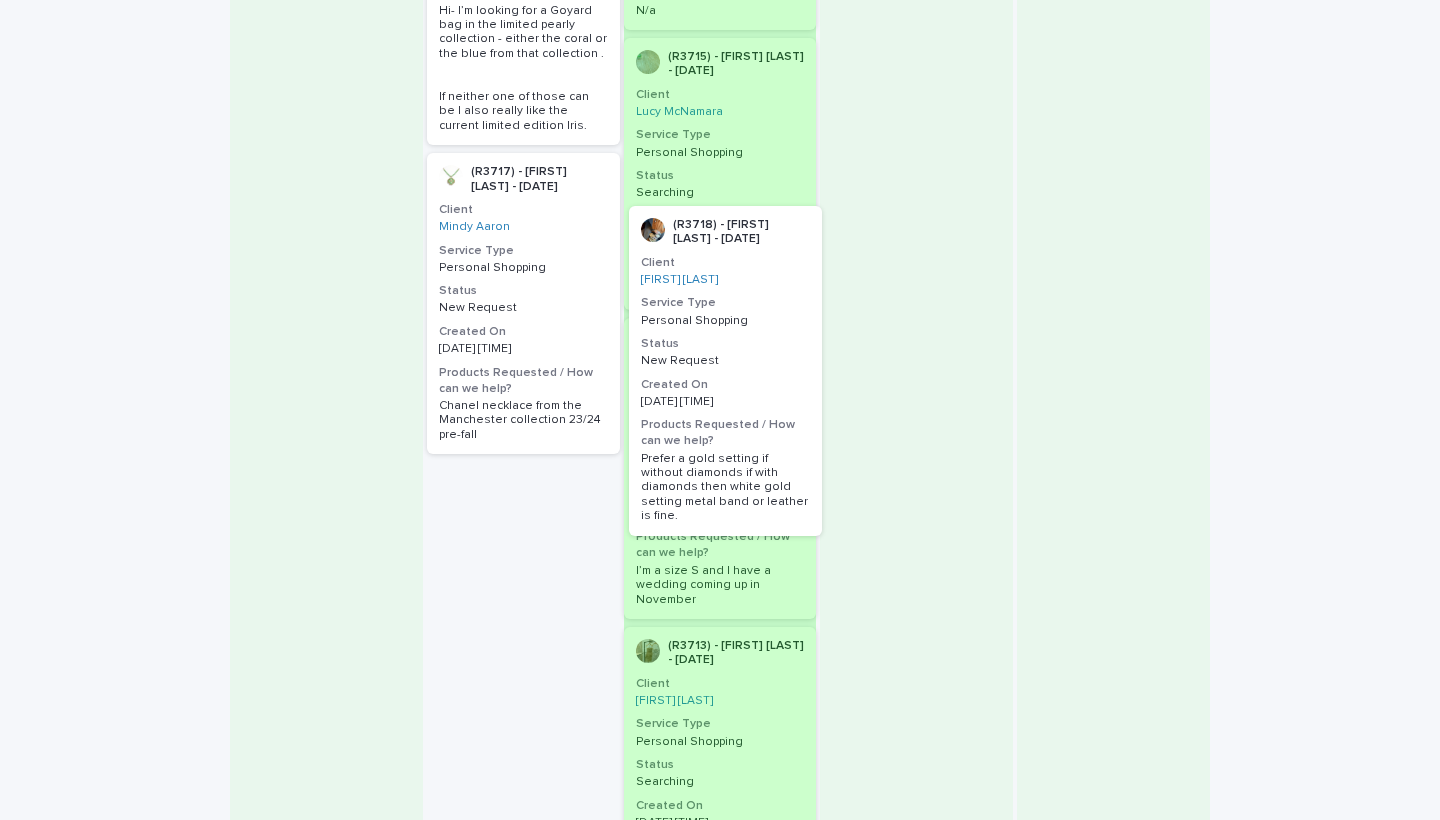 drag, startPoint x: 491, startPoint y: 285, endPoint x: 698, endPoint y: 384, distance: 229.45587 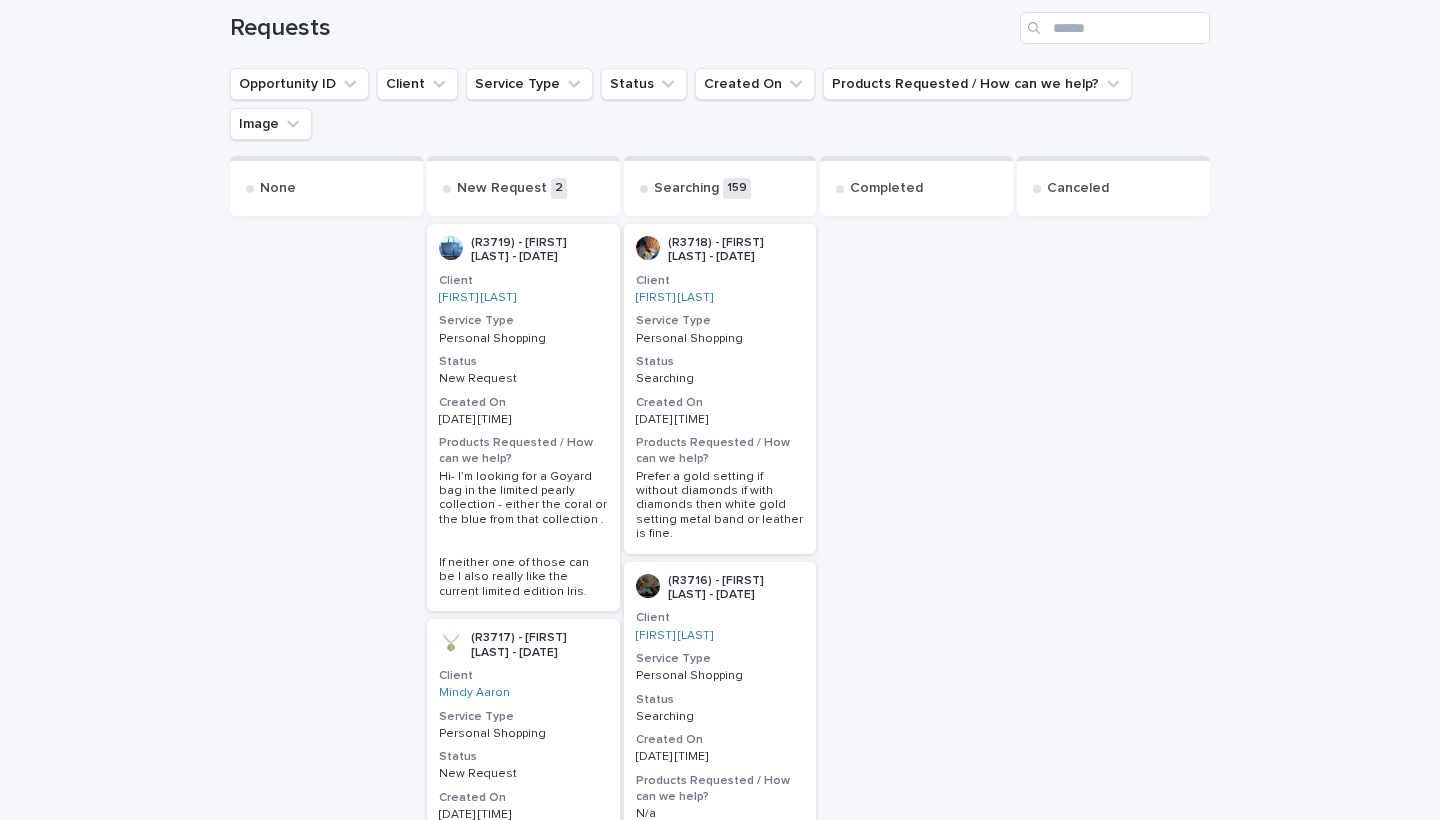 scroll, scrollTop: 293, scrollLeft: 0, axis: vertical 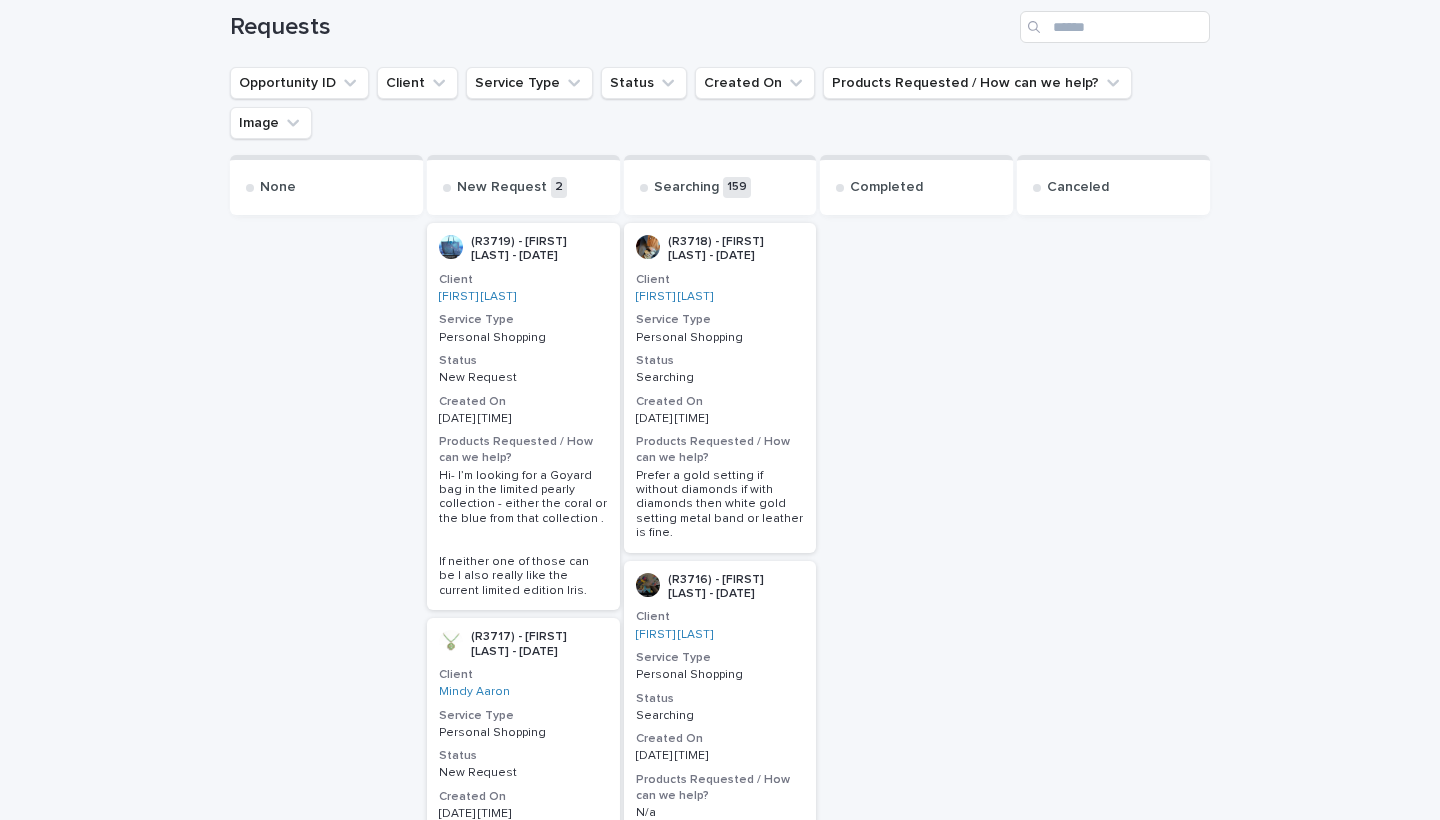 click on "Personal Shopping" at bounding box center (523, 338) 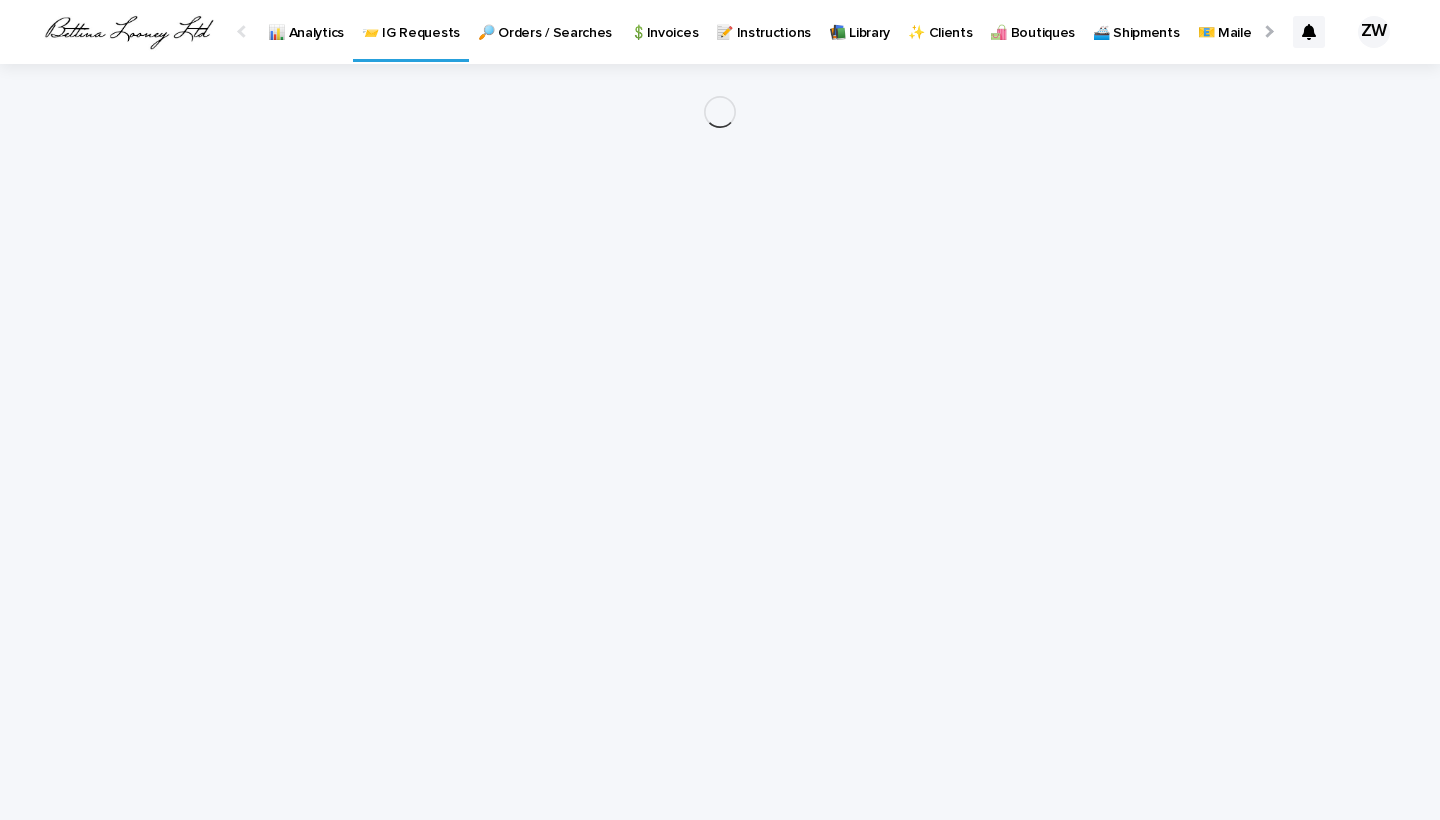 scroll, scrollTop: 0, scrollLeft: 0, axis: both 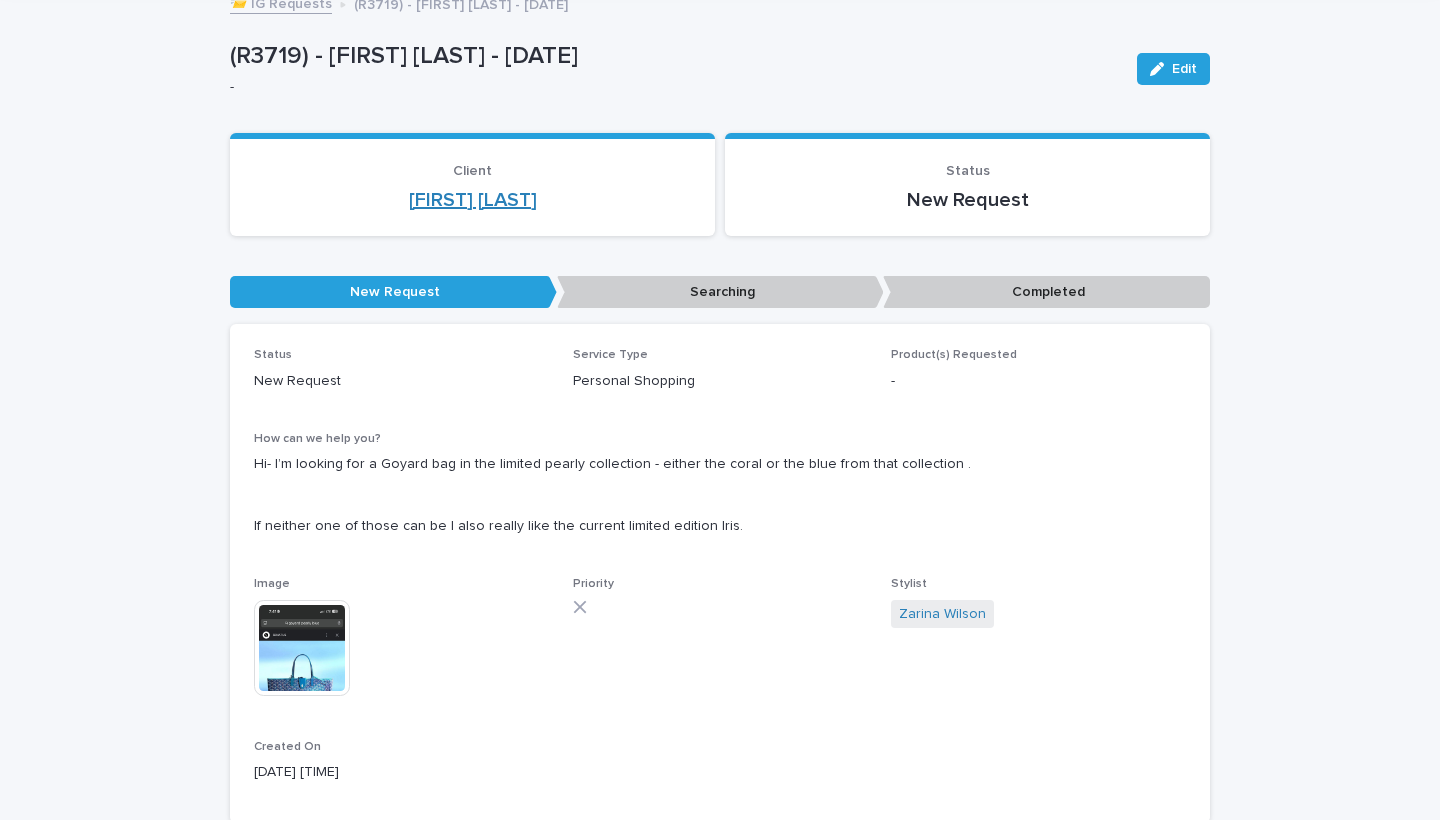 click on "[FIRST] [LAST]" at bounding box center [473, 200] 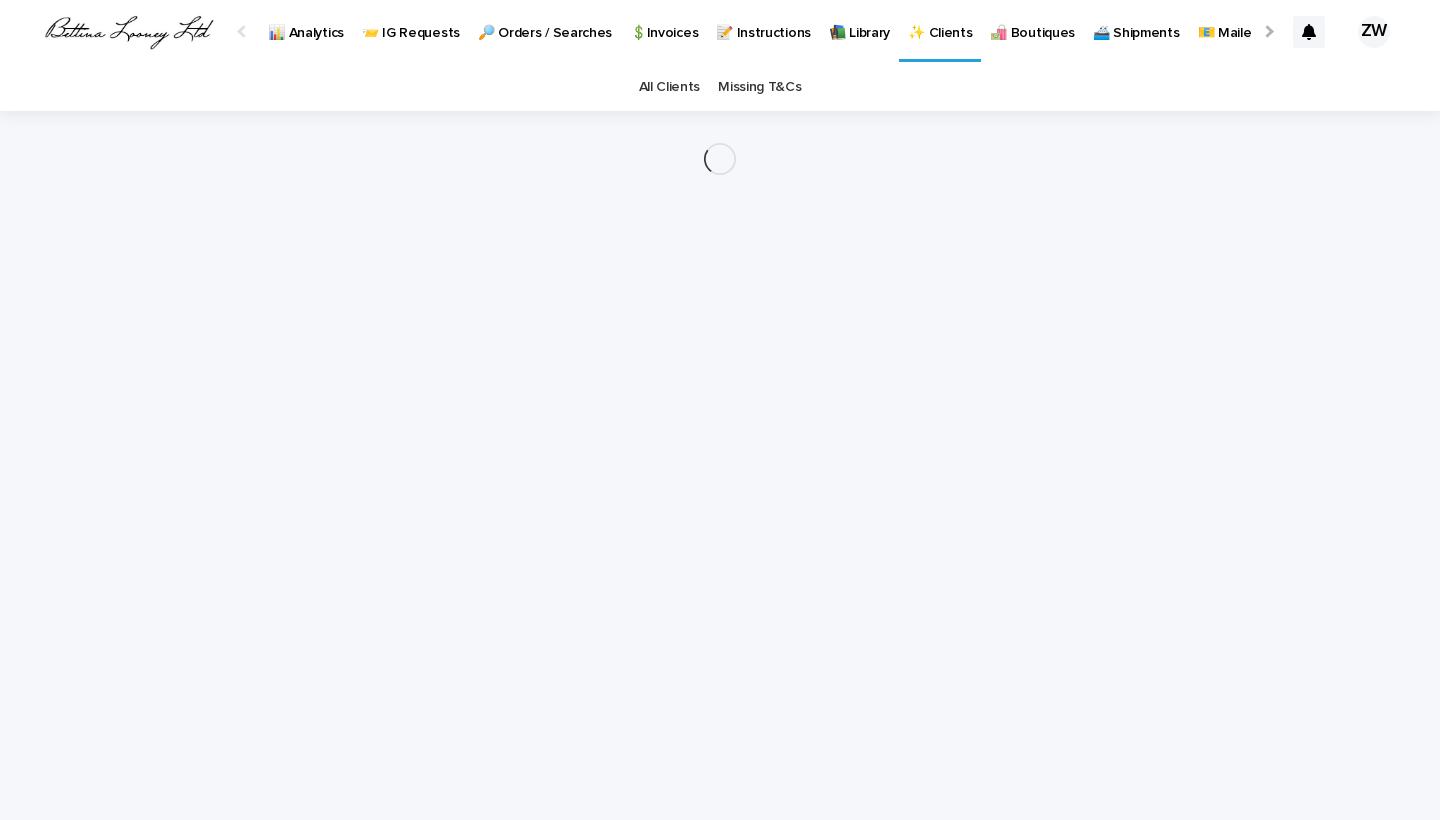 scroll, scrollTop: 0, scrollLeft: 0, axis: both 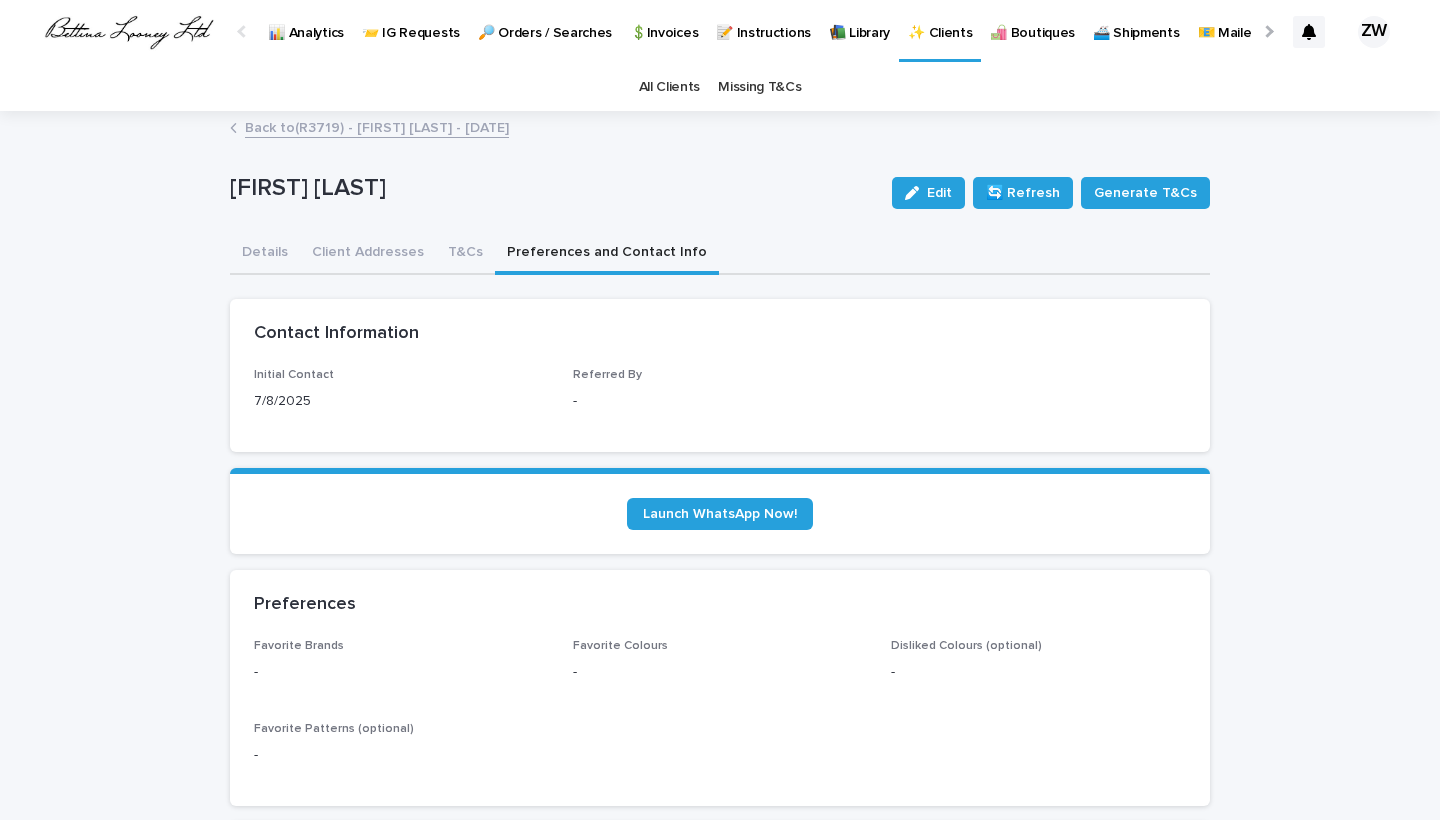click on "Preferences and Contact Info" at bounding box center [607, 254] 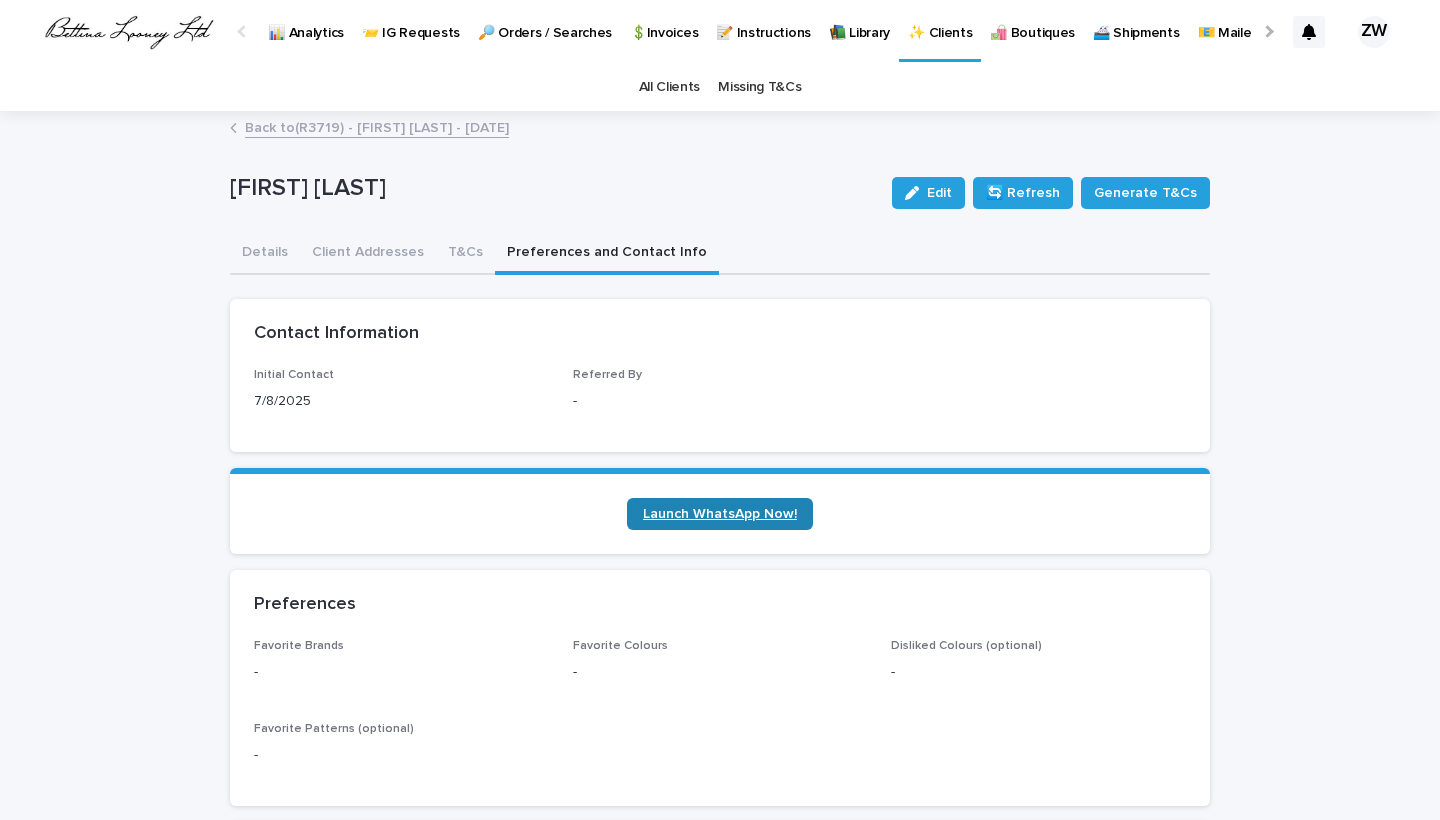 click on "Launch WhatsApp Now!" at bounding box center (720, 514) 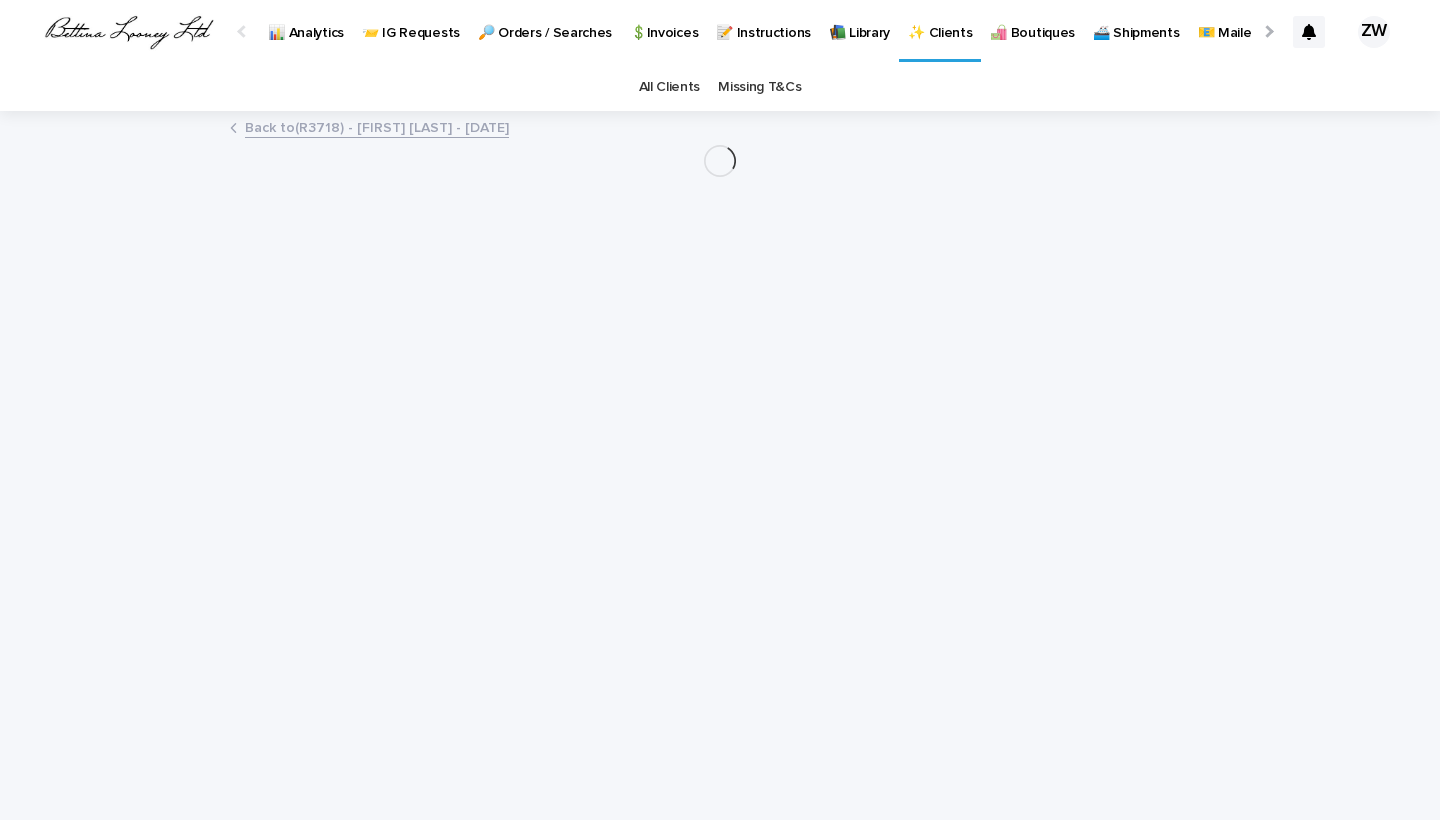 scroll, scrollTop: 0, scrollLeft: 0, axis: both 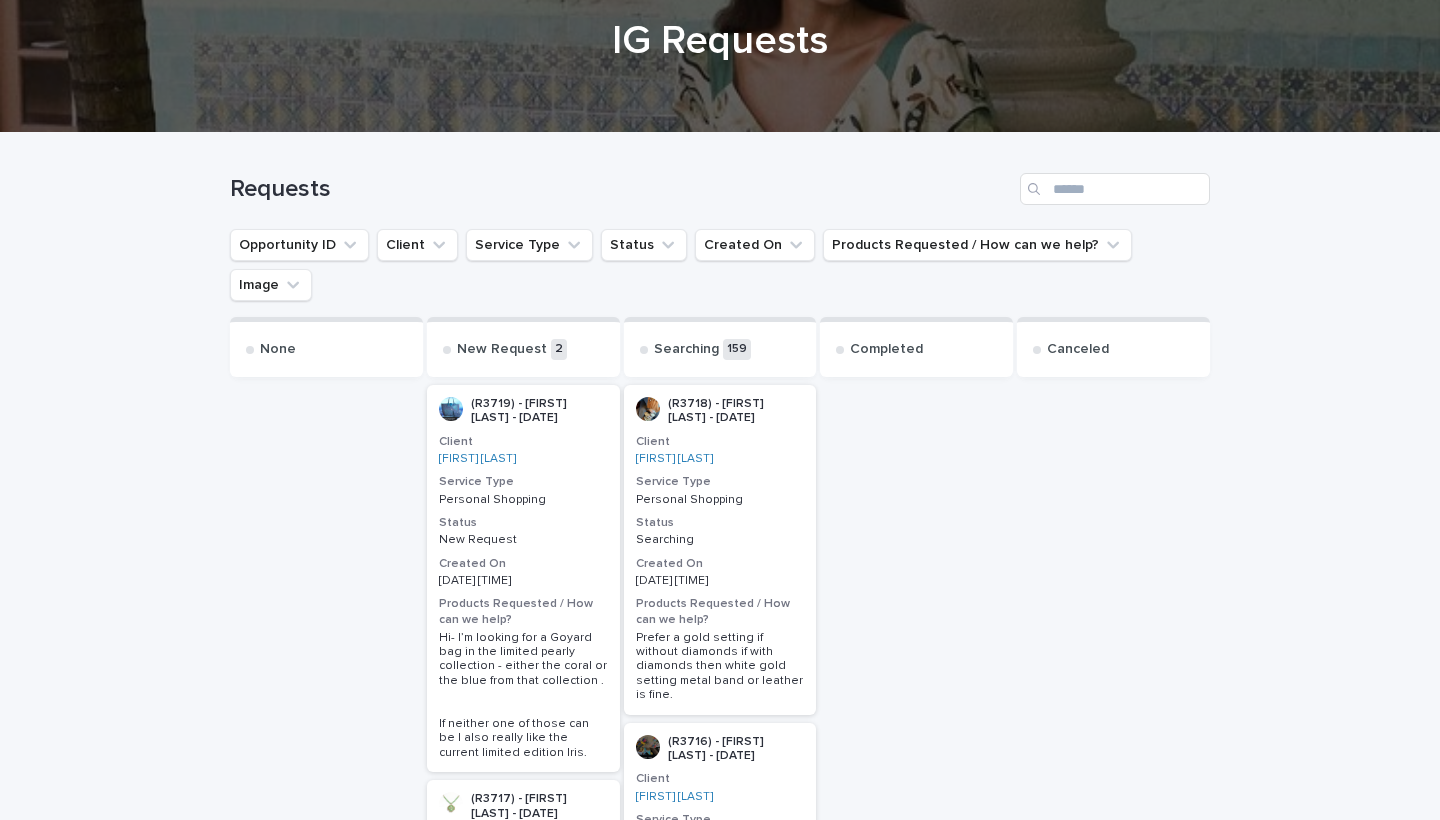 click on "Personal Shopping" at bounding box center (523, 500) 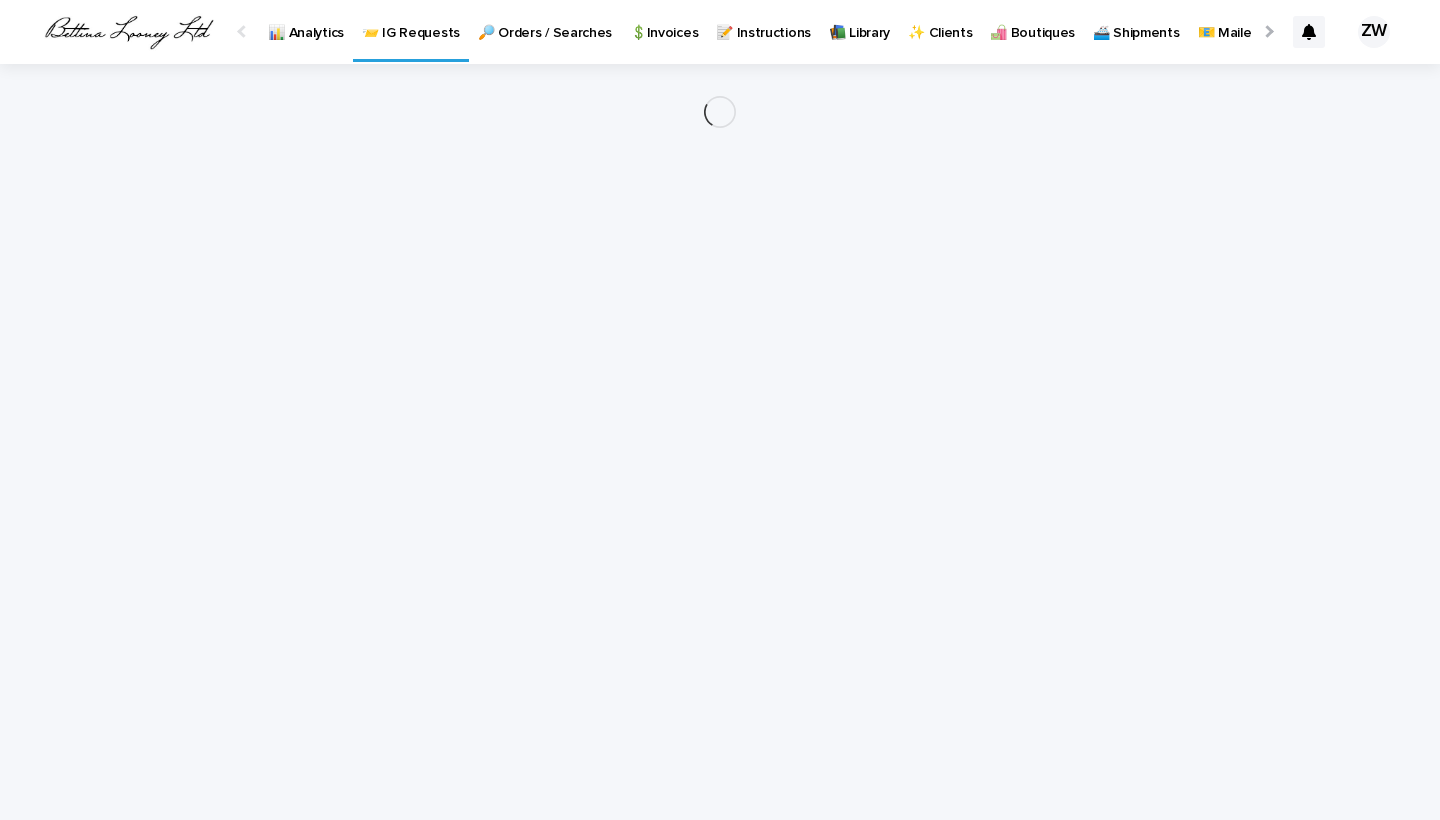 scroll, scrollTop: 0, scrollLeft: 0, axis: both 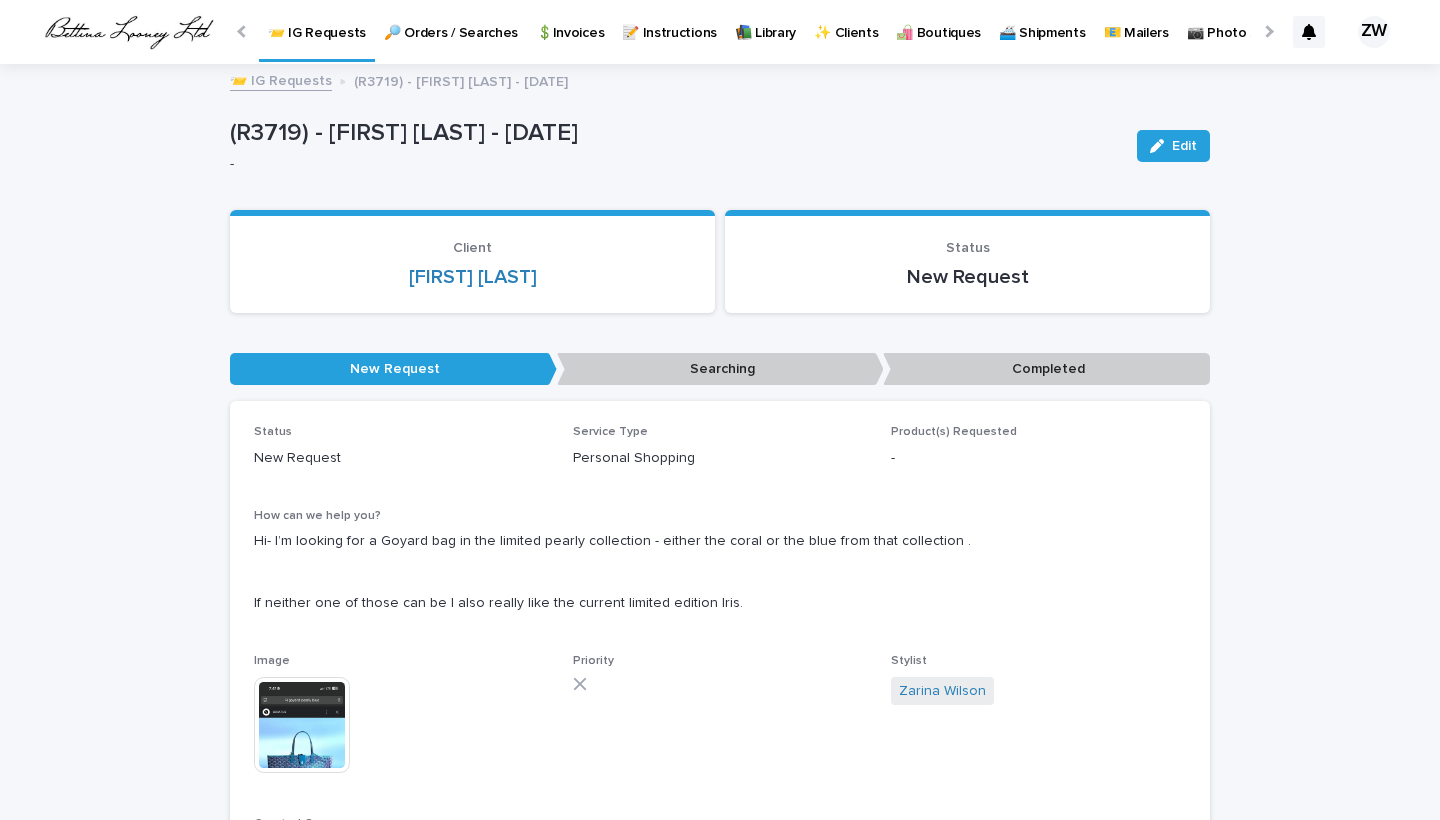 click on "Client [FIRST] [LAST]" at bounding box center (472, 261) 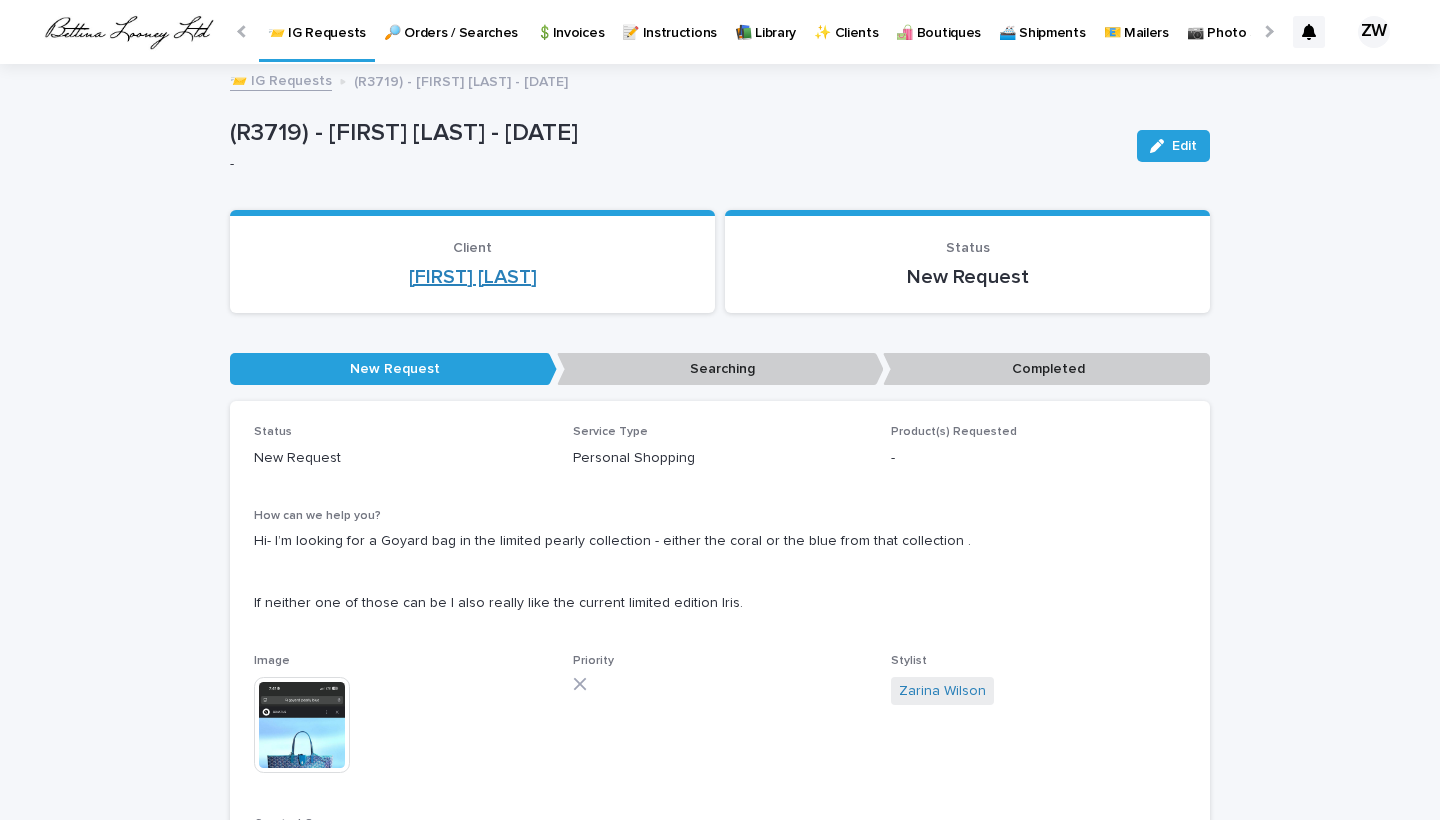 click on "[FIRST] [LAST]" at bounding box center (473, 277) 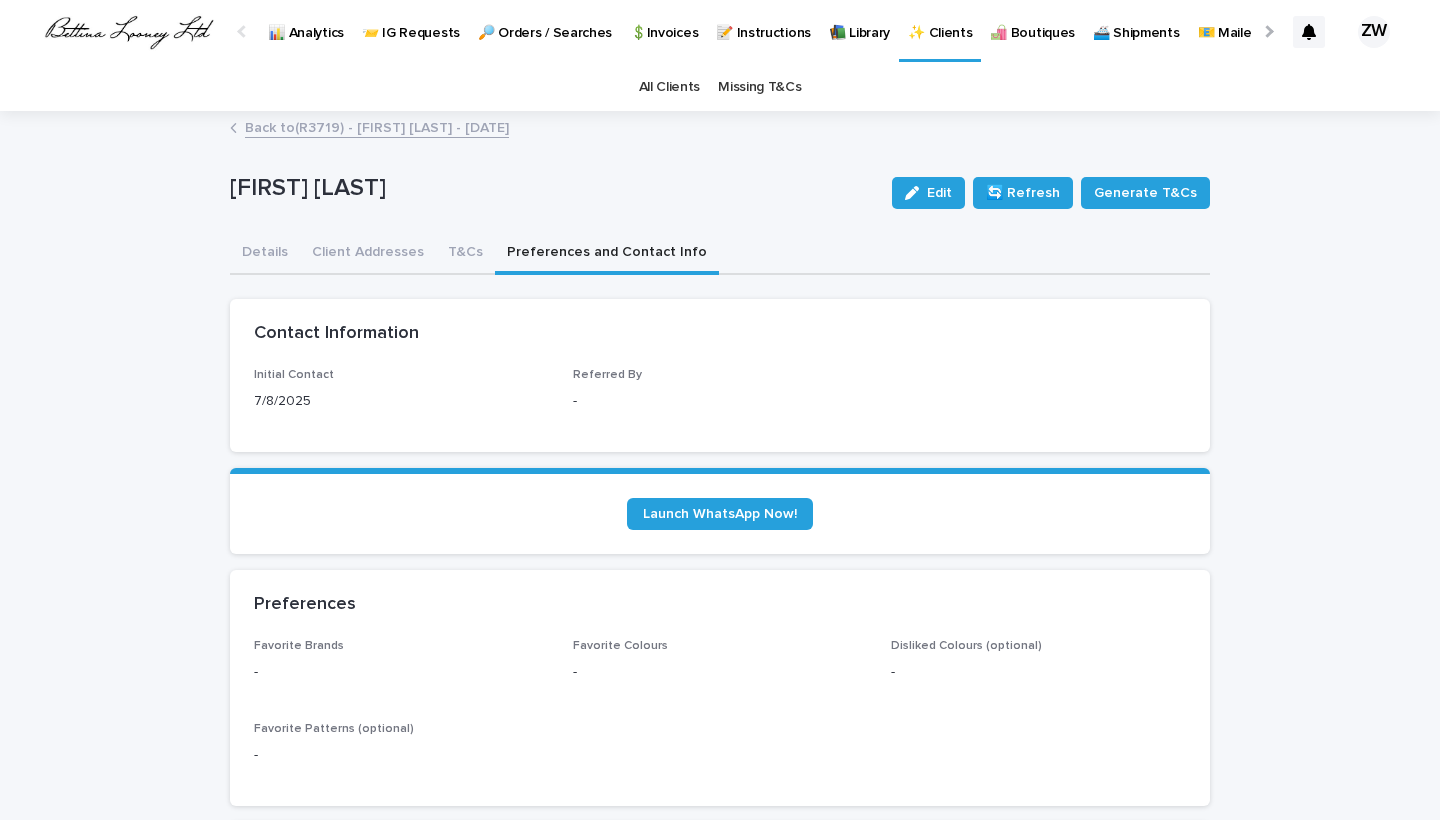 click on "Preferences and Contact Info" at bounding box center [607, 254] 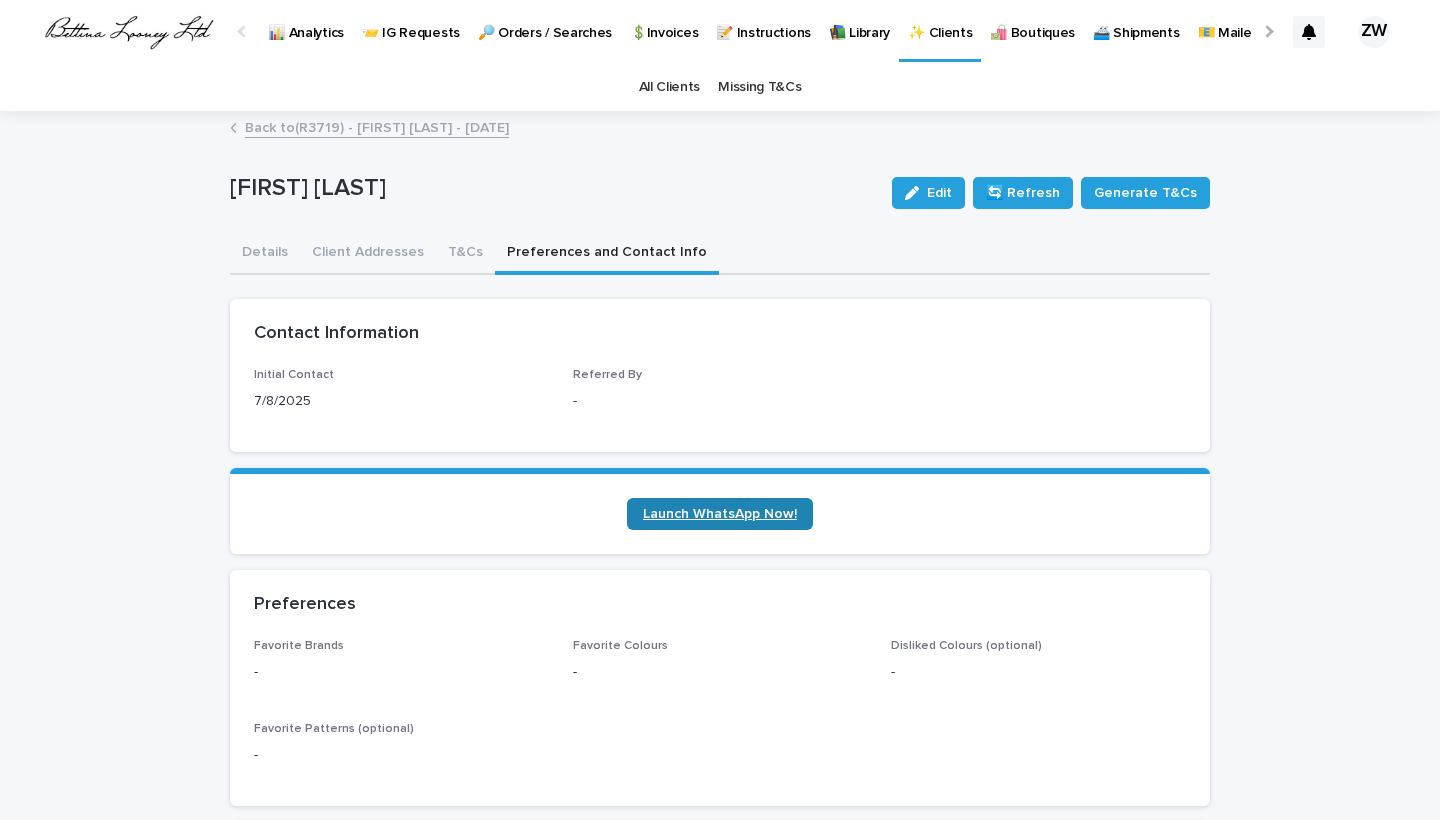 click on "Launch WhatsApp Now!" at bounding box center [720, 514] 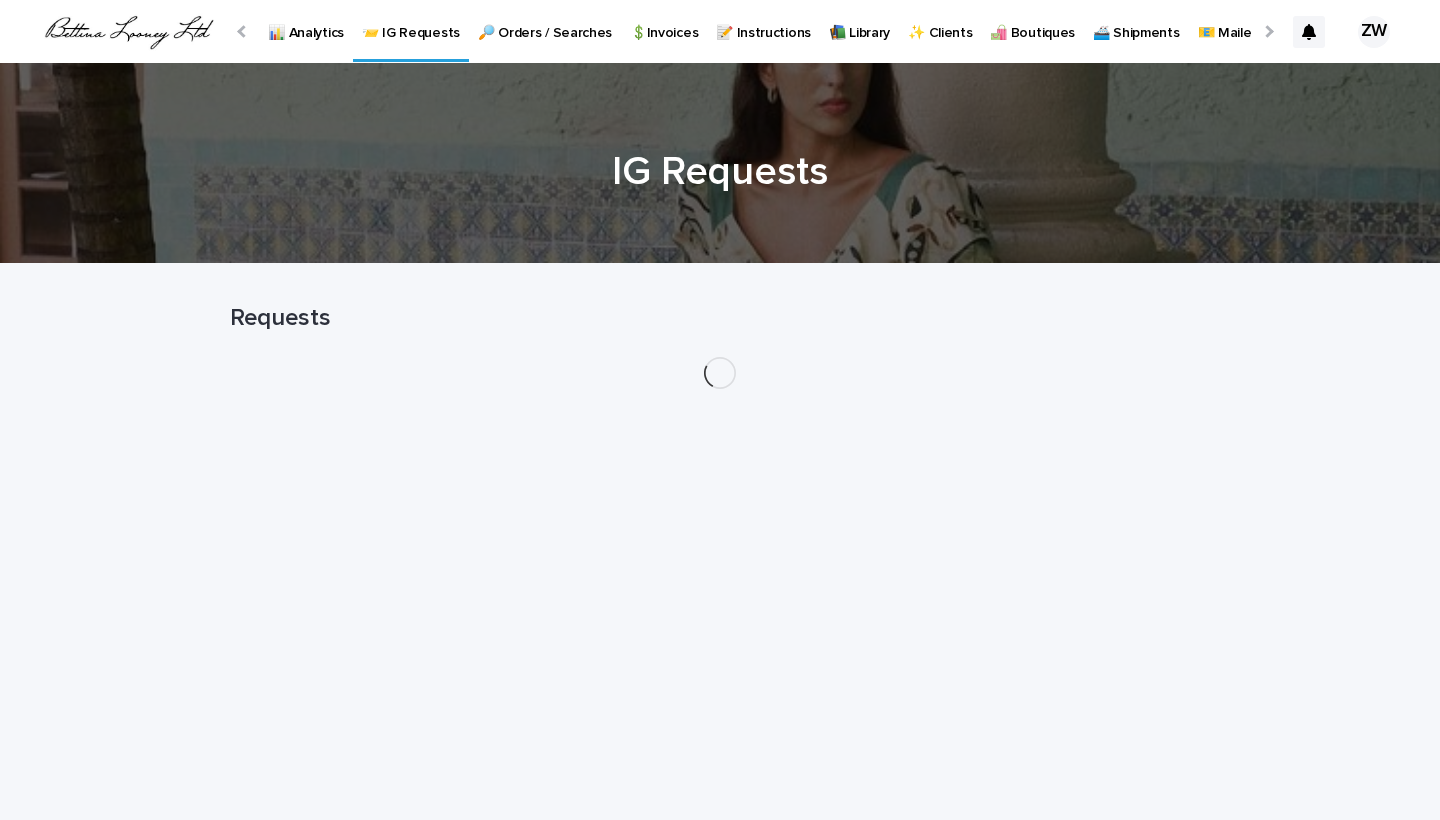 scroll, scrollTop: 0, scrollLeft: 0, axis: both 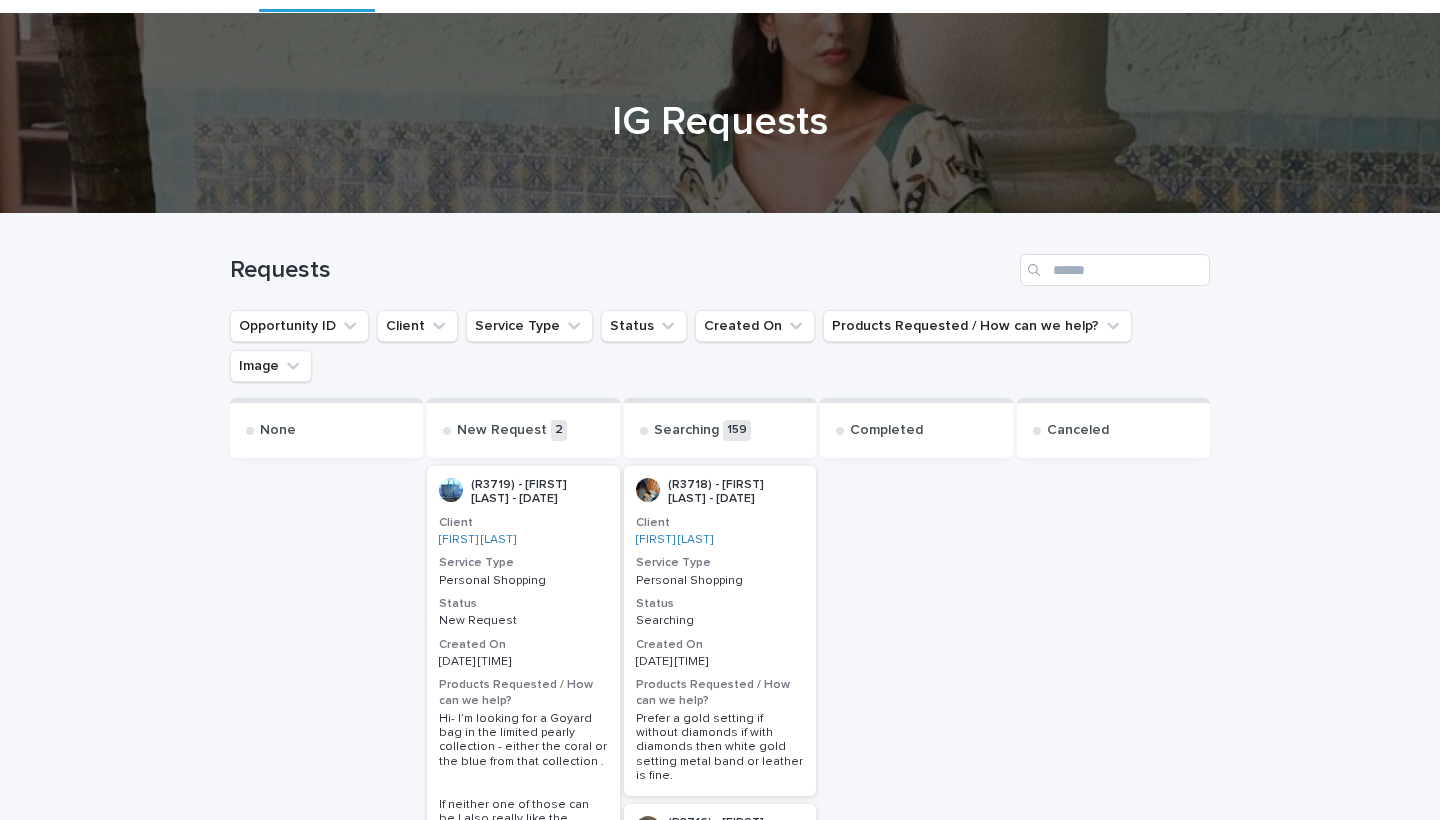 click on "New Request" at bounding box center [523, 621] 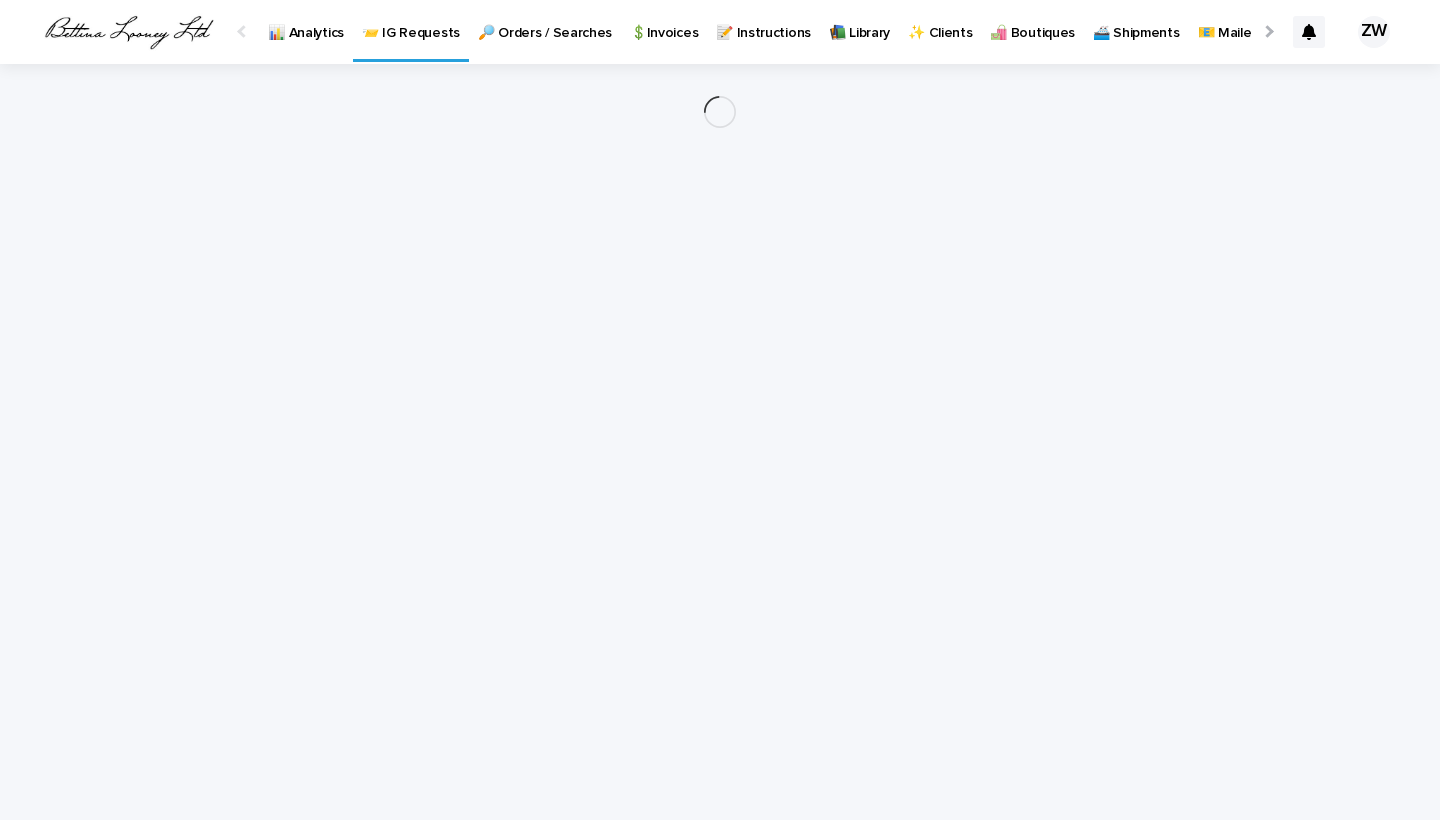 scroll, scrollTop: 0, scrollLeft: 0, axis: both 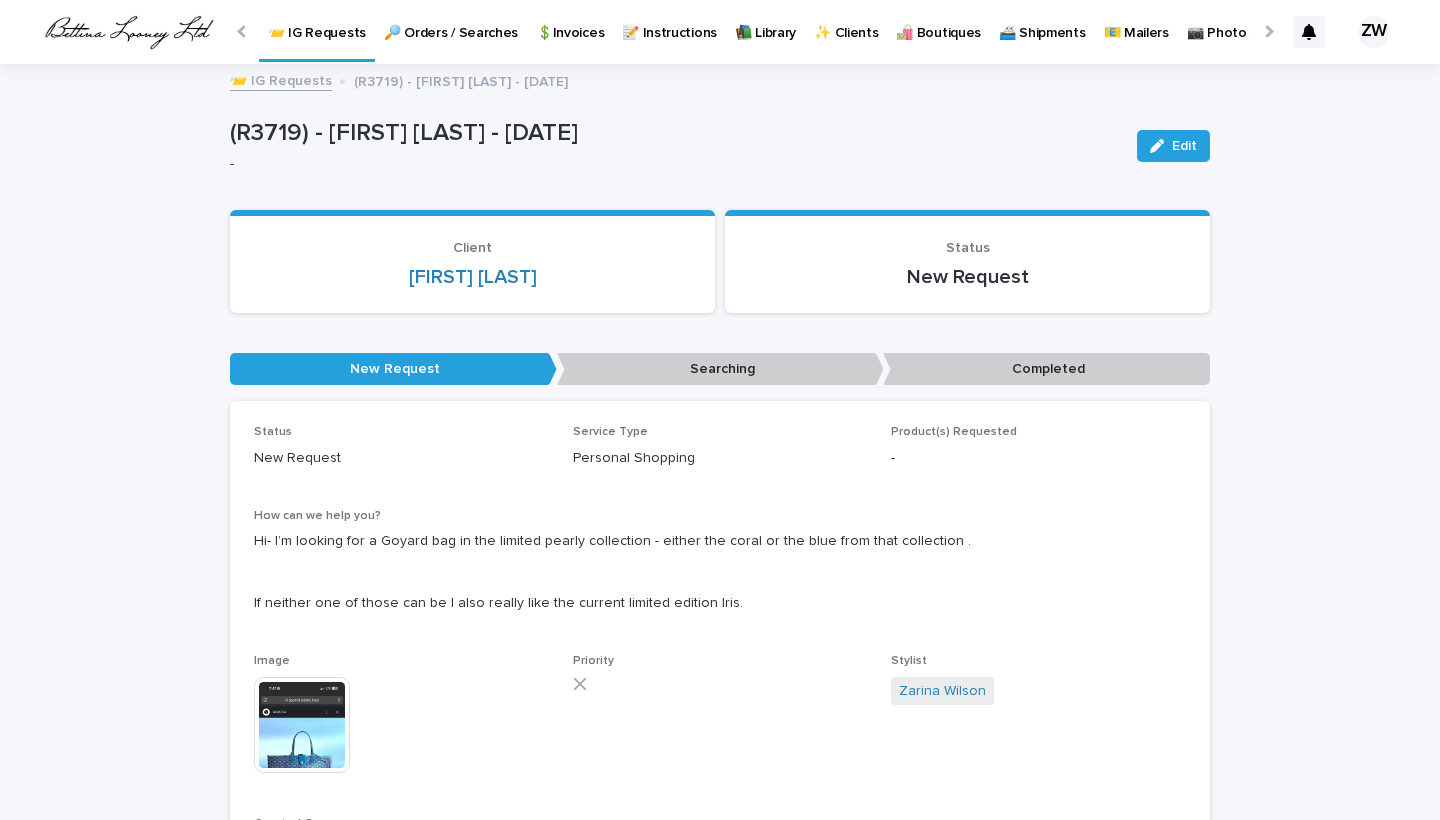 click at bounding box center (302, 725) 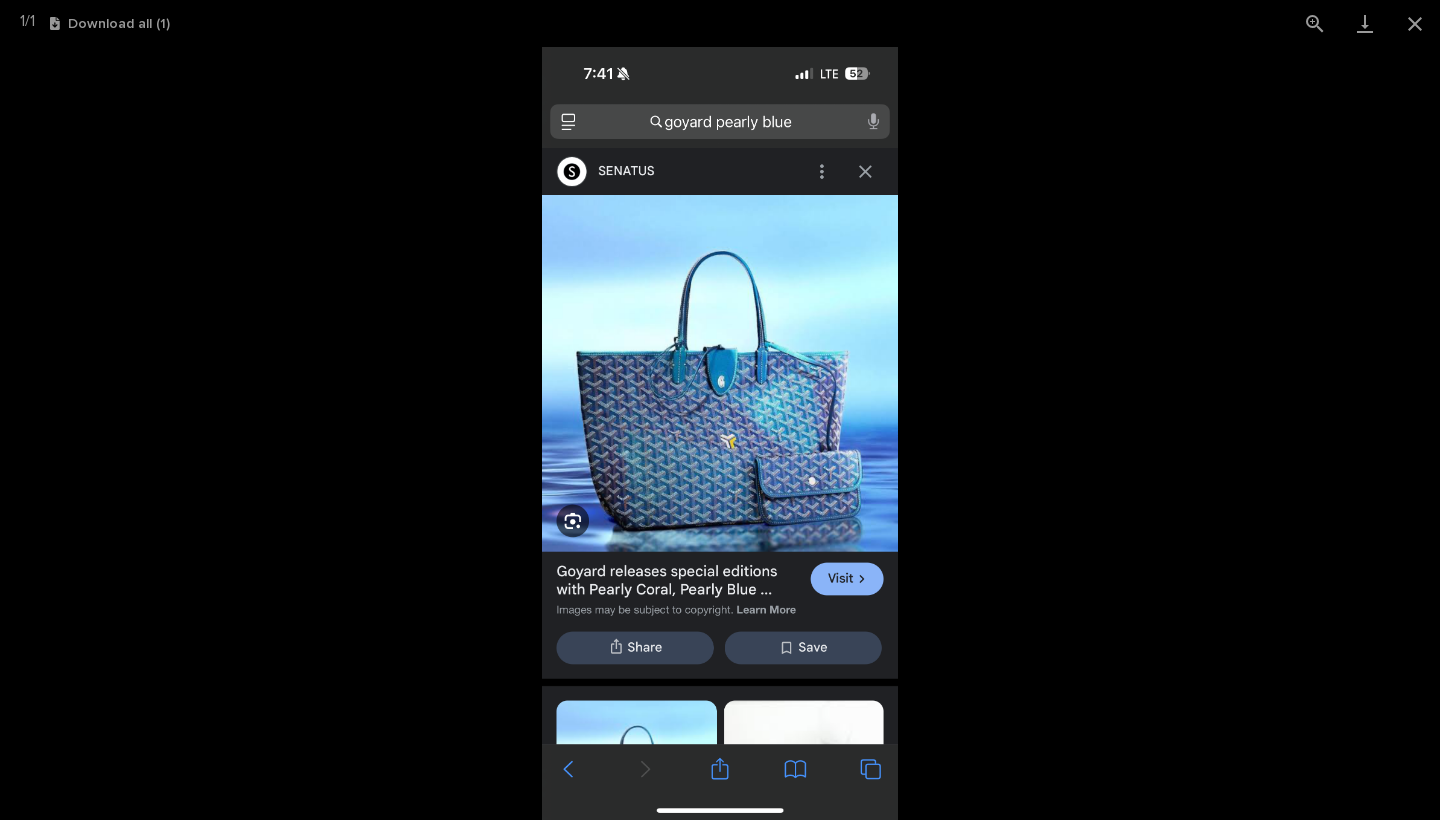 click at bounding box center [720, 433] 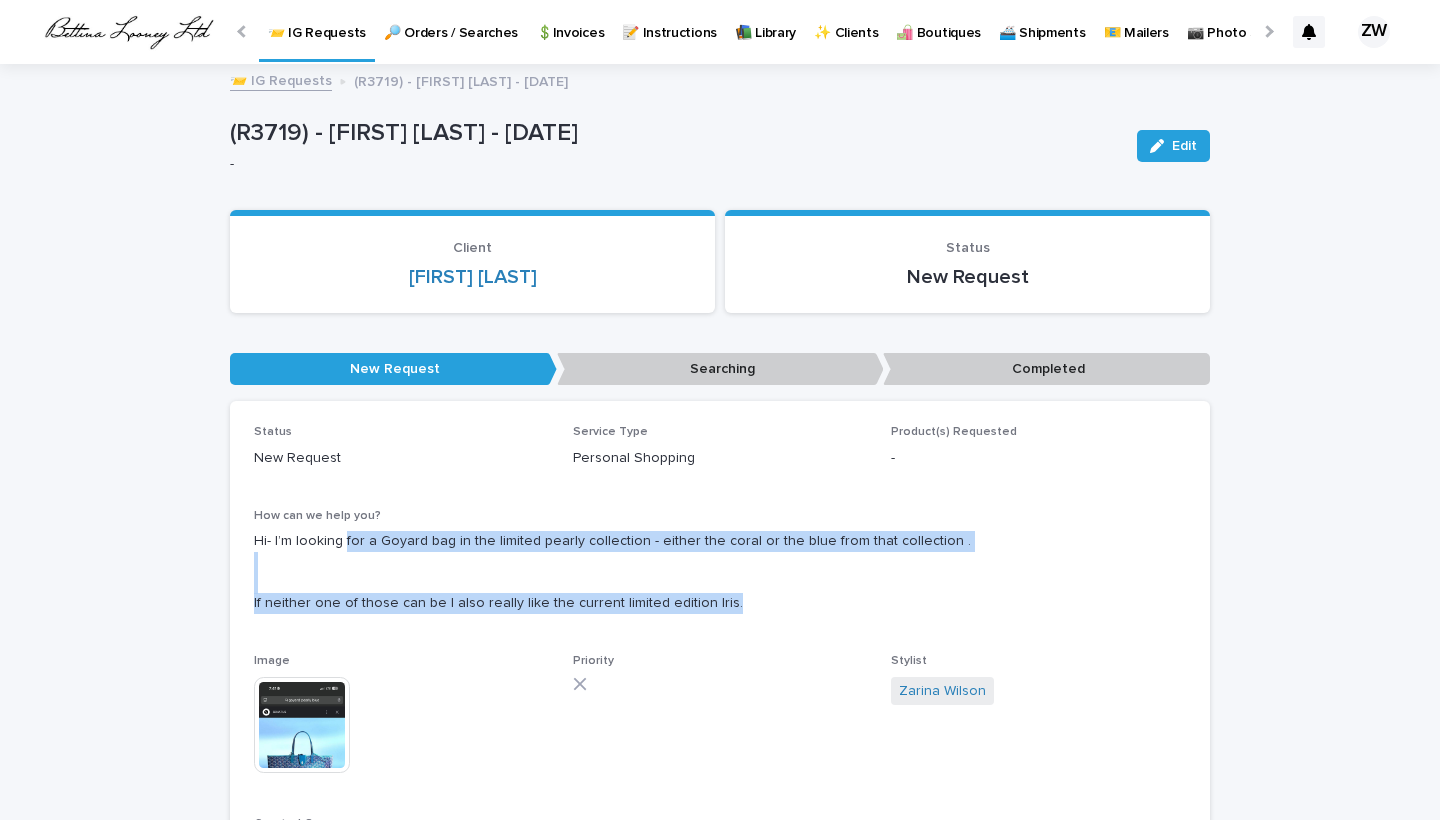 drag, startPoint x: 346, startPoint y: 535, endPoint x: 739, endPoint y: 597, distance: 397.86053 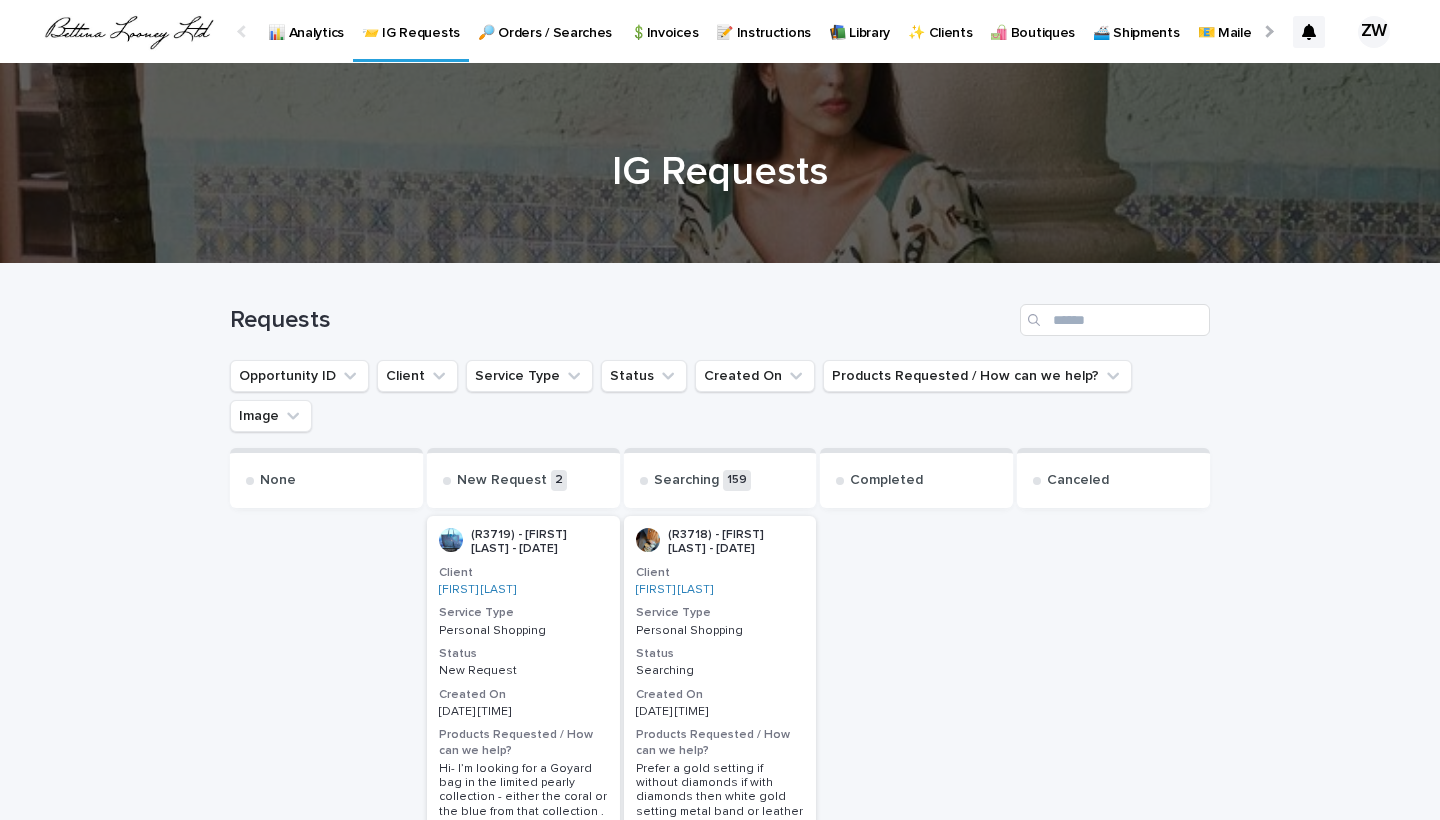 scroll, scrollTop: 0, scrollLeft: -162, axis: horizontal 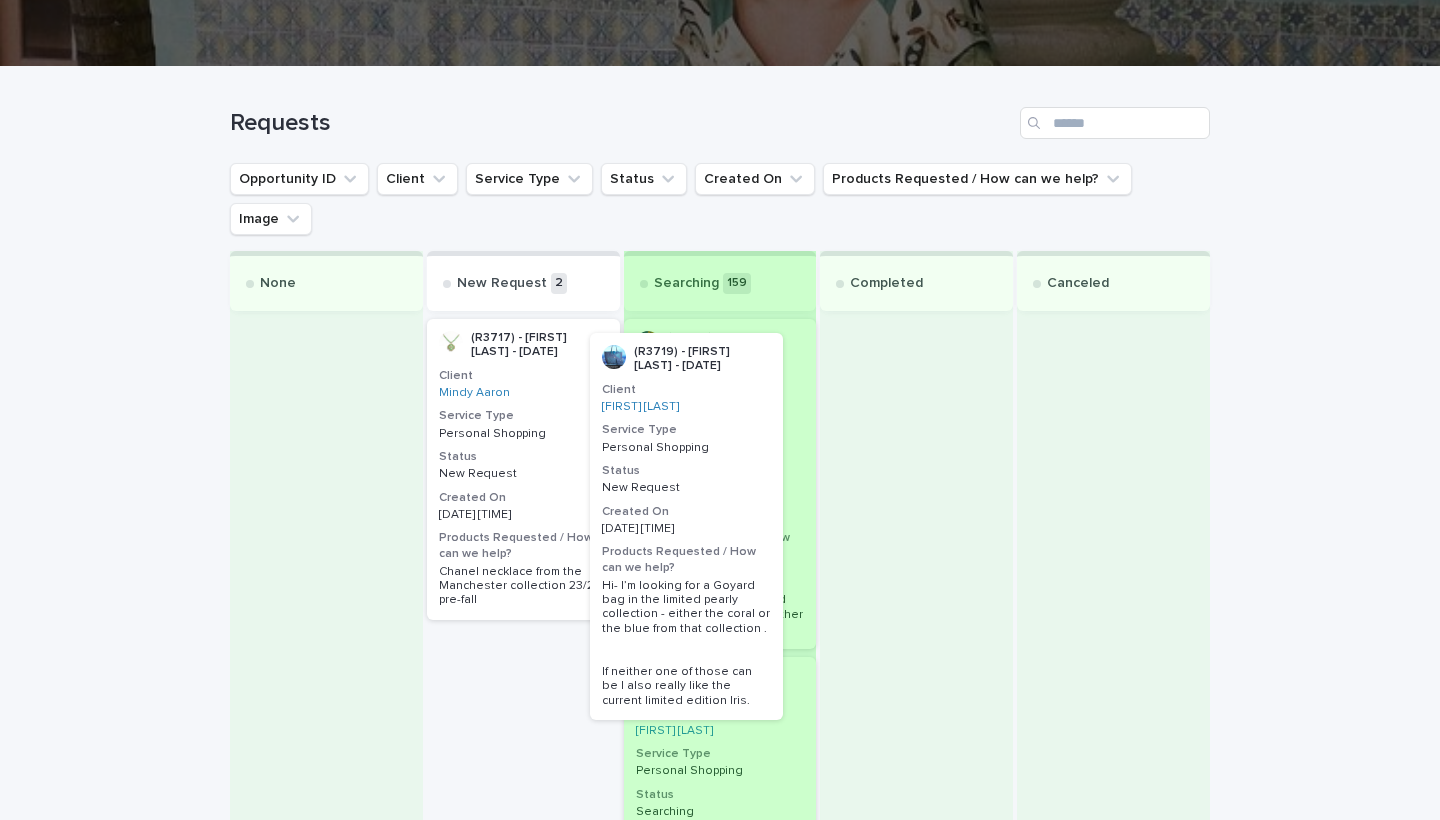 drag, startPoint x: 547, startPoint y: 376, endPoint x: 715, endPoint y: 429, distance: 176.16185 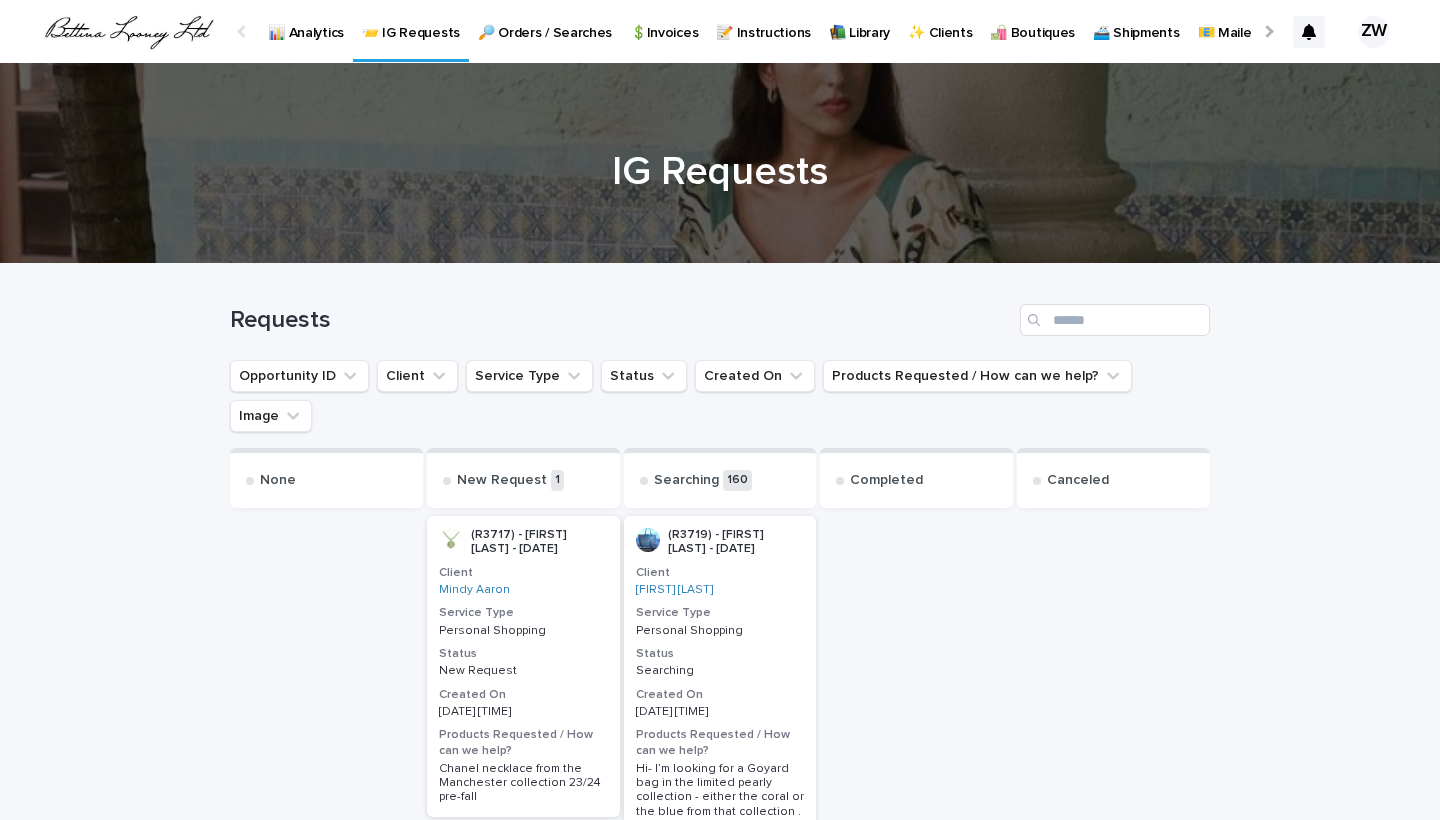 scroll, scrollTop: 0, scrollLeft: 0, axis: both 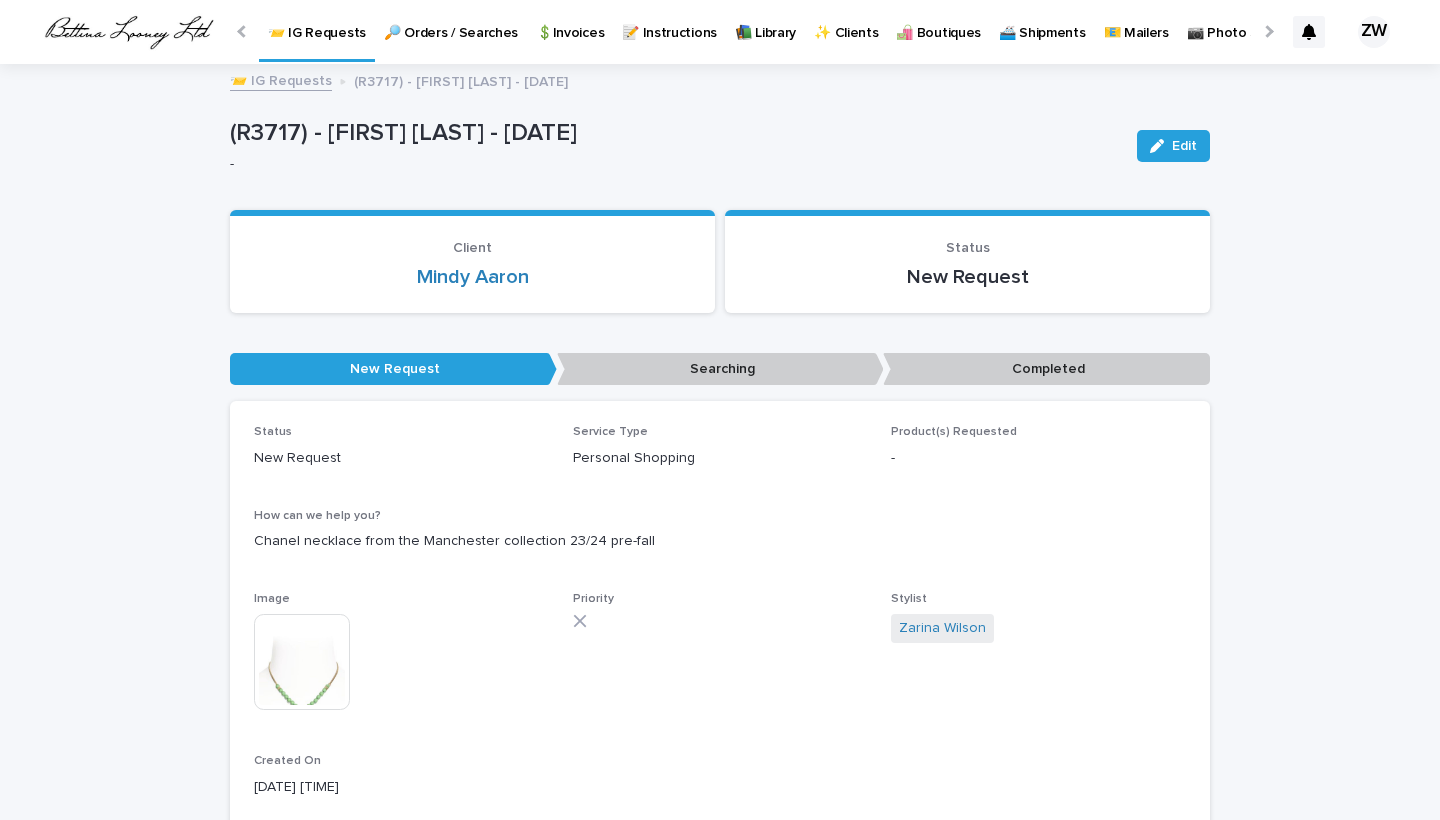 click at bounding box center [302, 662] 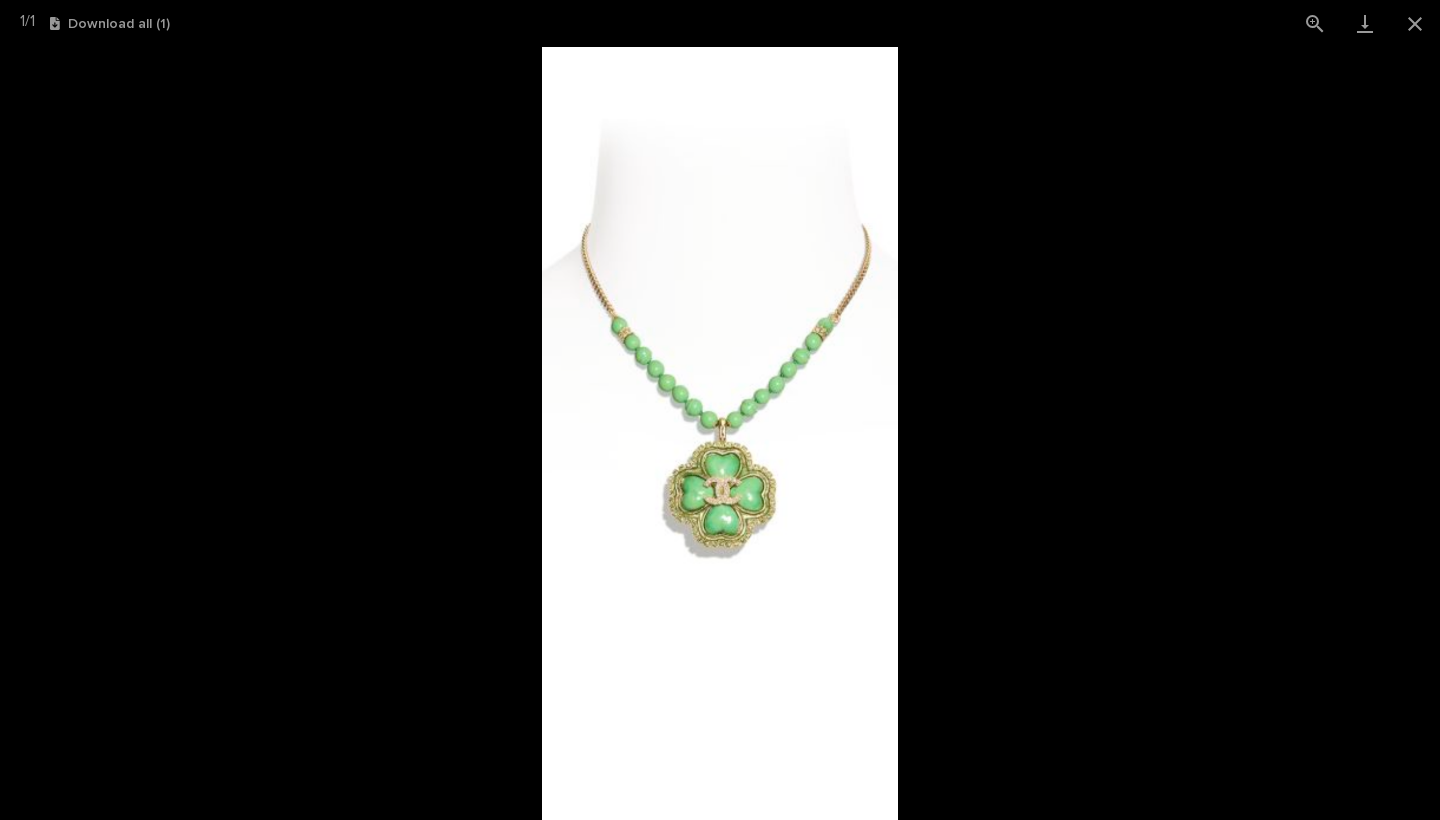 click at bounding box center [720, 433] 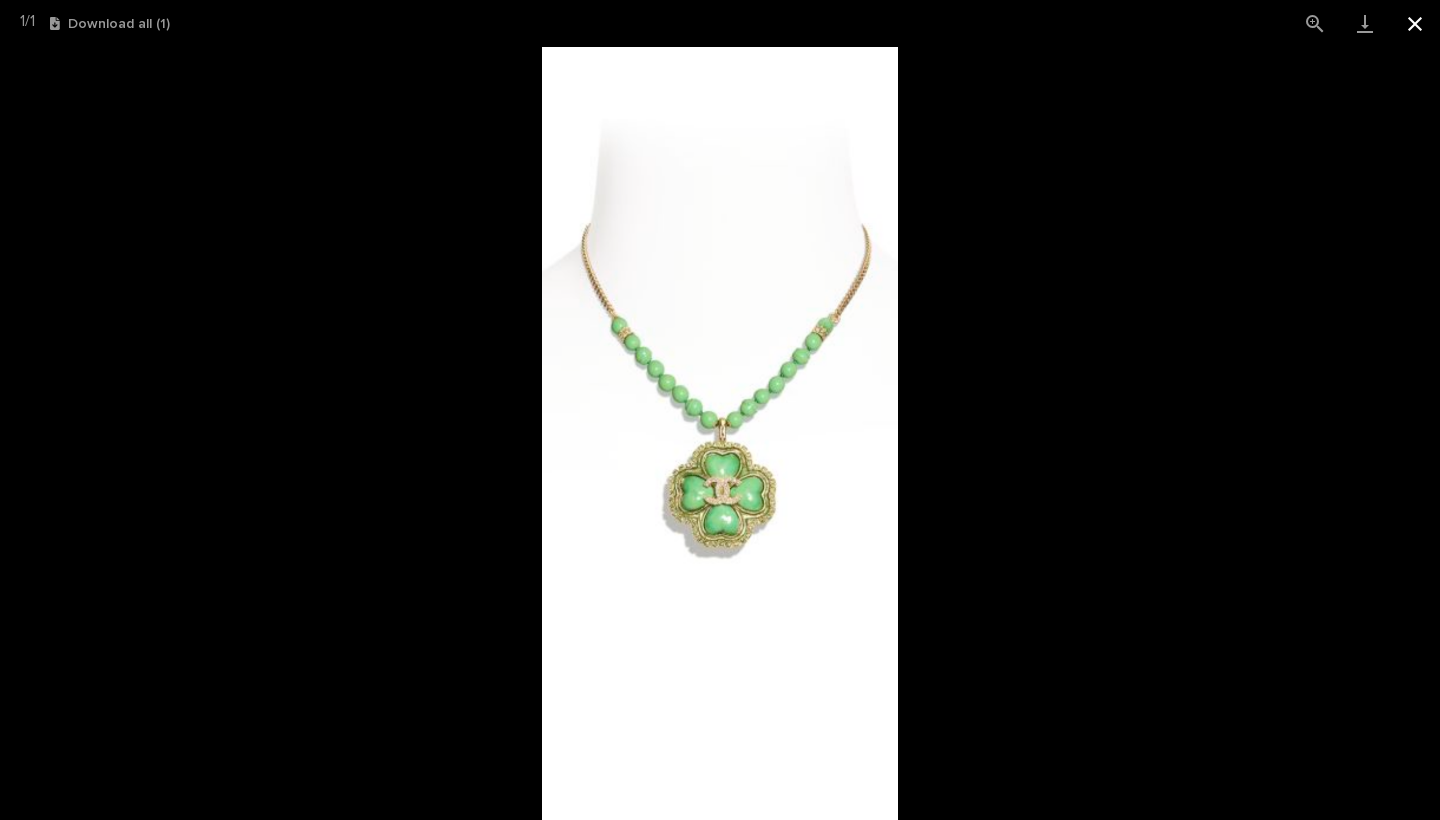 click at bounding box center (1415, 23) 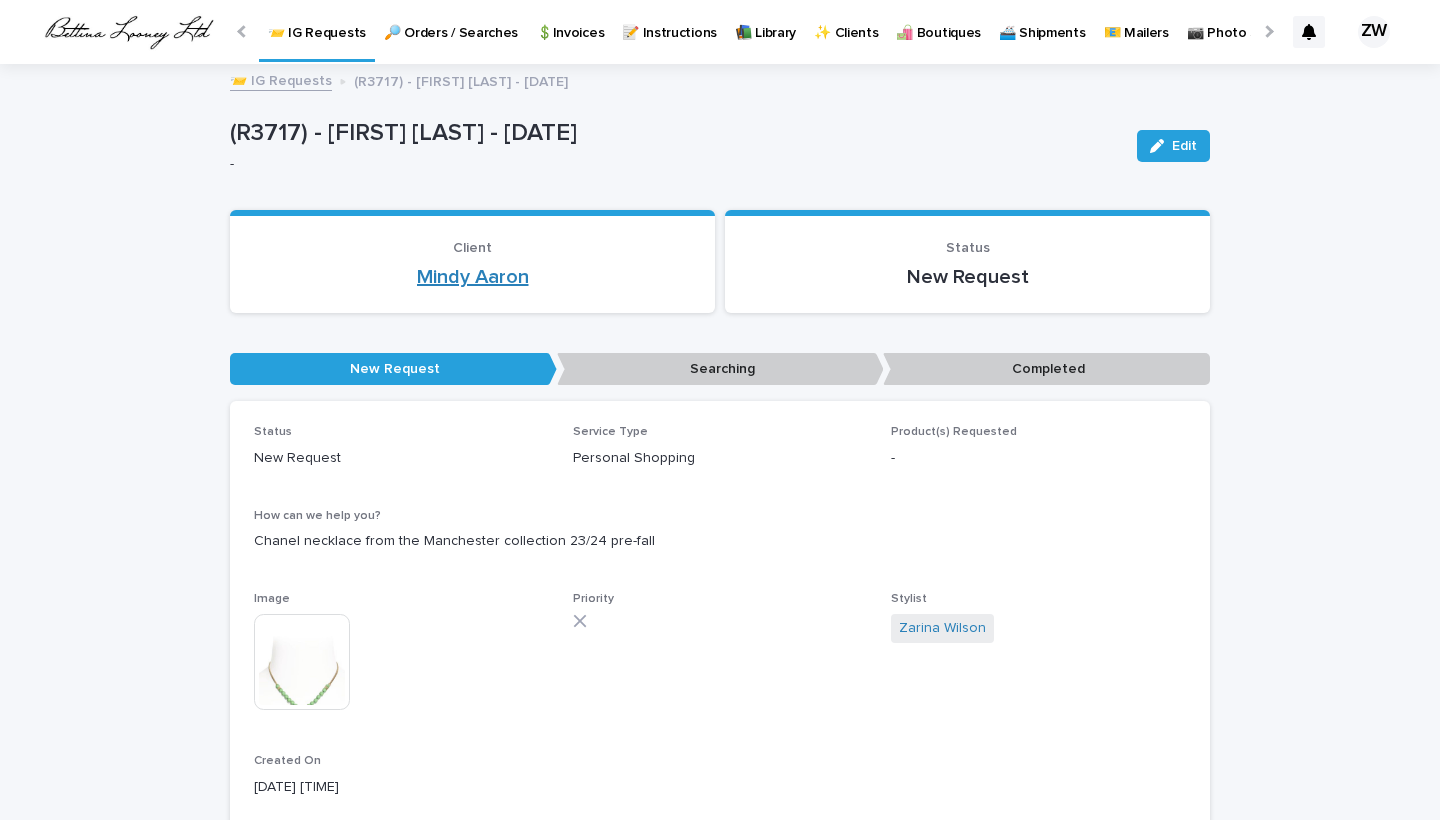 click on "Mindy Aaron" at bounding box center (473, 277) 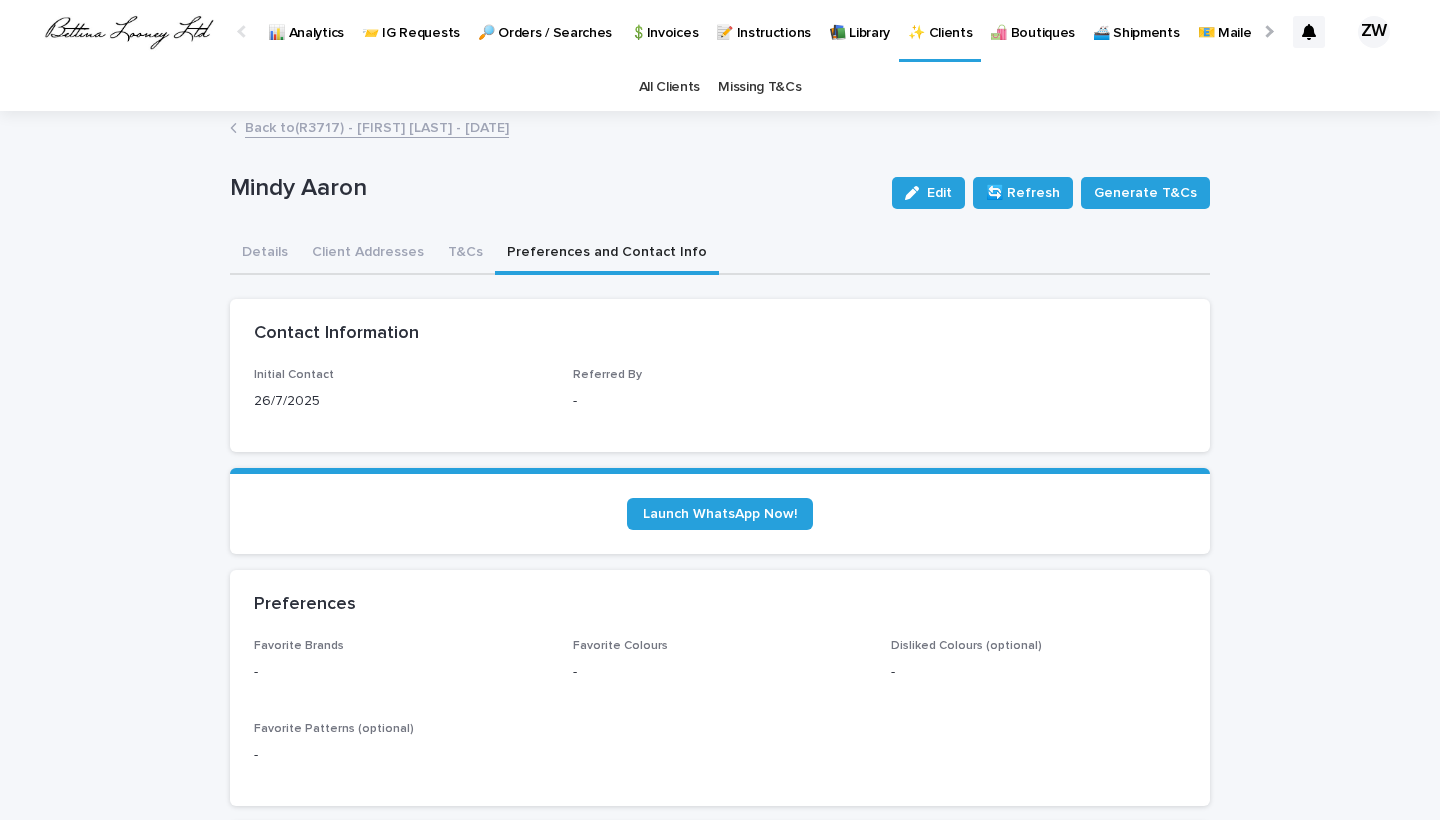 click on "Preferences and Contact Info" at bounding box center (607, 254) 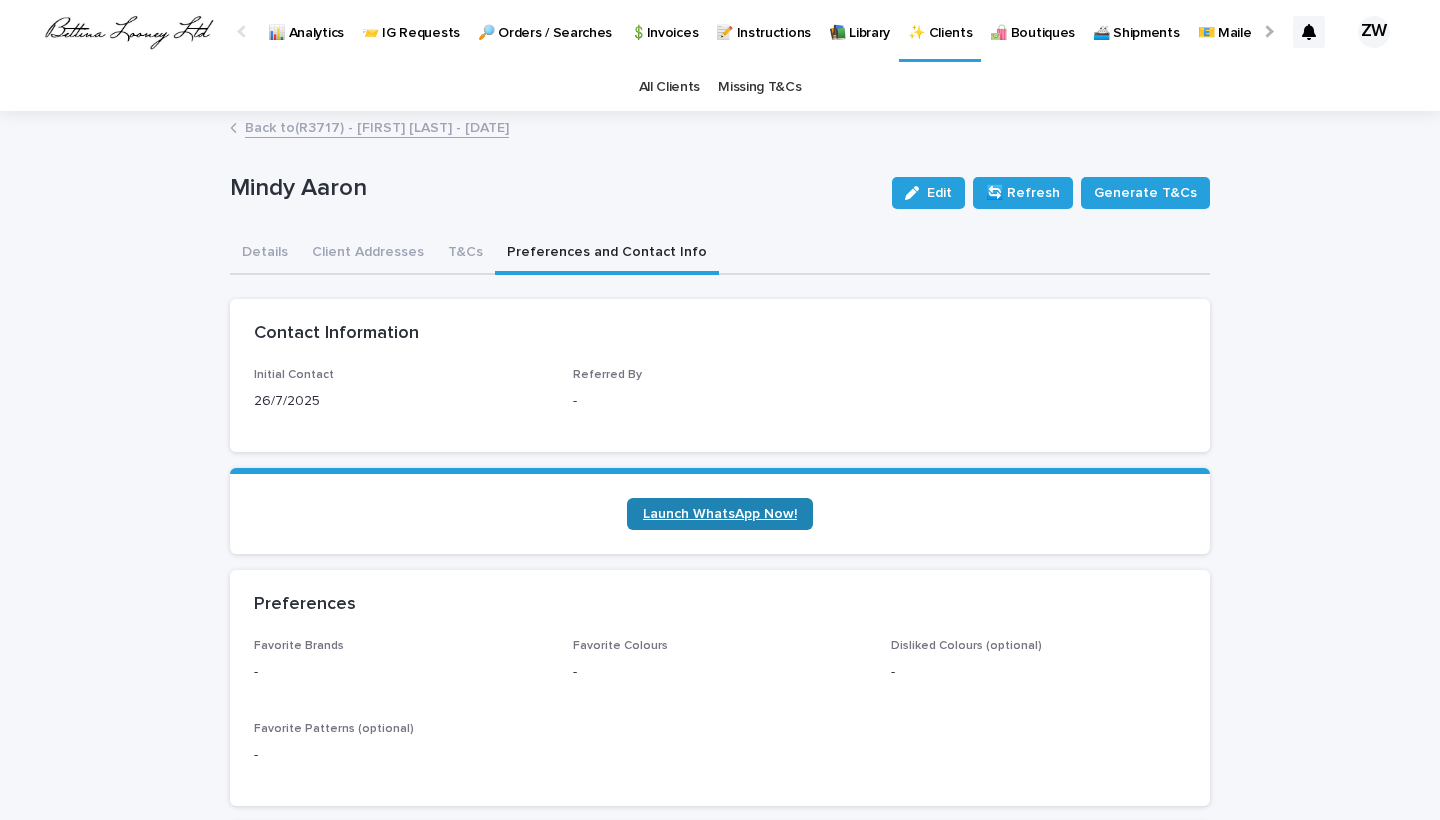 click on "Launch WhatsApp Now!" at bounding box center (720, 514) 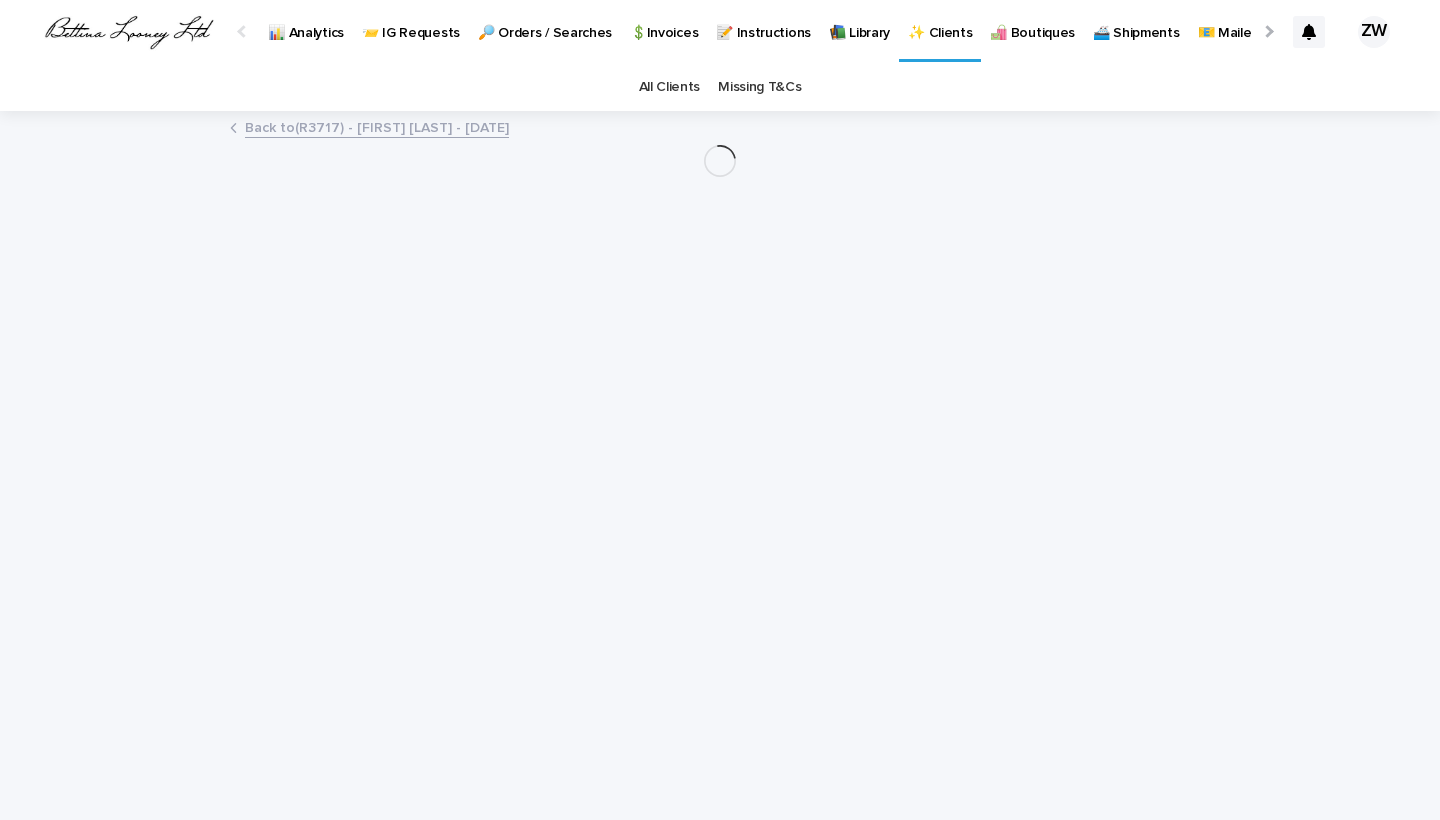 scroll, scrollTop: 0, scrollLeft: 0, axis: both 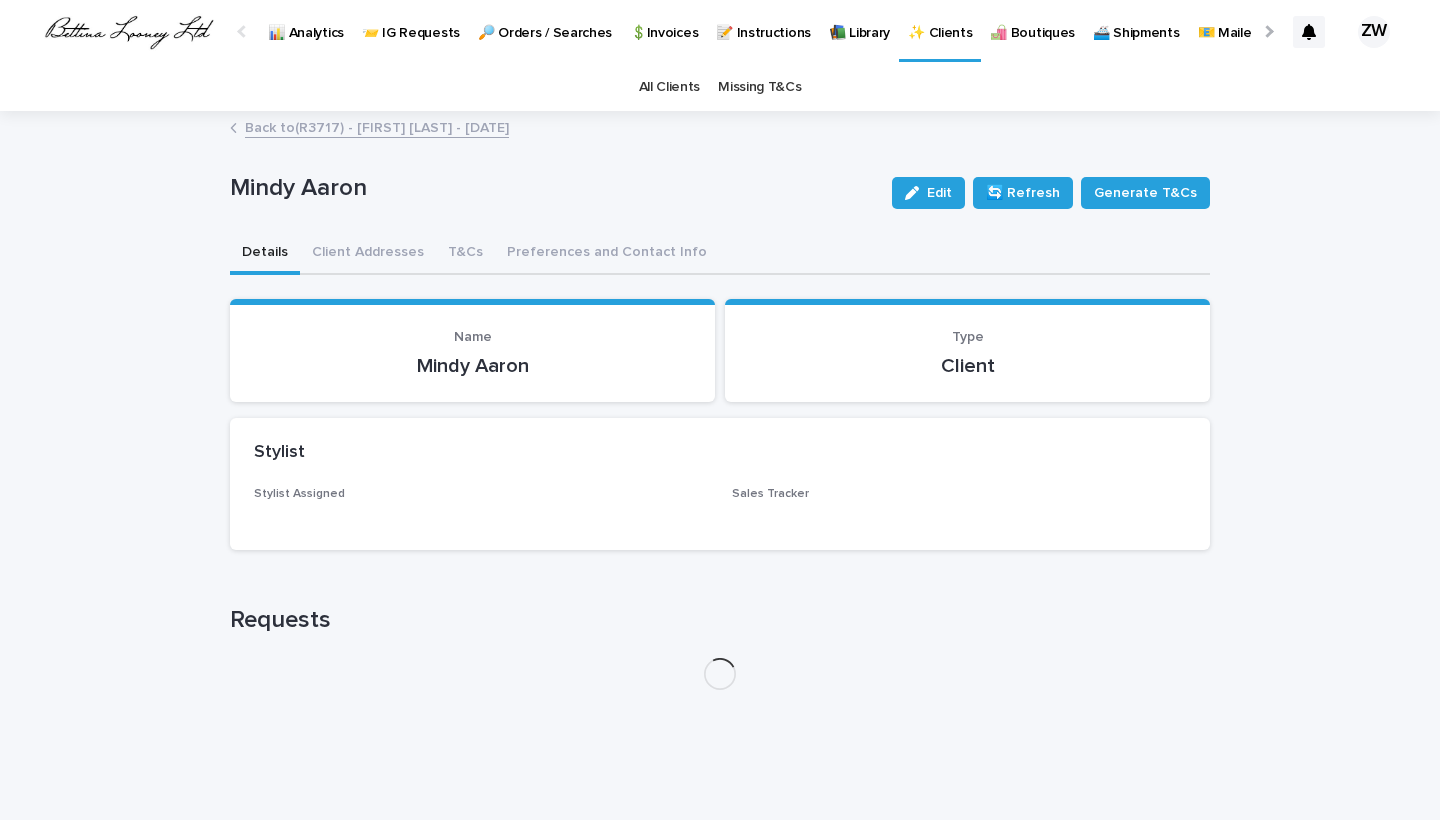 click on "Details" at bounding box center (265, 254) 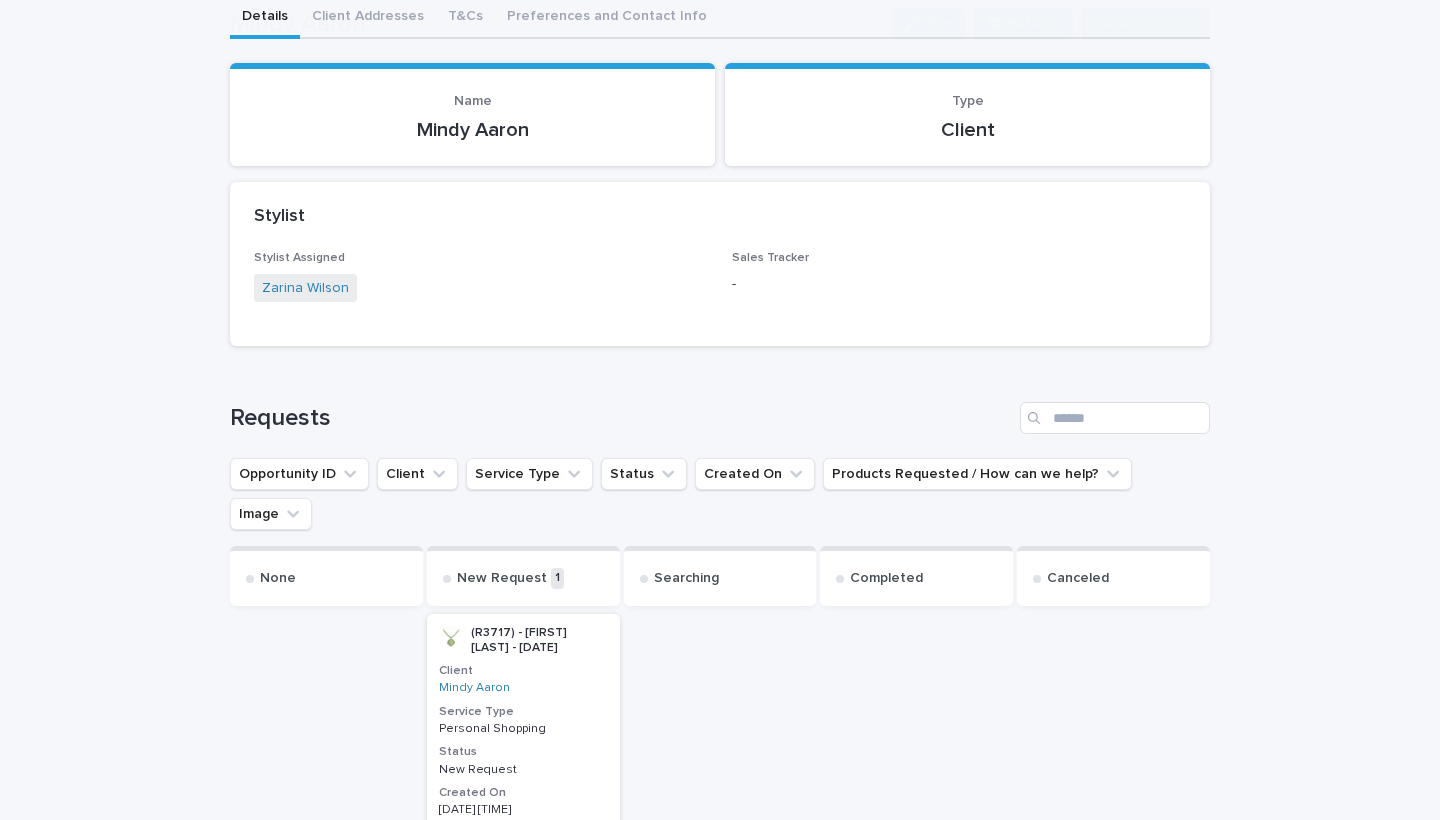 scroll, scrollTop: 508, scrollLeft: 0, axis: vertical 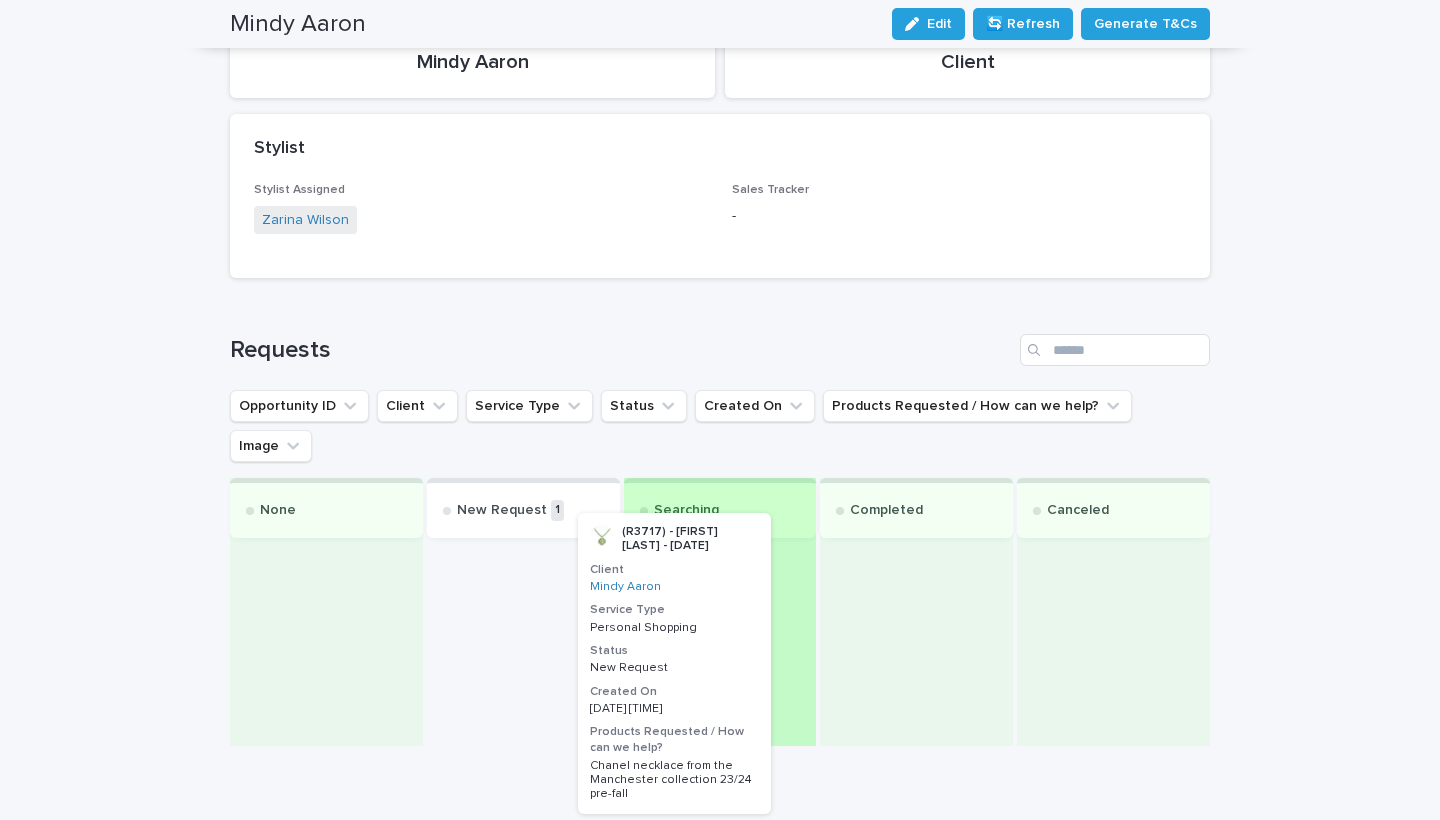 drag, startPoint x: 592, startPoint y: 425, endPoint x: 752, endPoint y: 443, distance: 161.00932 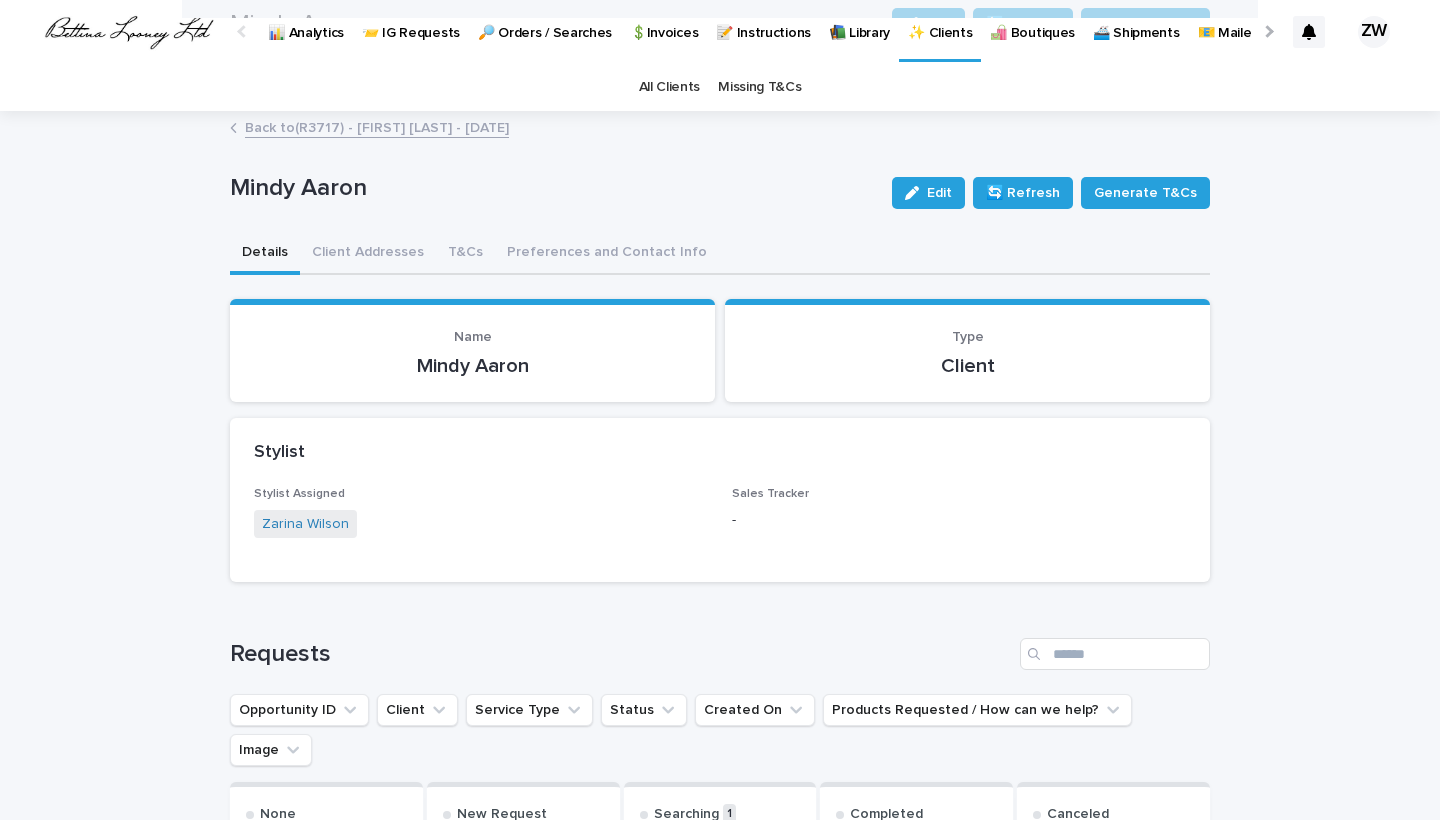 scroll, scrollTop: 0, scrollLeft: 0, axis: both 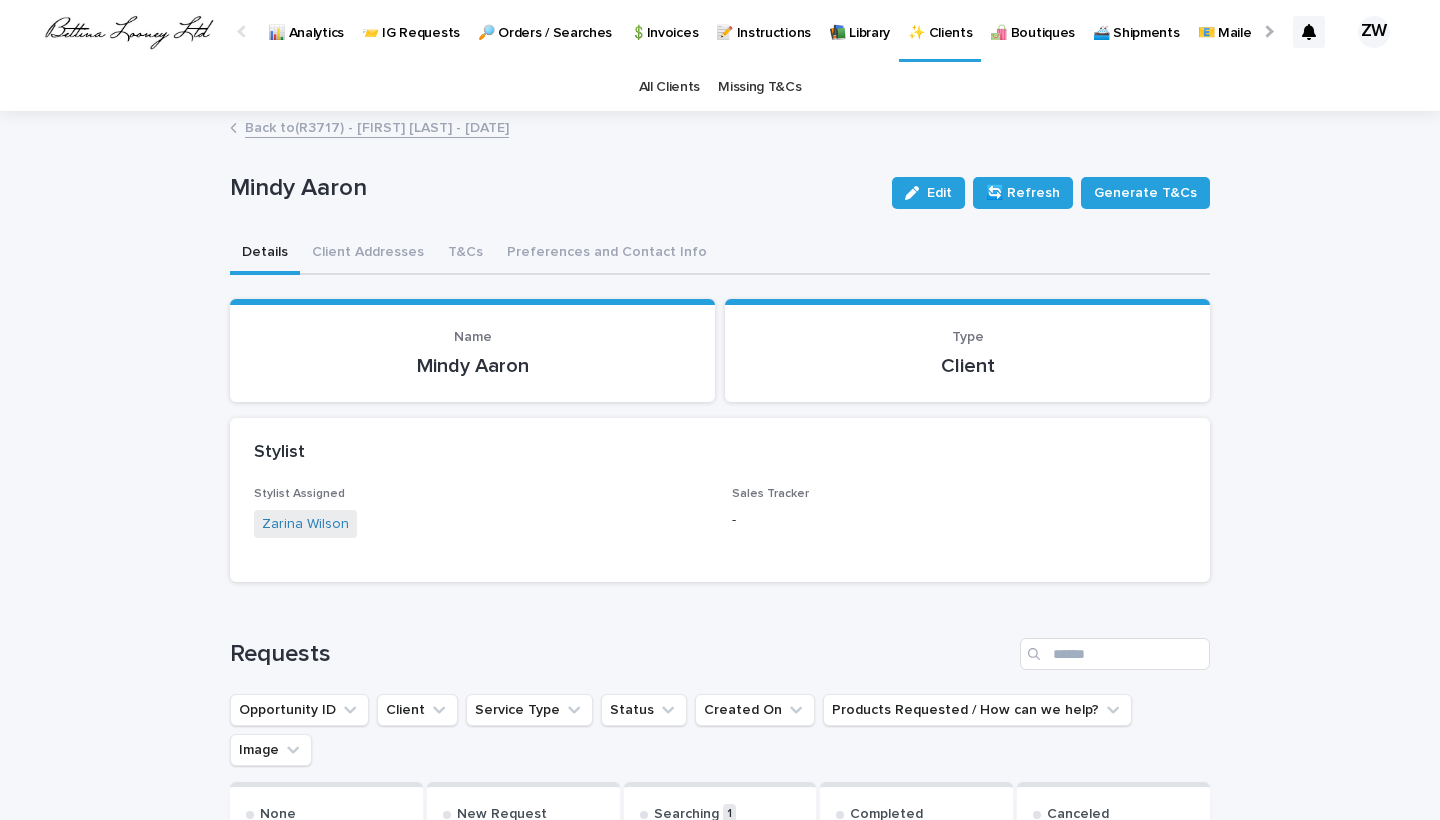 click on "Details" at bounding box center [265, 254] 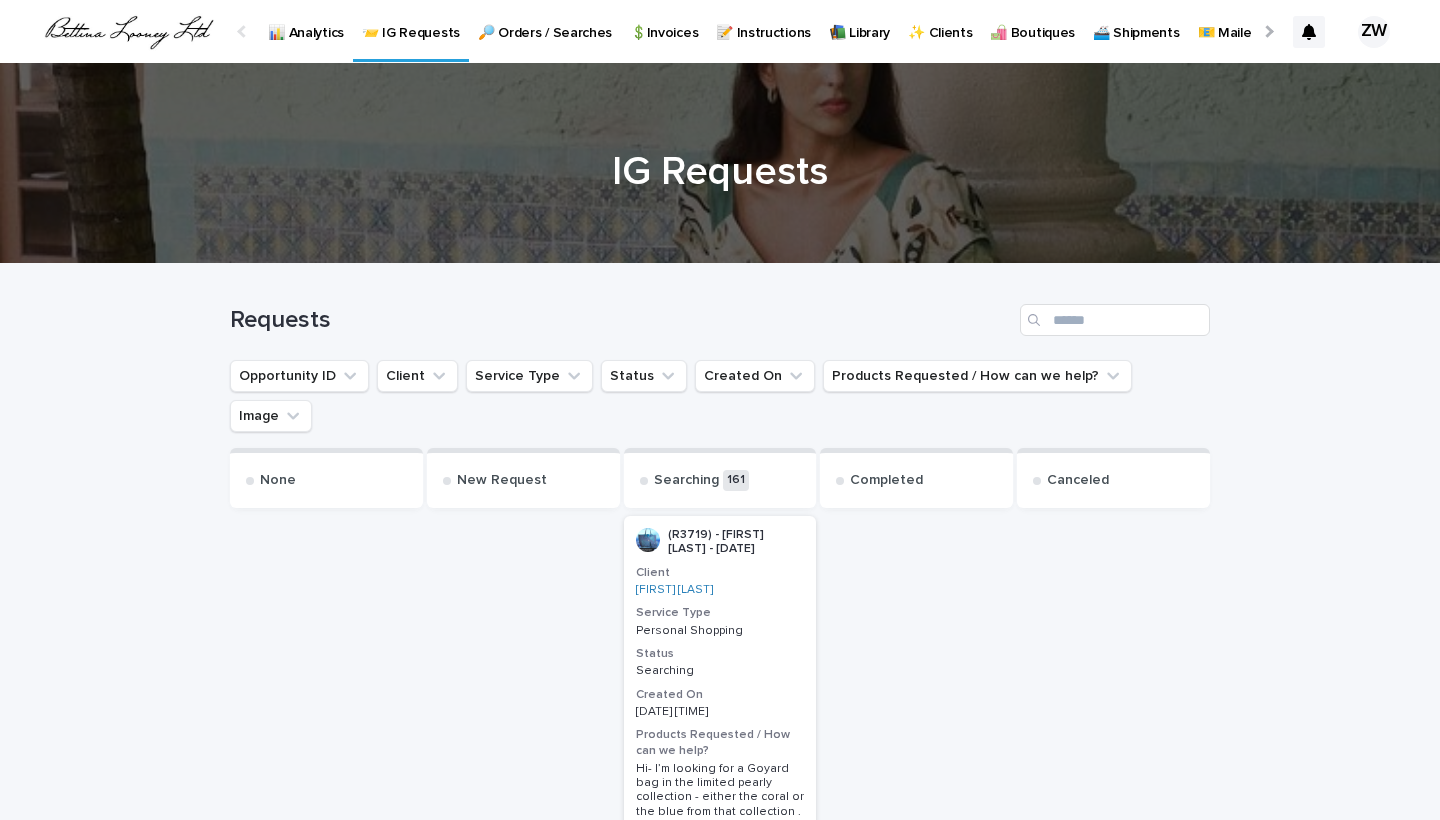 scroll, scrollTop: 0, scrollLeft: 0, axis: both 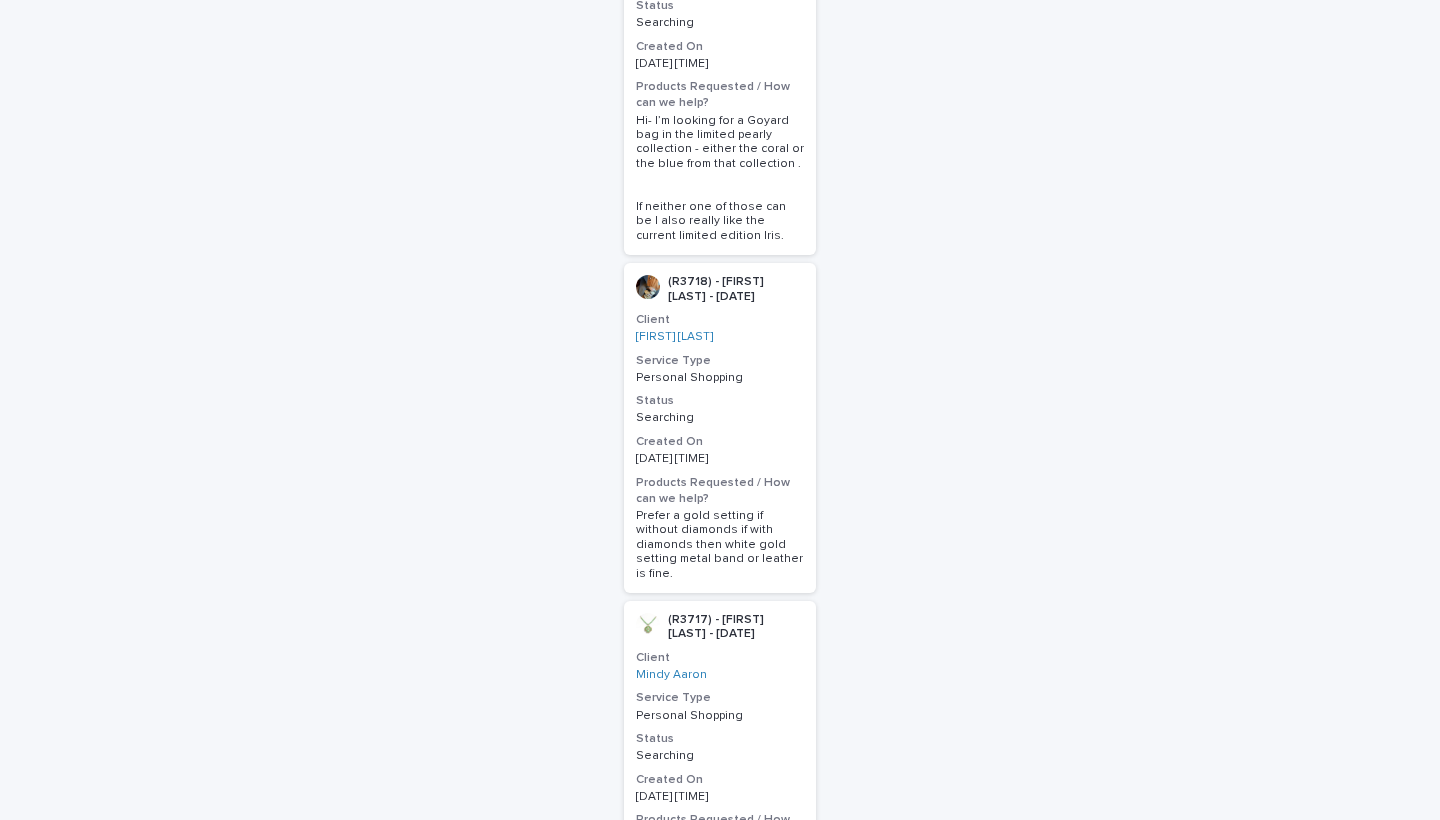 click on "Status" at bounding box center [720, 739] 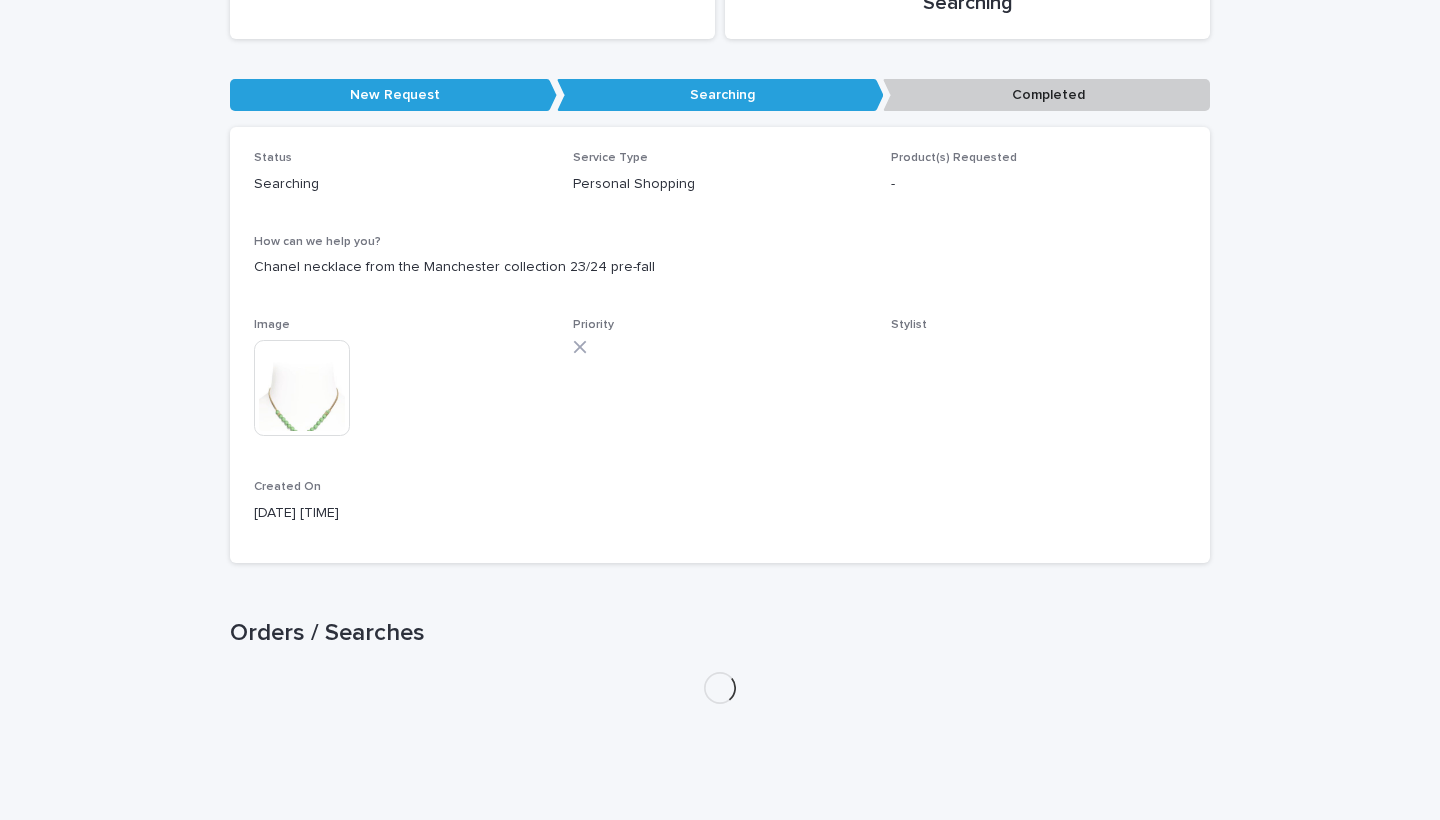 scroll, scrollTop: 267, scrollLeft: 0, axis: vertical 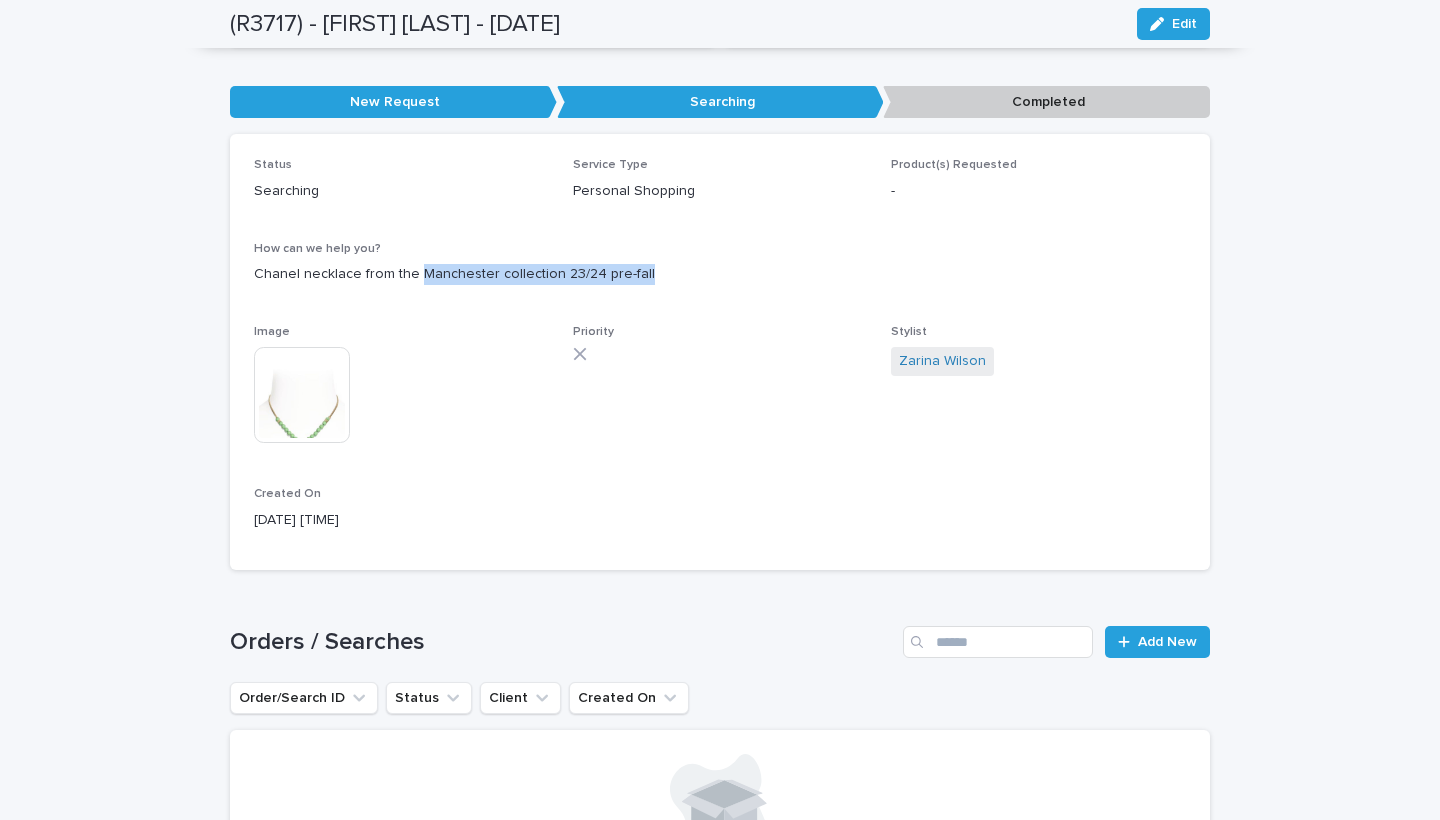 drag, startPoint x: 646, startPoint y: 267, endPoint x: 414, endPoint y: 265, distance: 232.00862 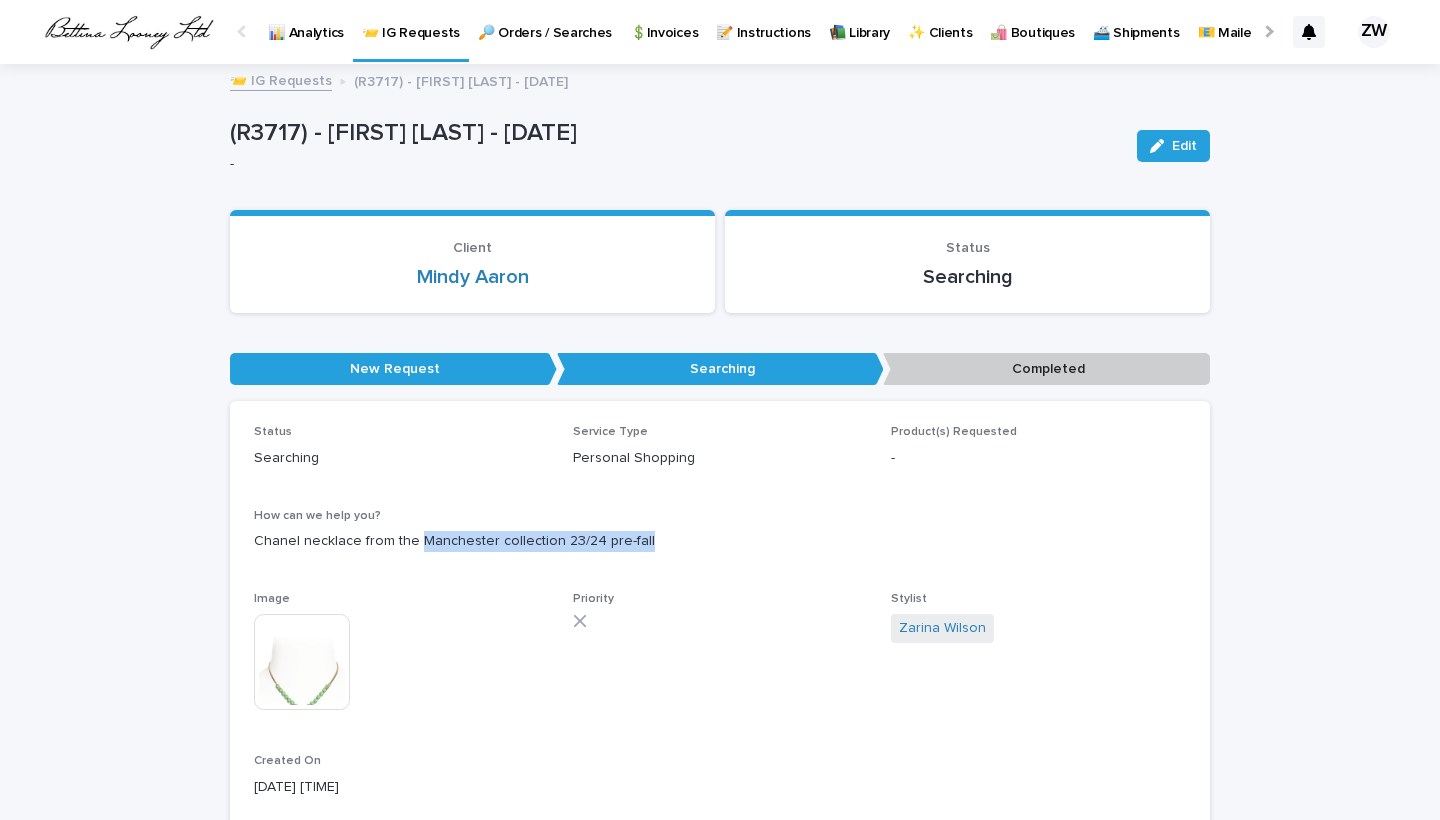 scroll, scrollTop: 0, scrollLeft: 0, axis: both 